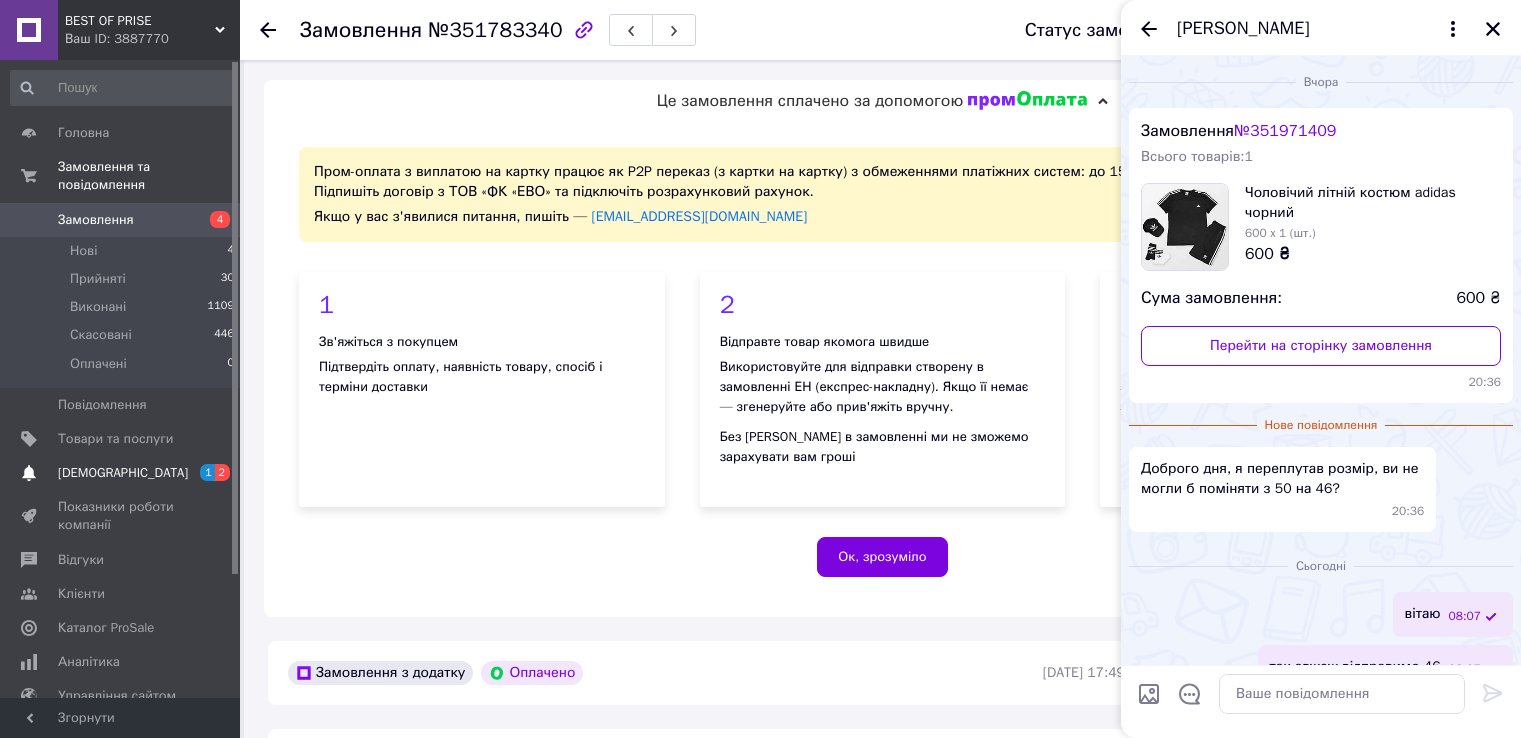scroll, scrollTop: 1100, scrollLeft: 0, axis: vertical 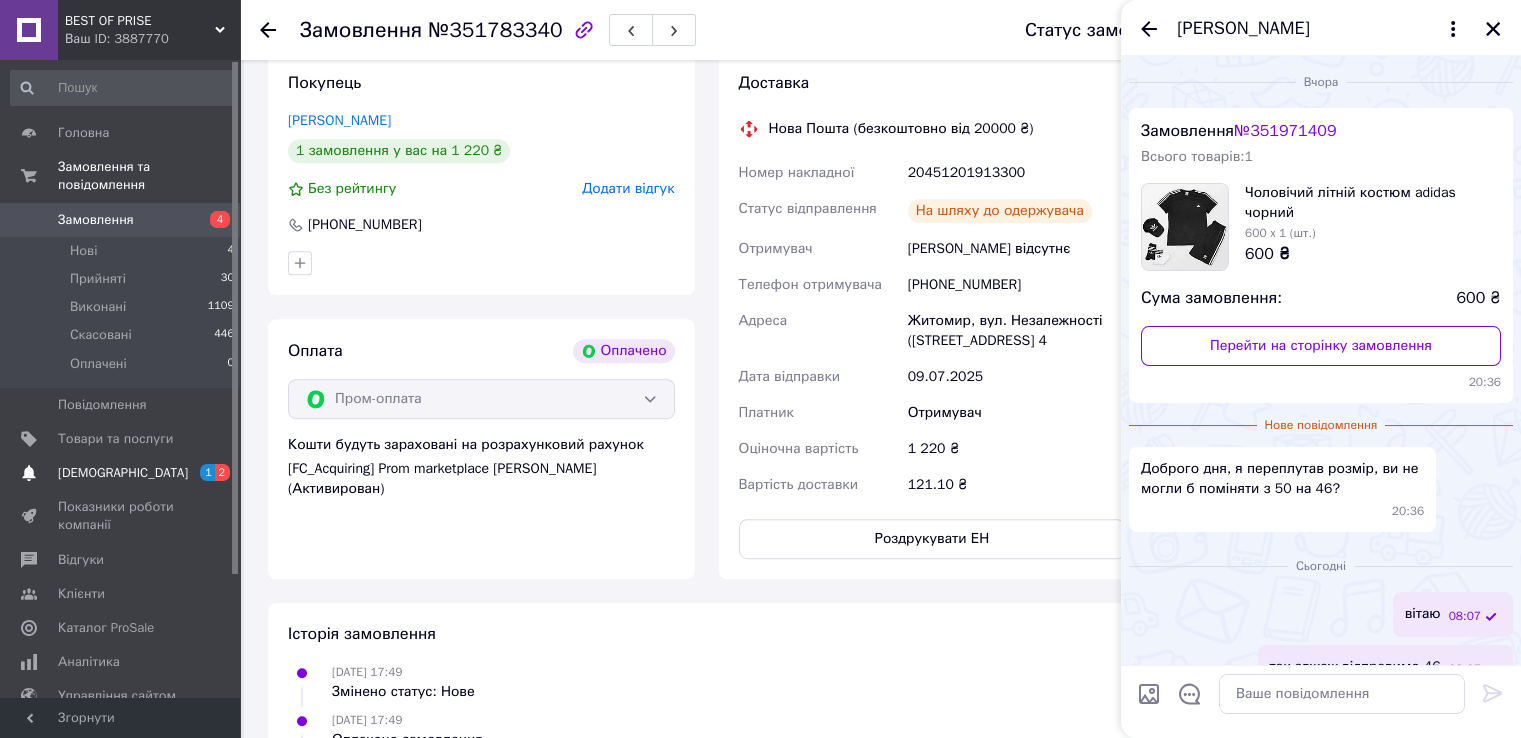 click on "Сповіщення 1 2" at bounding box center [123, 473] 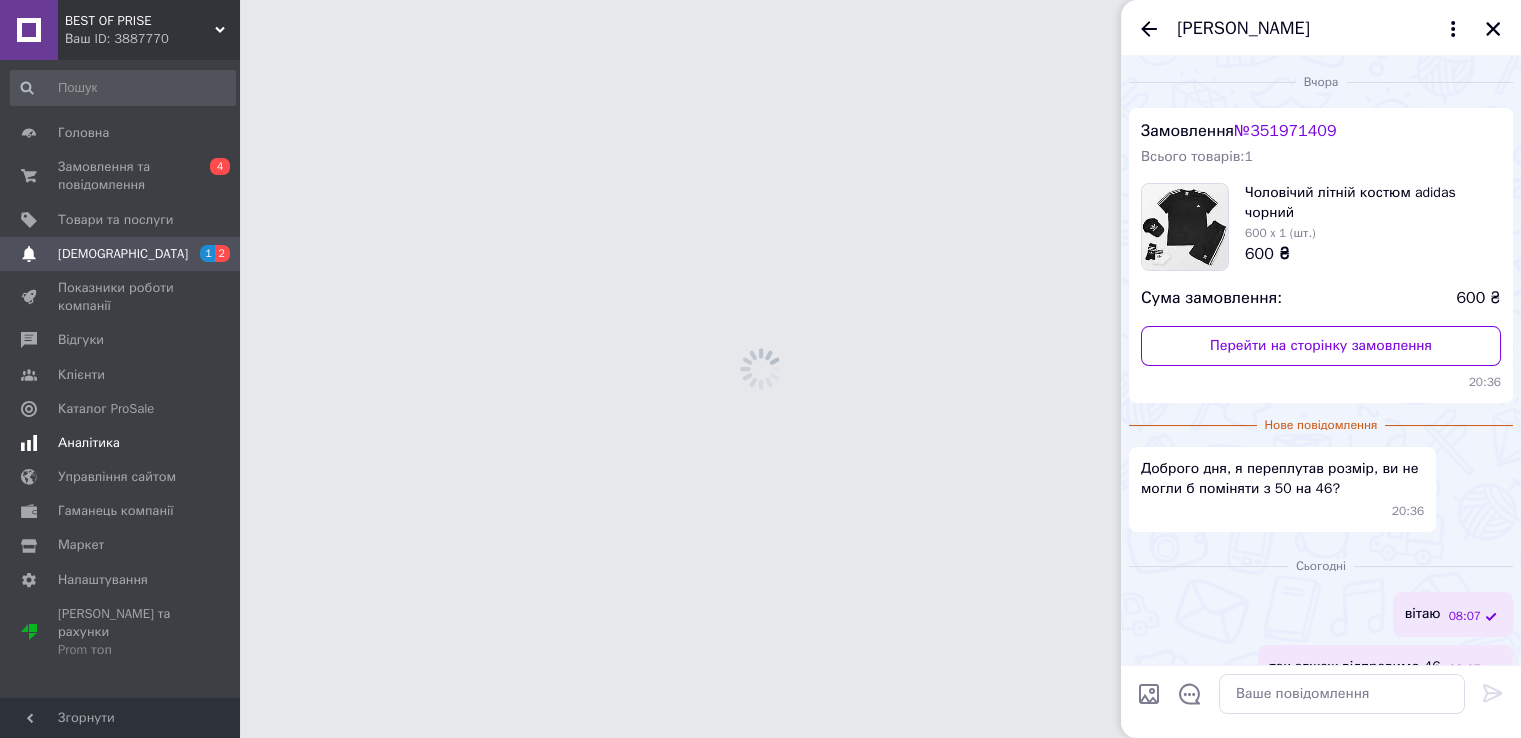 scroll, scrollTop: 0, scrollLeft: 0, axis: both 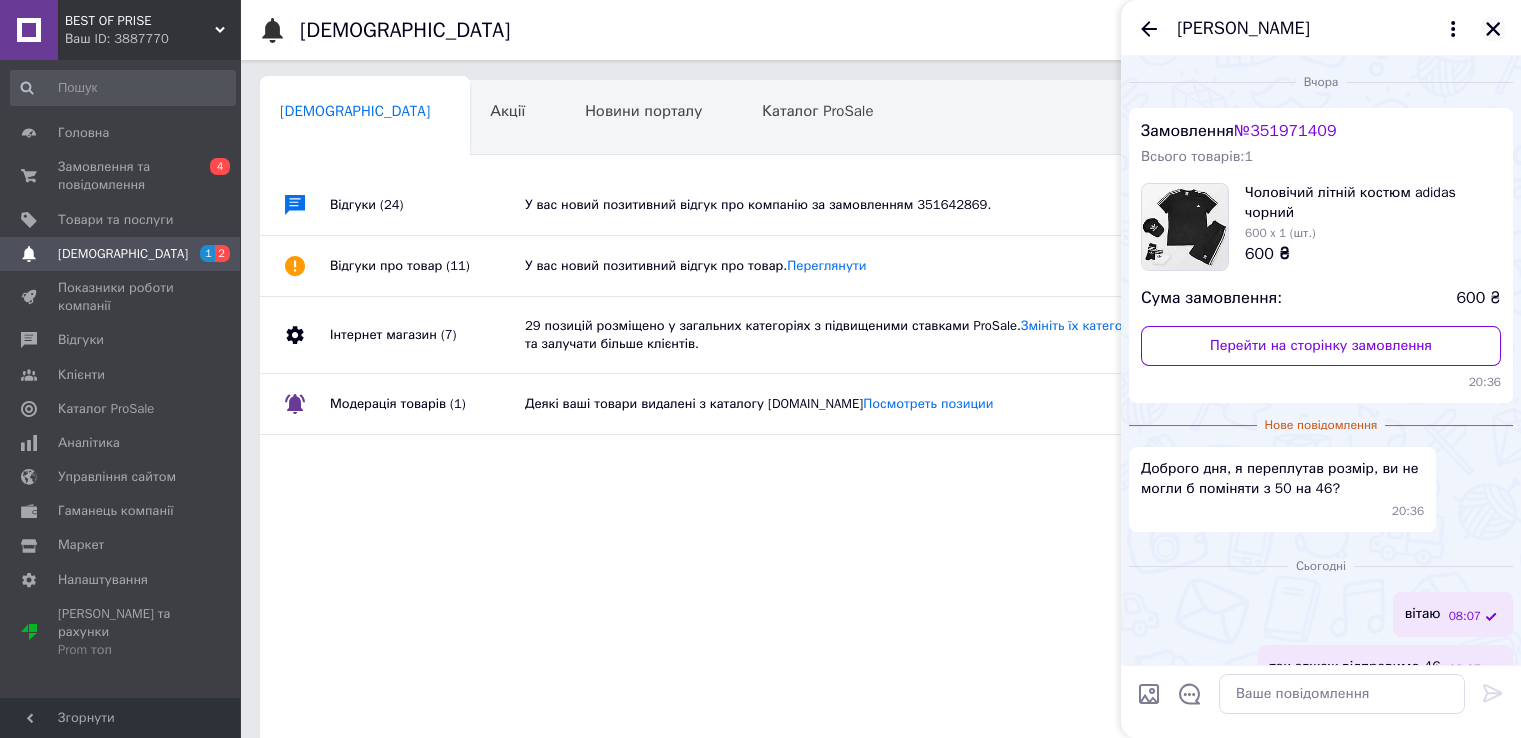 click 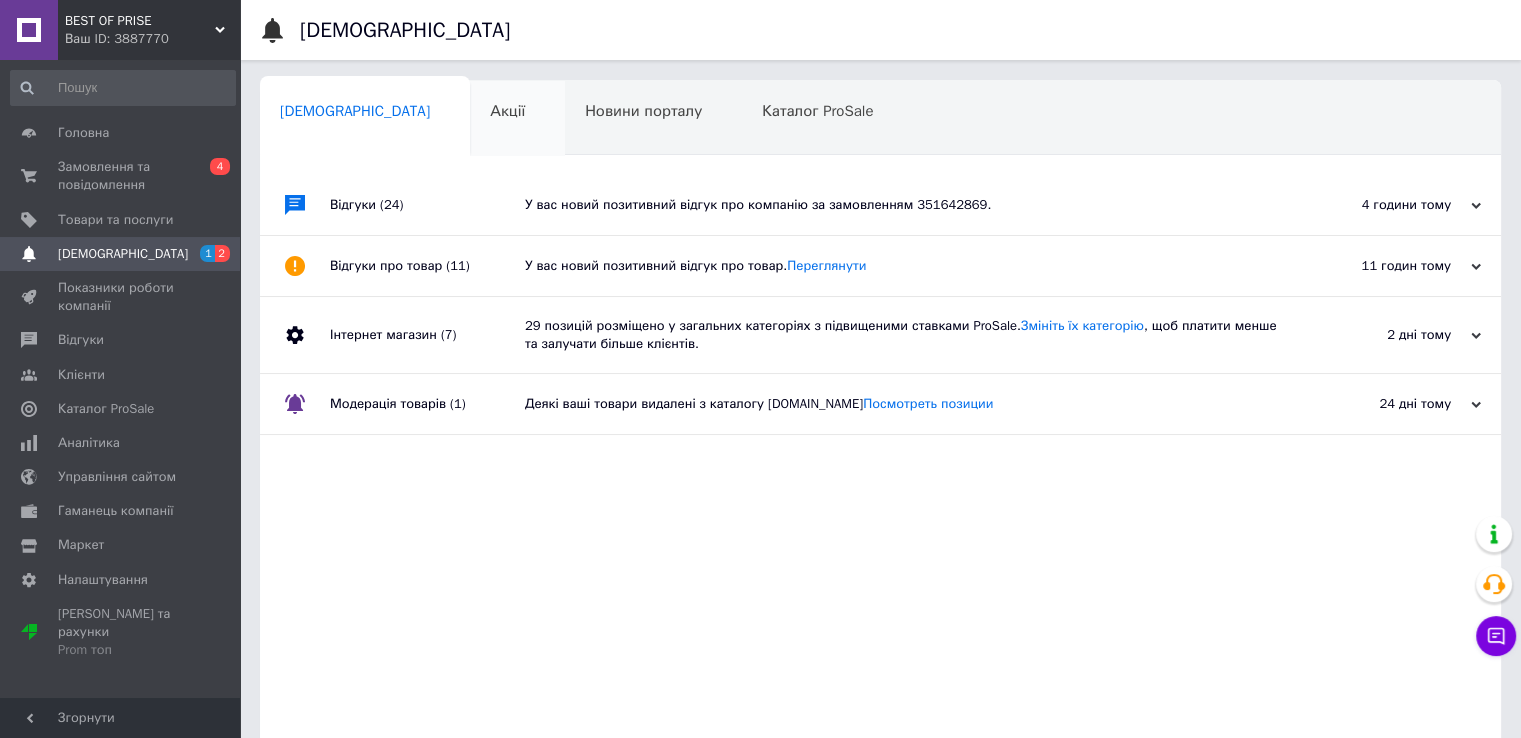 click on "Акції 0" at bounding box center [517, 119] 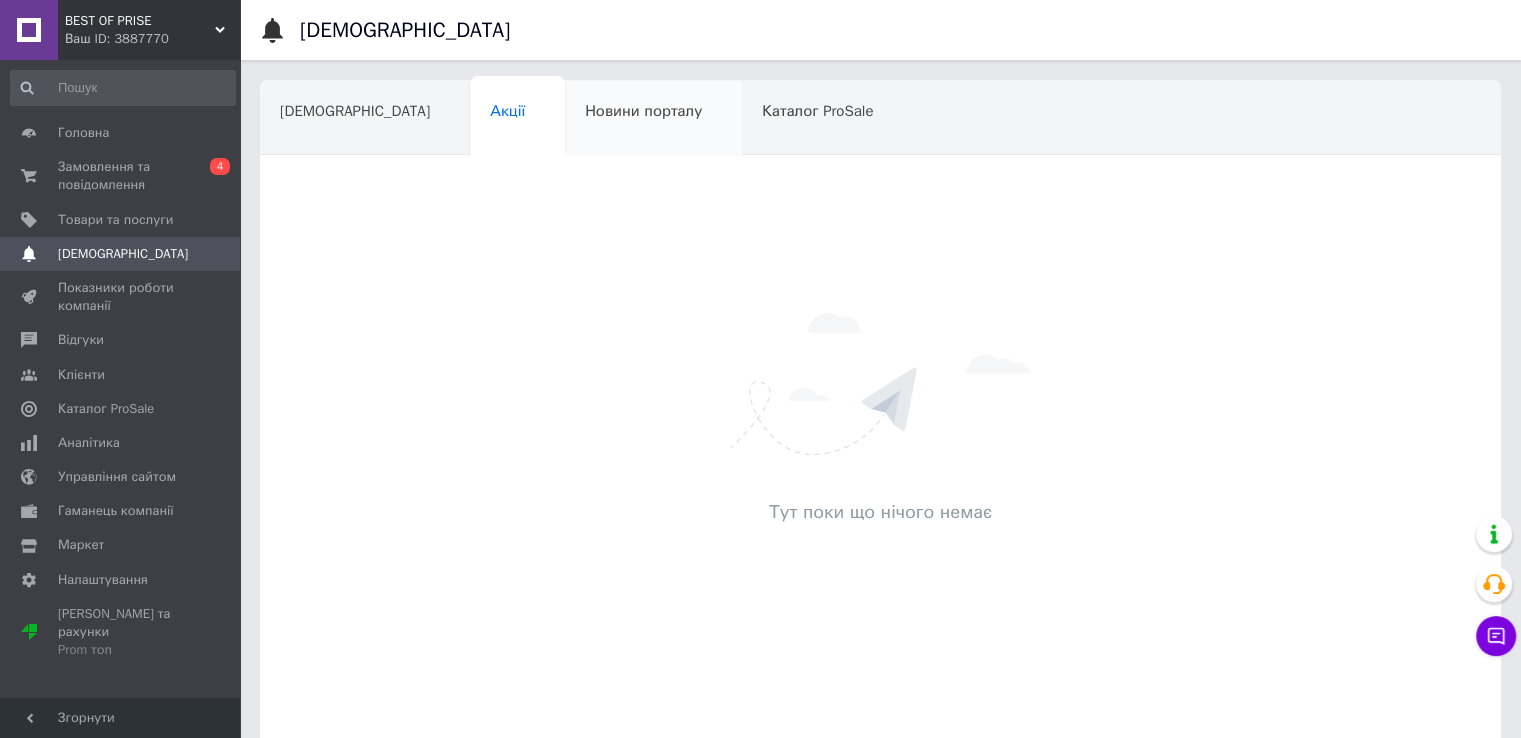 click on "Новини порталу" at bounding box center (653, 119) 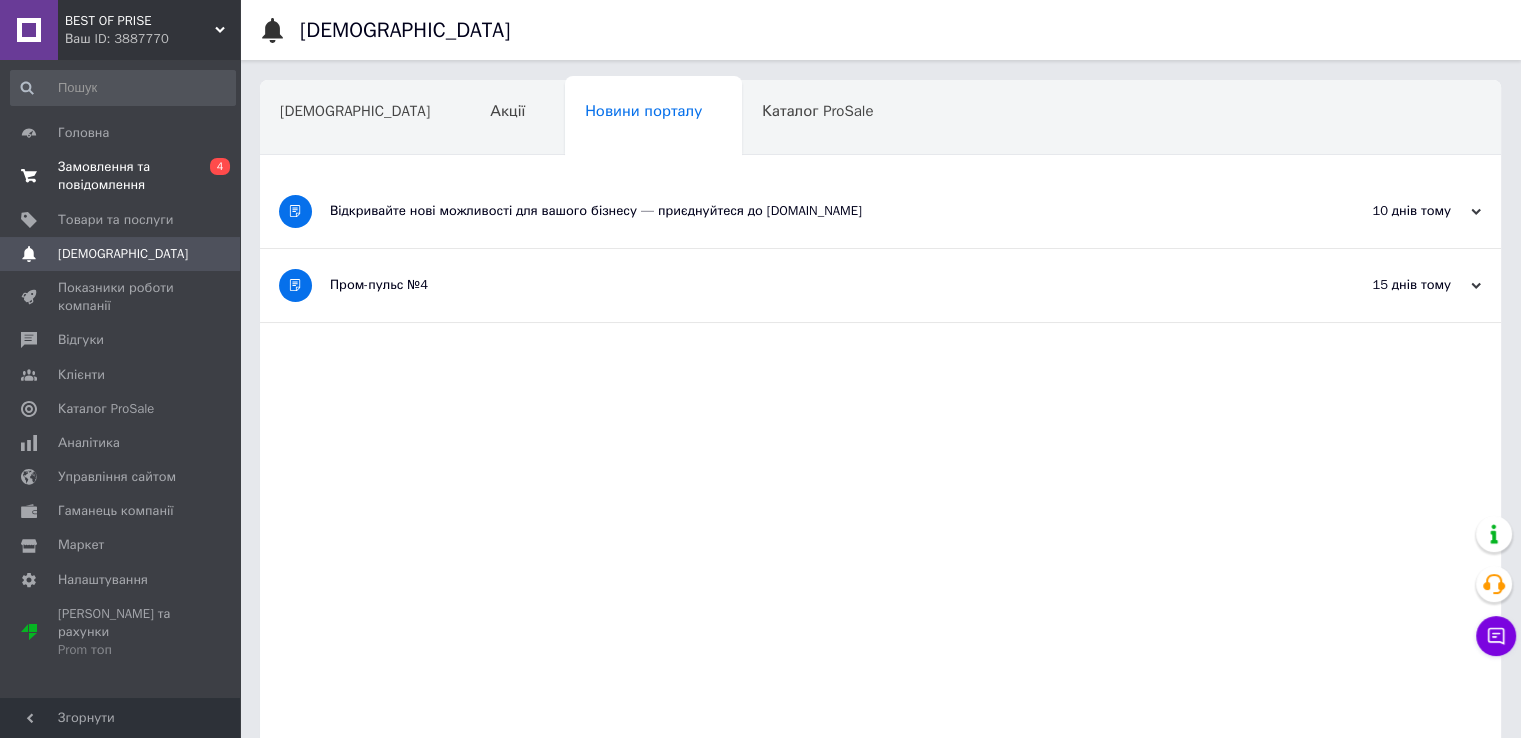 click on "Замовлення та повідомлення" at bounding box center (121, 176) 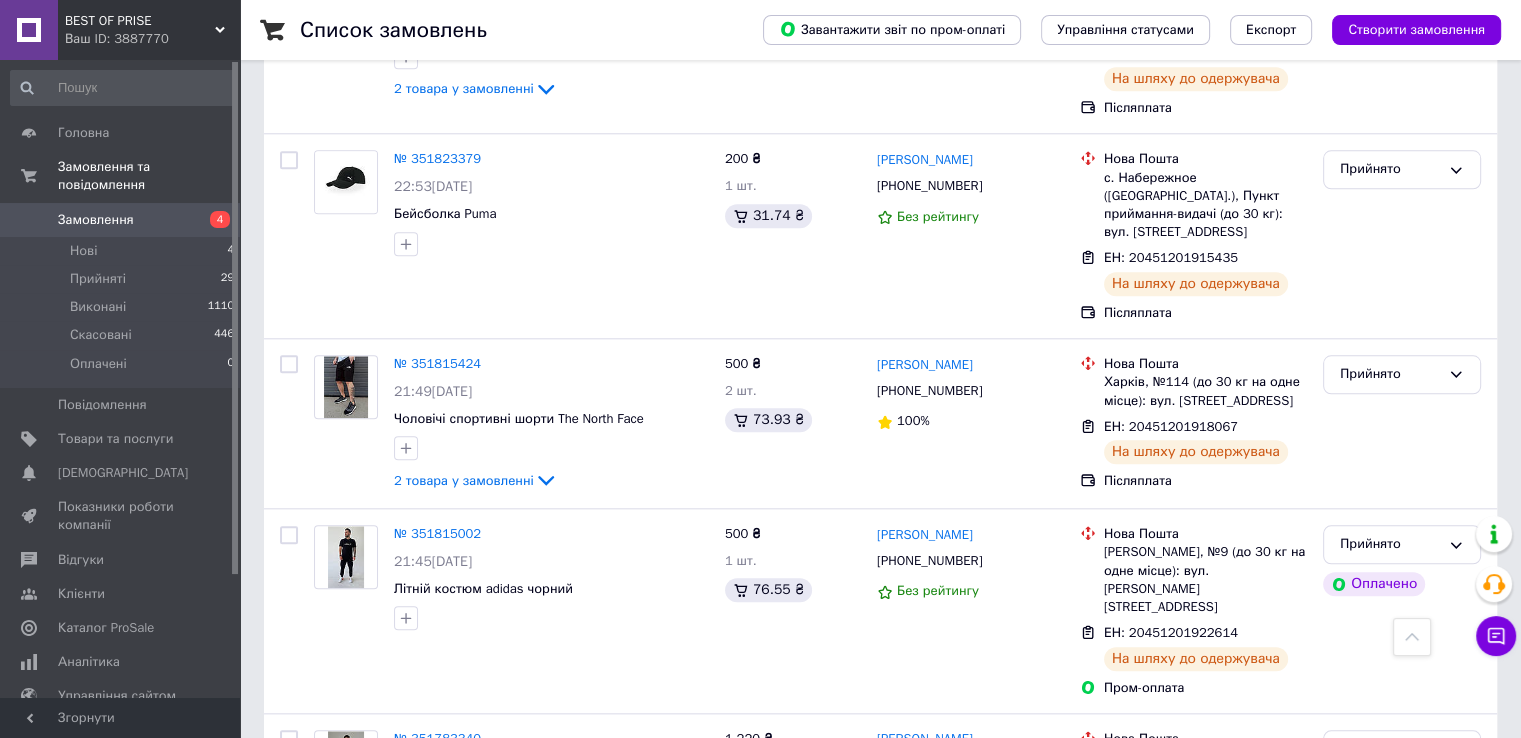 scroll, scrollTop: 1951, scrollLeft: 0, axis: vertical 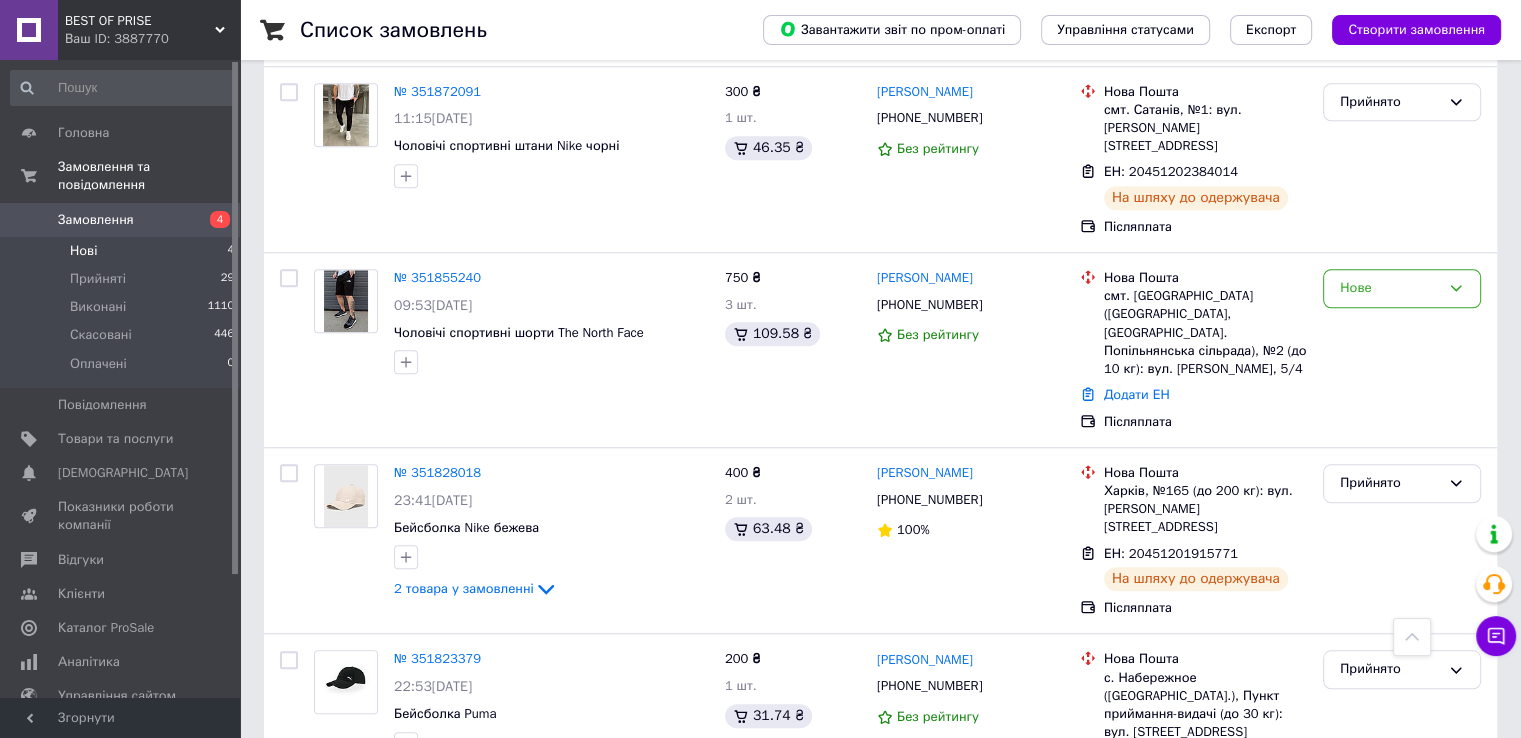 click on "Нові 4" at bounding box center [123, 251] 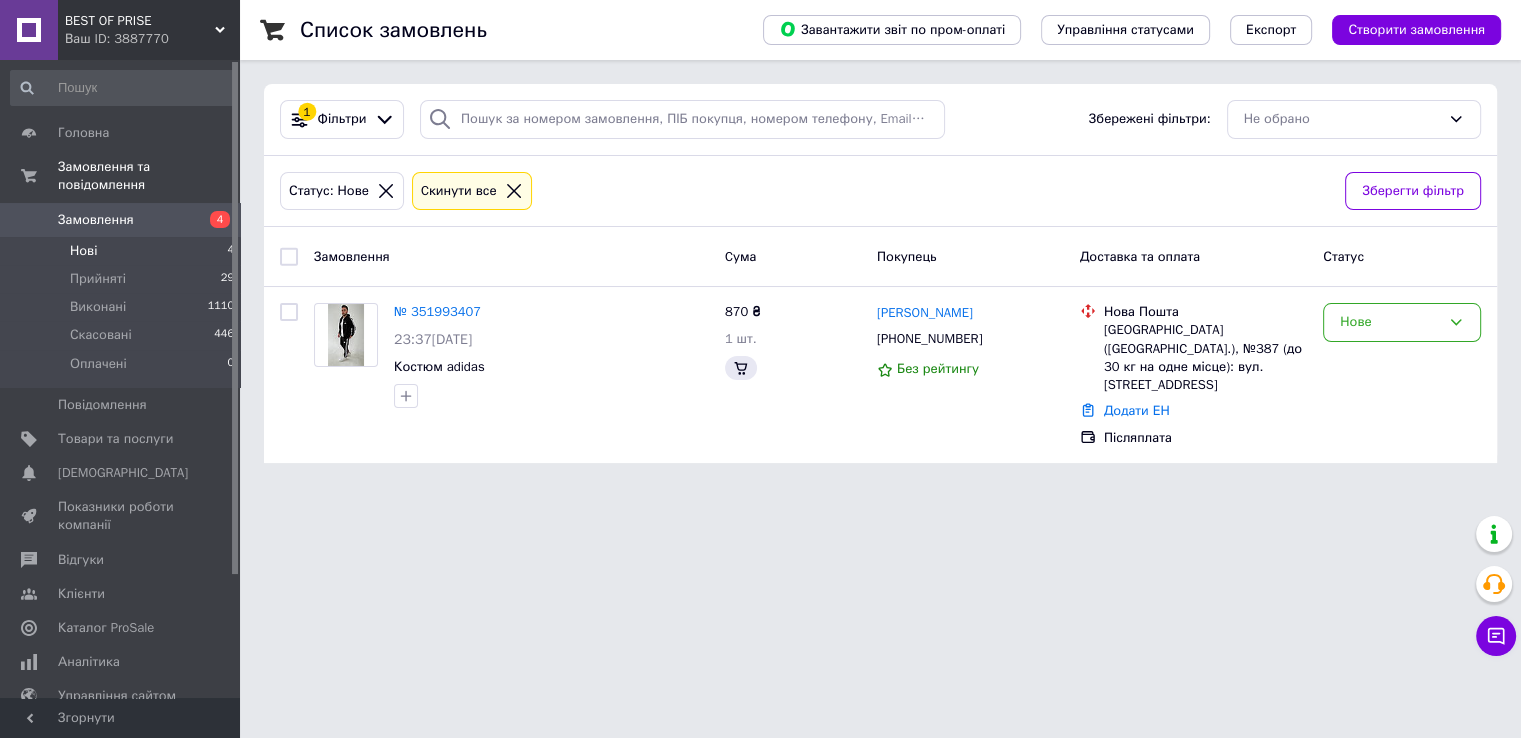 scroll, scrollTop: 0, scrollLeft: 0, axis: both 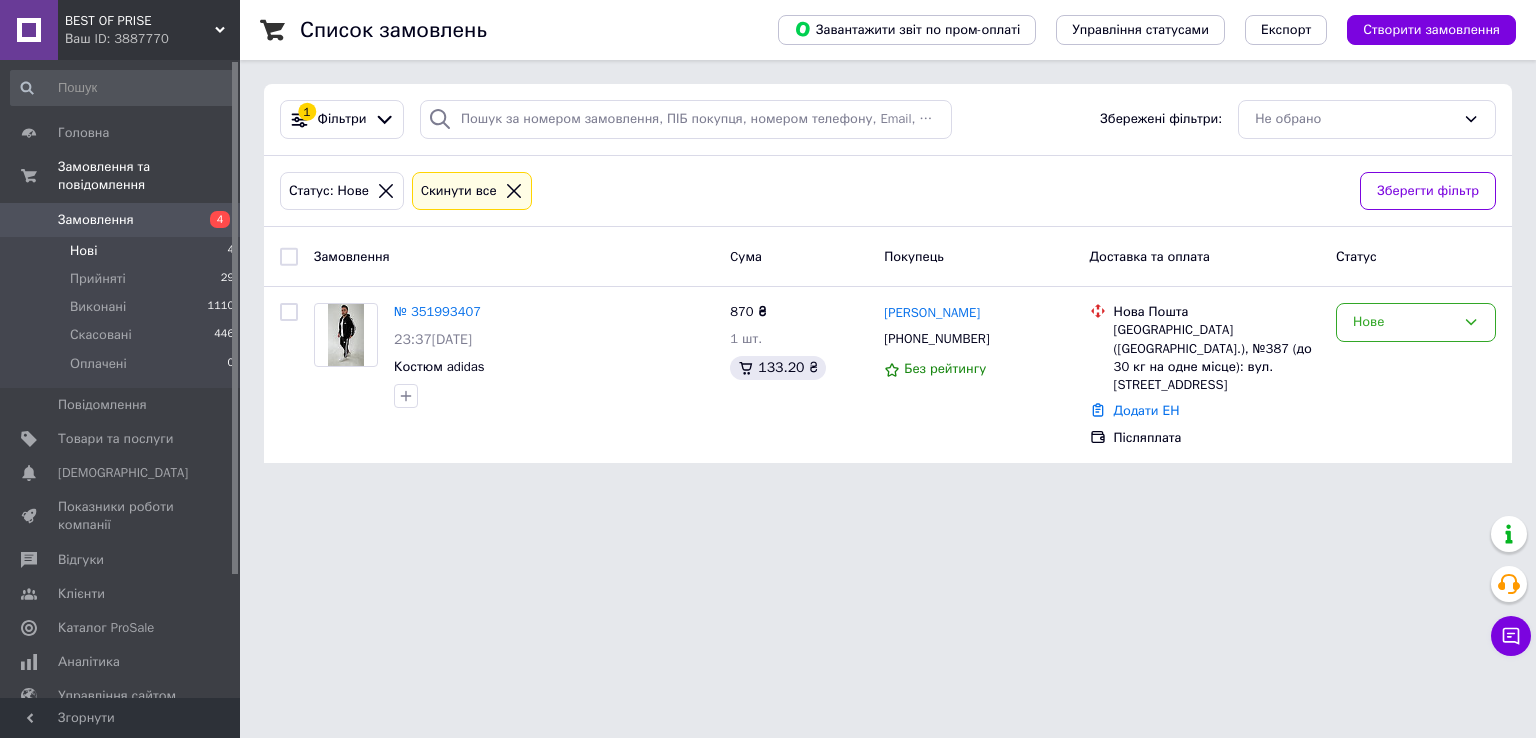 drag, startPoint x: 528, startPoint y: 641, endPoint x: 492, endPoint y: 616, distance: 43.829212 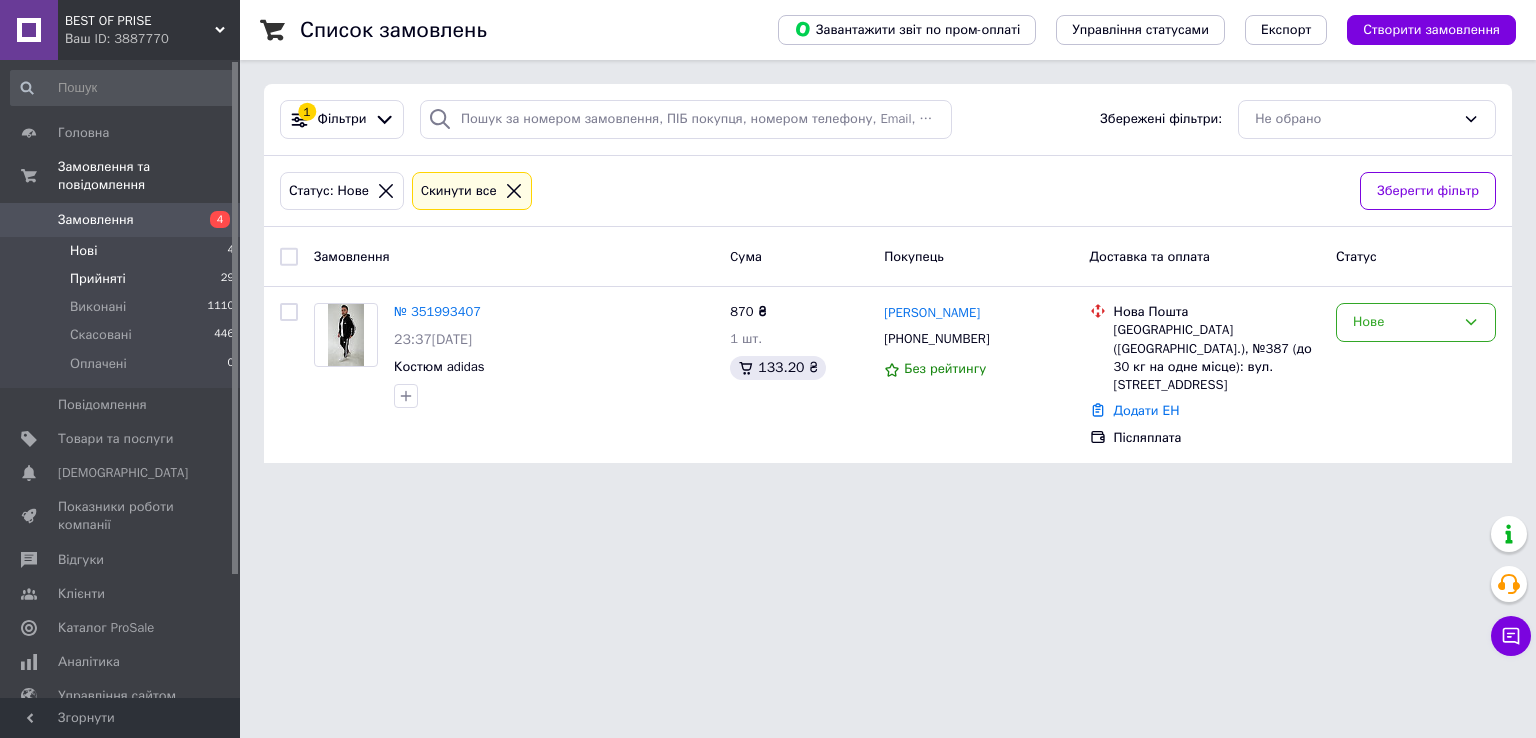 click on "Прийняті" at bounding box center [98, 279] 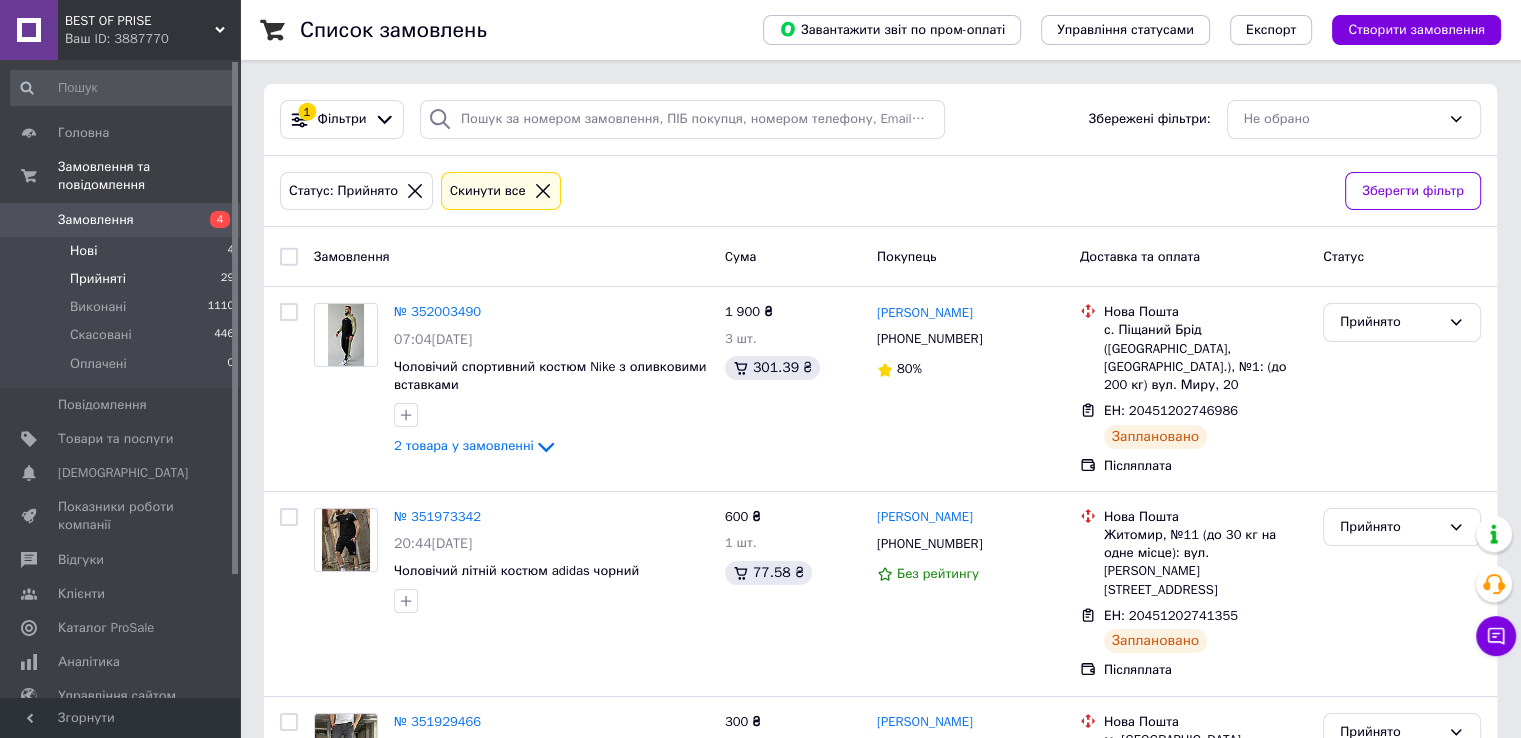 click on "Нові 4" at bounding box center [123, 251] 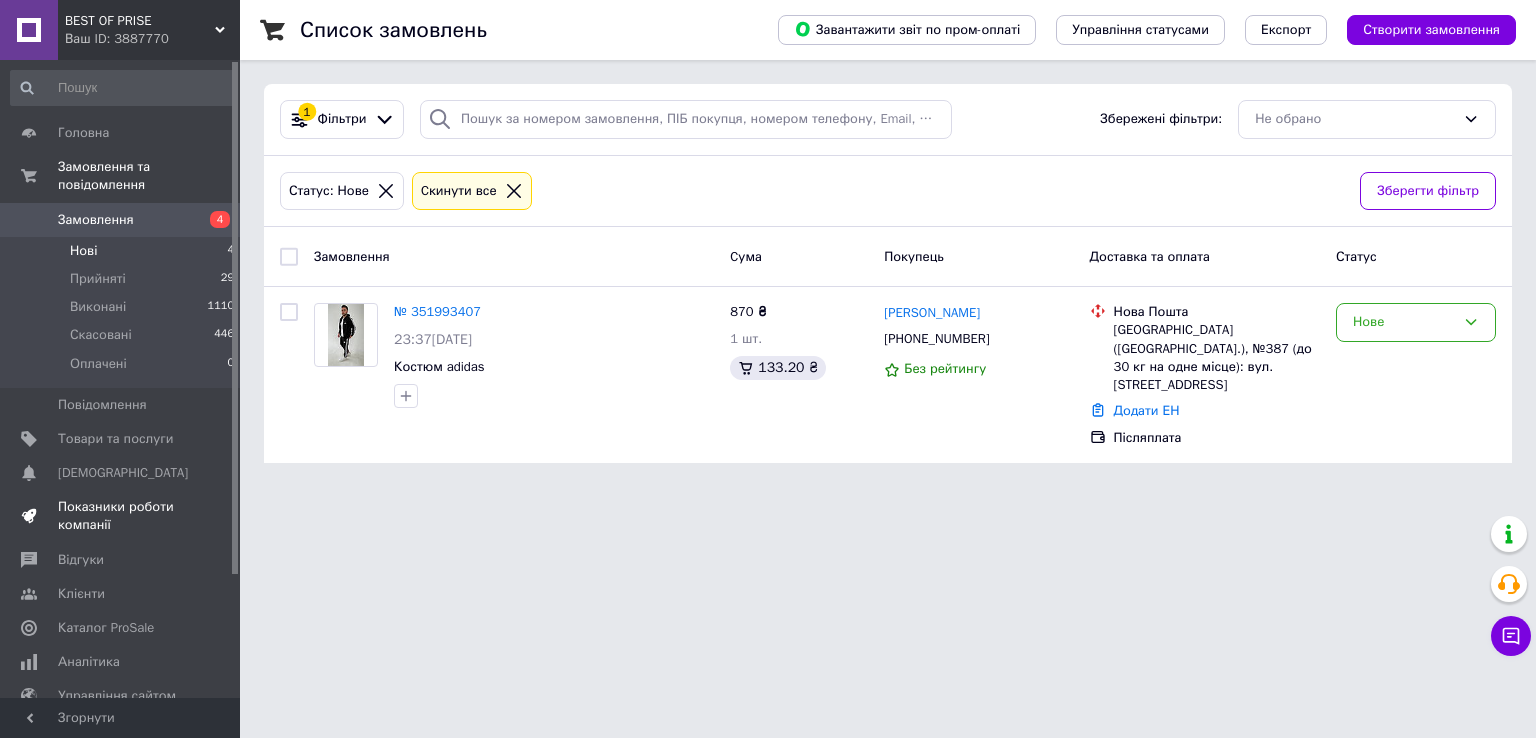 click on "Показники роботи компанії" at bounding box center (123, 516) 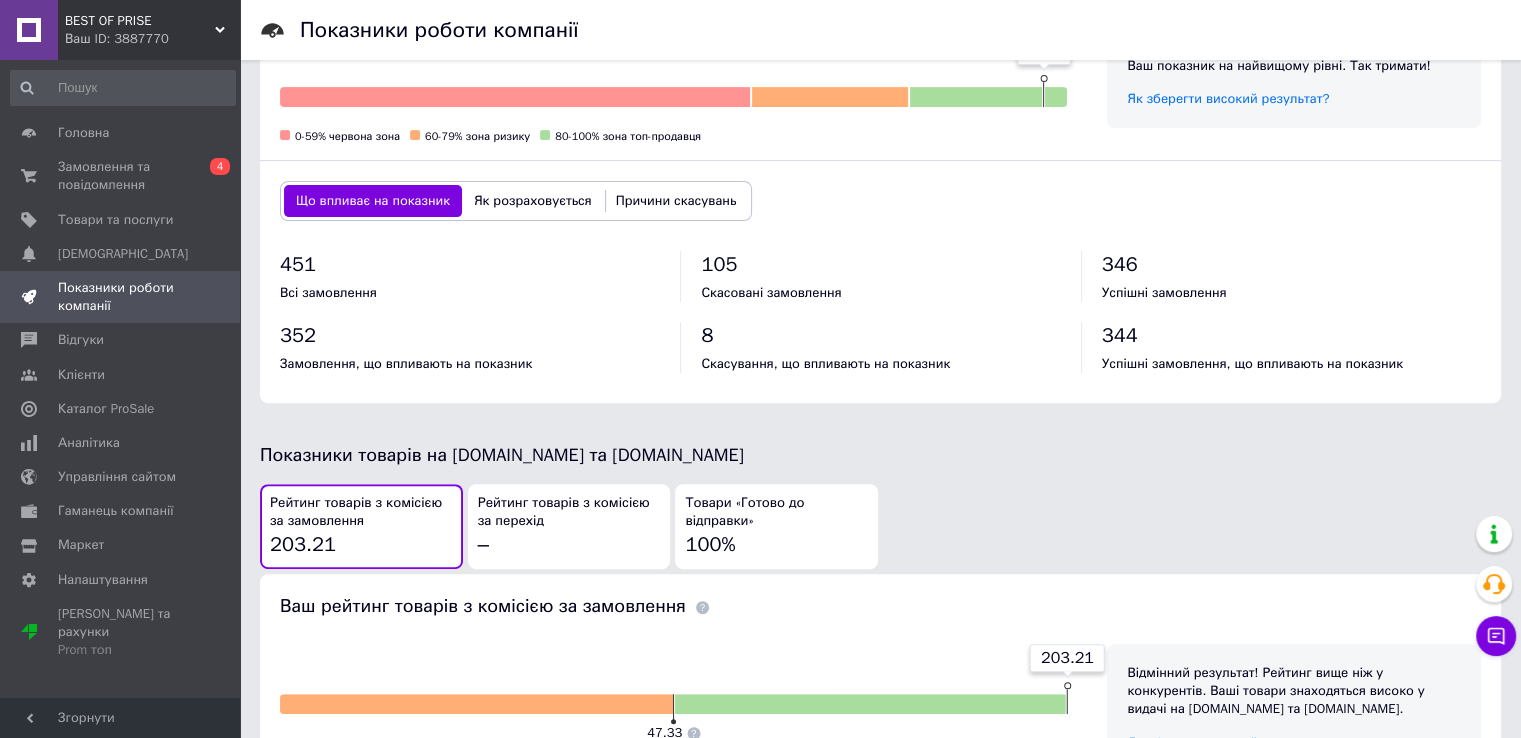 scroll, scrollTop: 400, scrollLeft: 0, axis: vertical 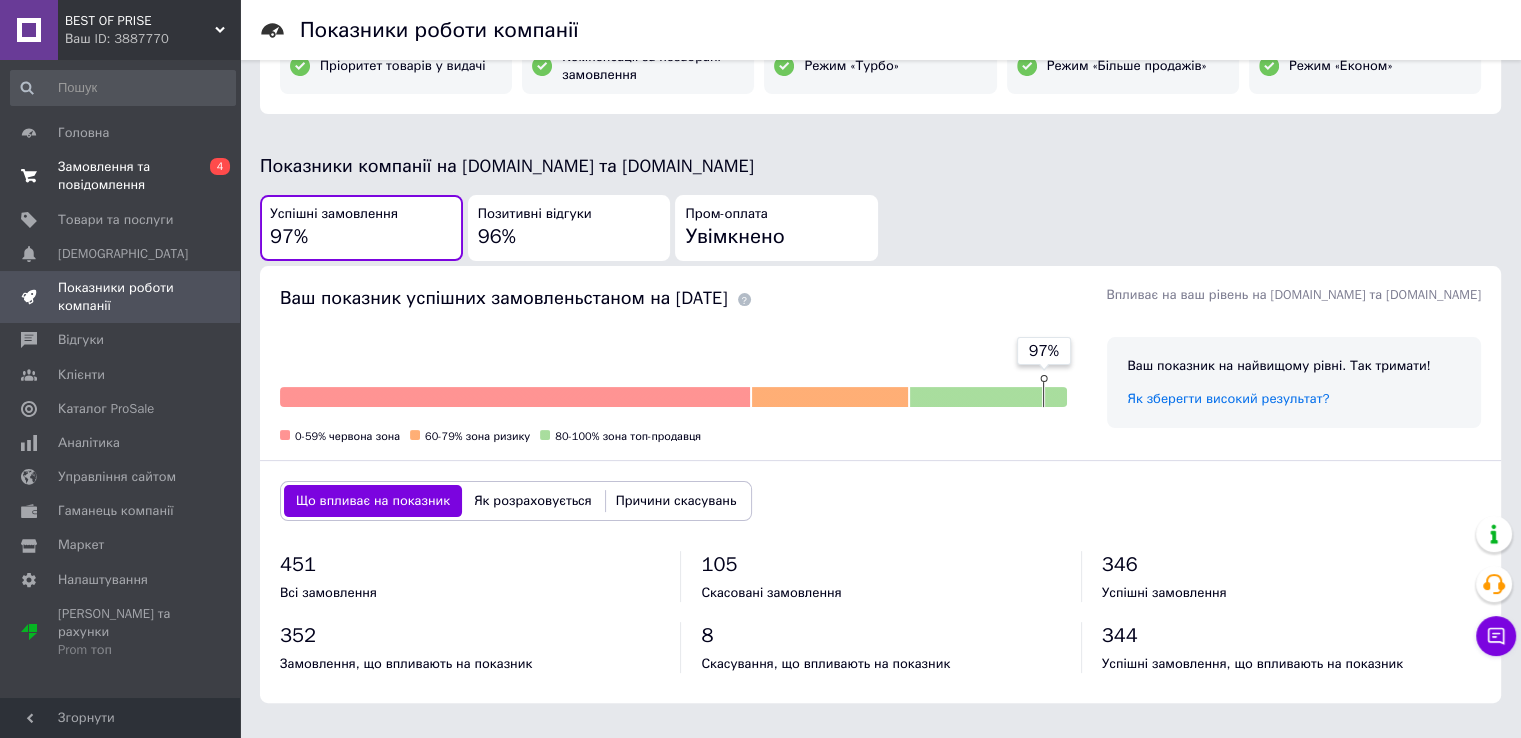 click on "Замовлення та повідомлення" at bounding box center [121, 176] 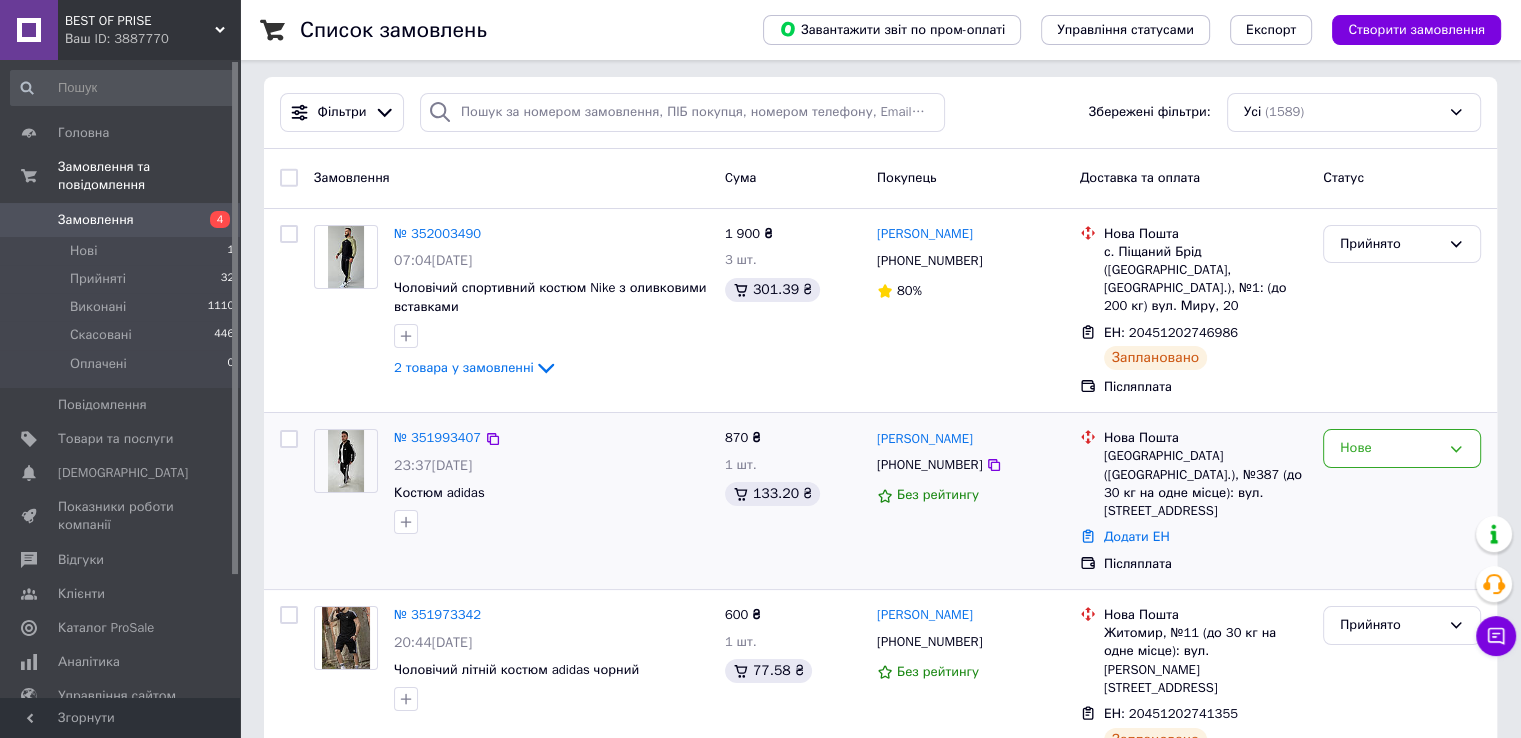 scroll, scrollTop: 0, scrollLeft: 0, axis: both 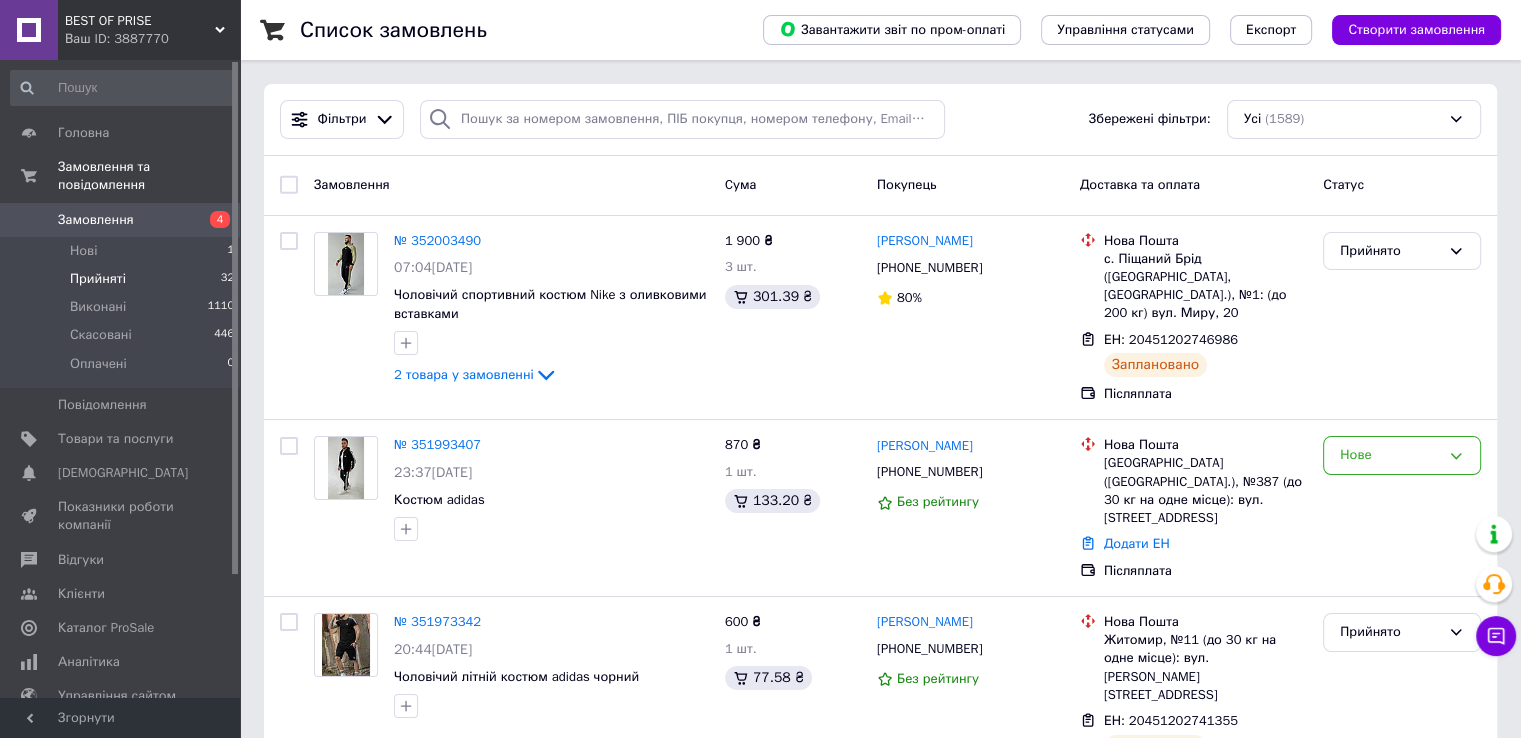 click on "Прийняті" at bounding box center [98, 279] 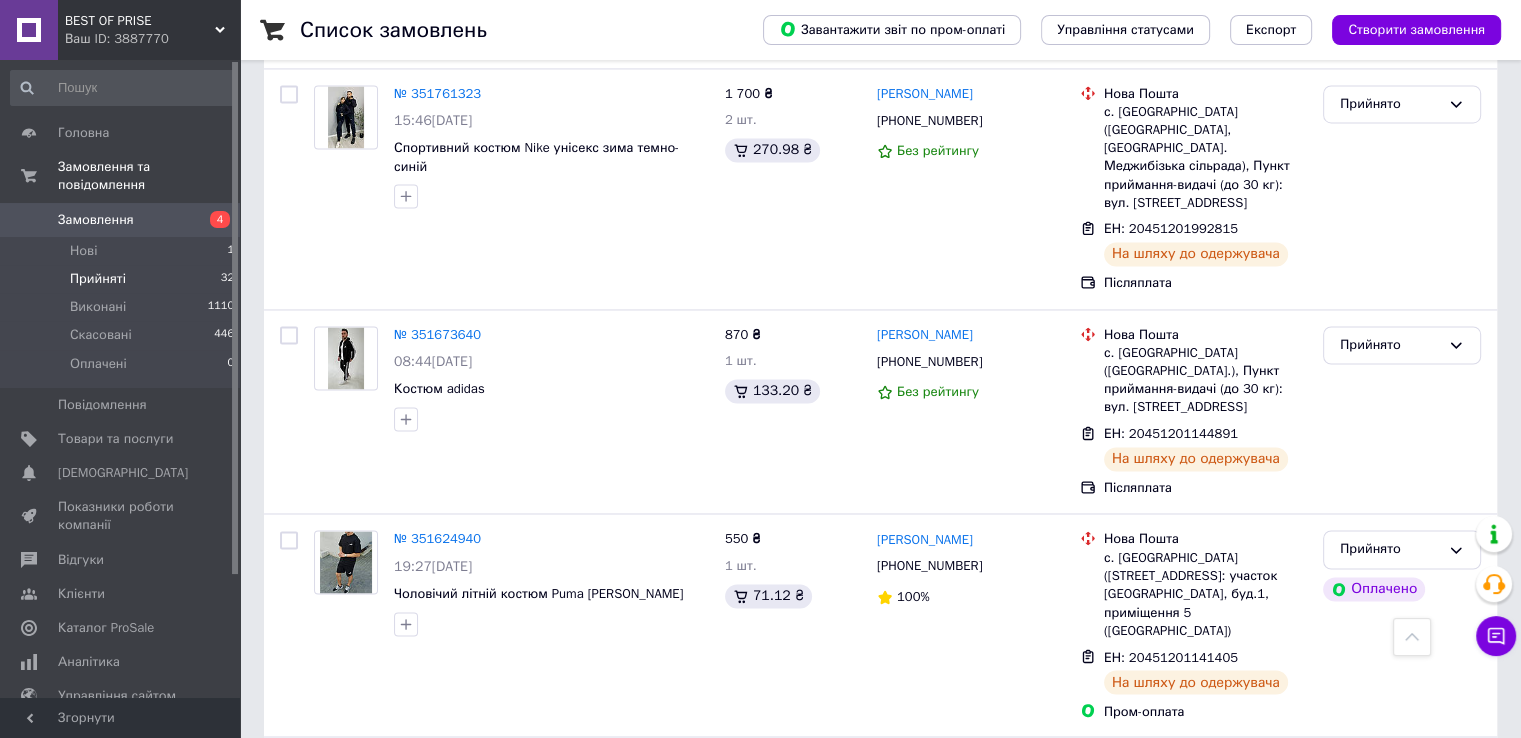 scroll, scrollTop: 3369, scrollLeft: 0, axis: vertical 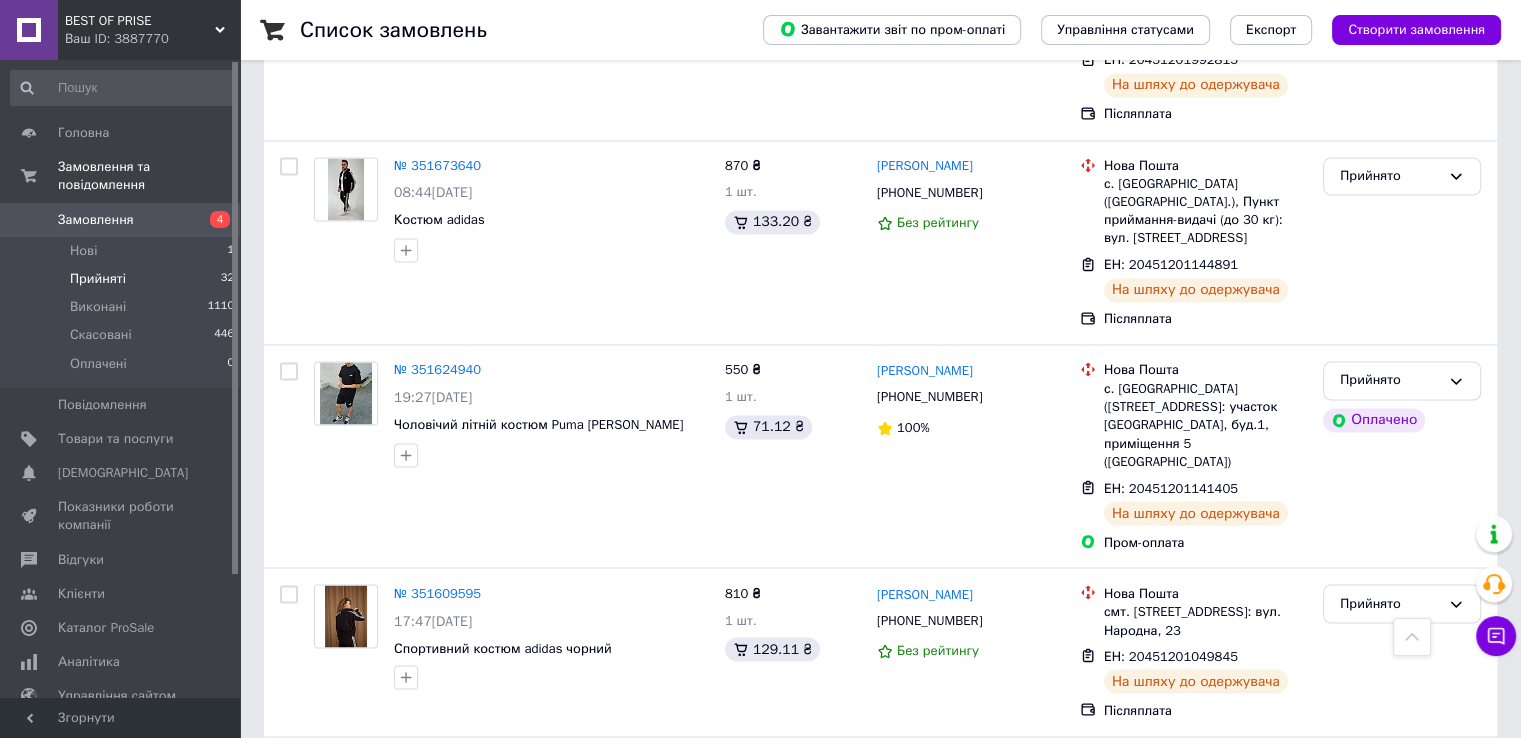 click on "Прийняті" at bounding box center (98, 279) 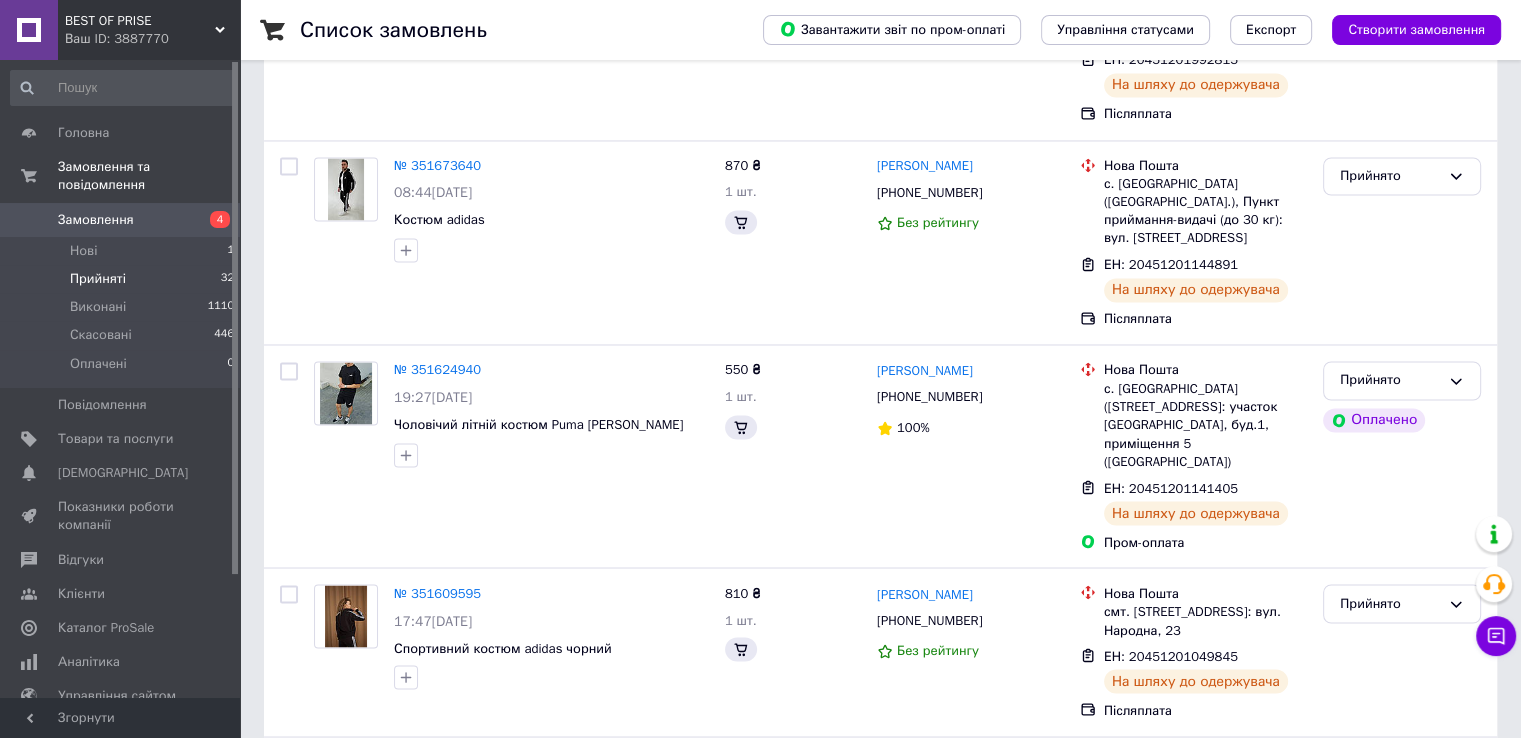 scroll, scrollTop: 0, scrollLeft: 0, axis: both 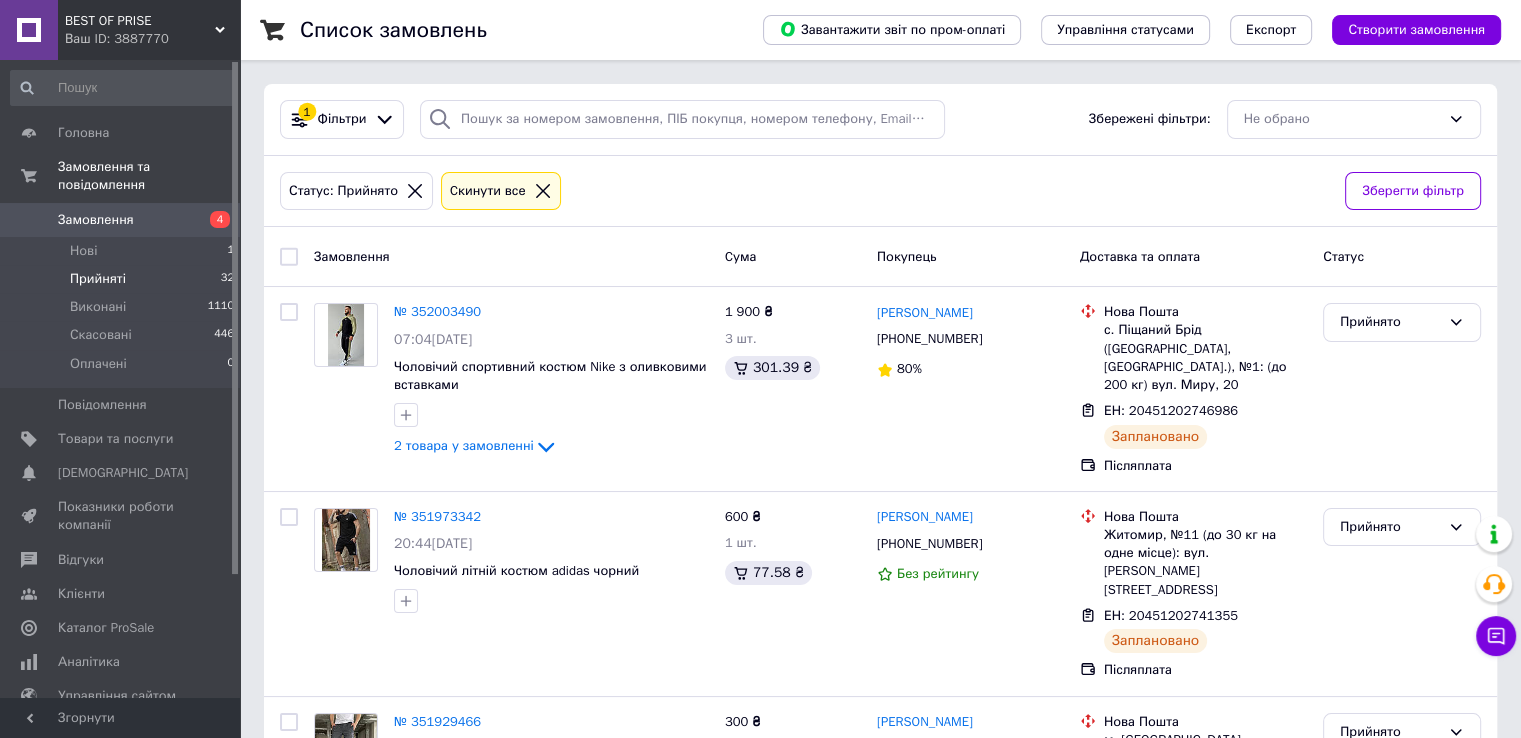 click on "Список замовлень   Завантажити звіт по пром-оплаті Управління статусами Експорт Створити замовлення 1 Фільтри Збережені фільтри: Не обрано Статус: Прийнято Cкинути все Зберегти фільтр Замовлення Cума Покупець Доставка та оплата Статус № 352003490 07:04, 10.07.2025 Чоловічий спортивний костюм Nike з оливковими вставками 2 товара у замовленні 1 900 ₴ 3 шт. 301.39 ₴ Тетяна Василенко +380955769300 80% Нова Пошта с. Піщаний Брід (Кіровоградська обл., Новоукраїнський р-н.), №1: (до 200 кг) вул. Миру, 20 ЕН: 20451202746986 Заплановано Післяплата Прийнято № 351973342 20:44, 09.07.2025 600 ₴ 1 шт. 77.58 ₴ +380636822946 № 351929466" at bounding box center (880, 2188) 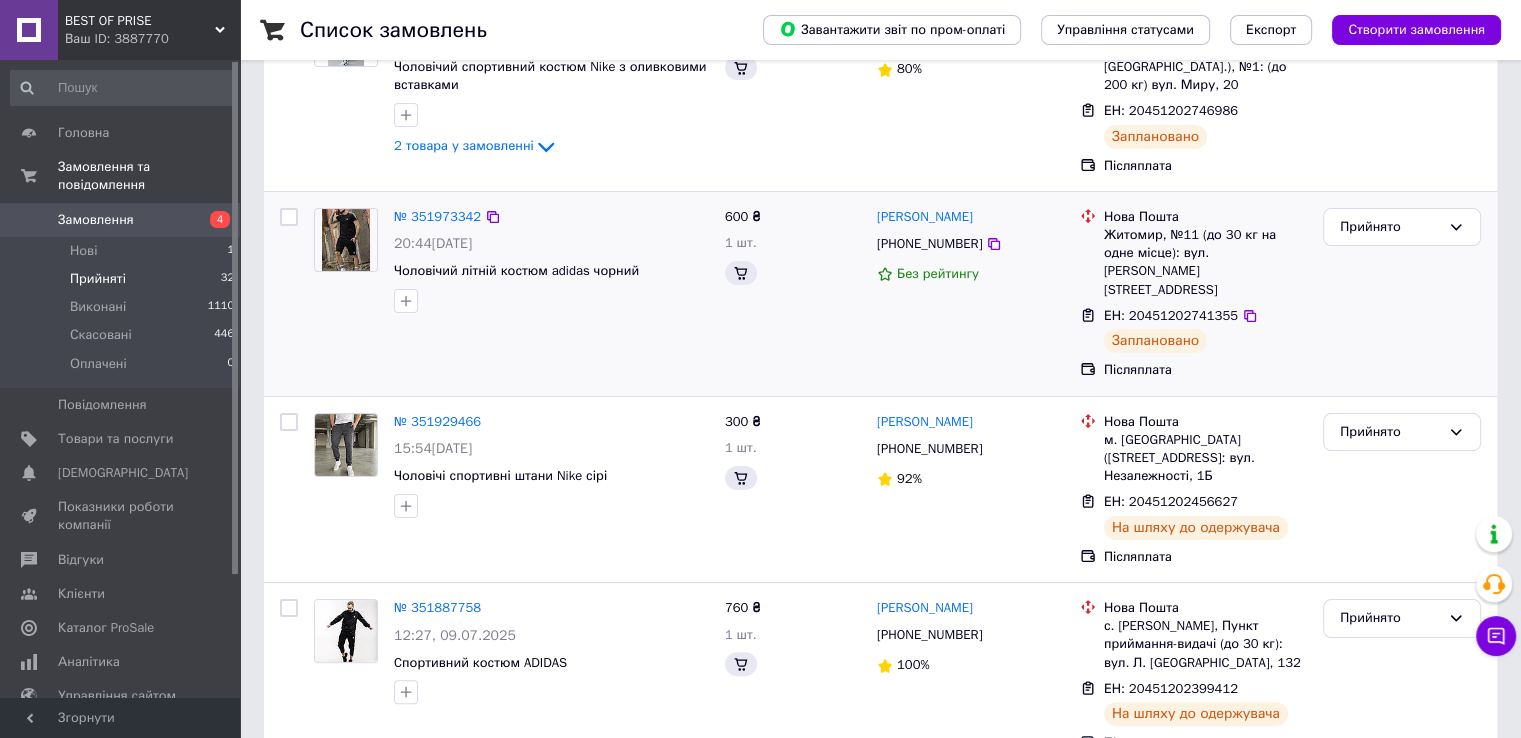 scroll, scrollTop: 0, scrollLeft: 0, axis: both 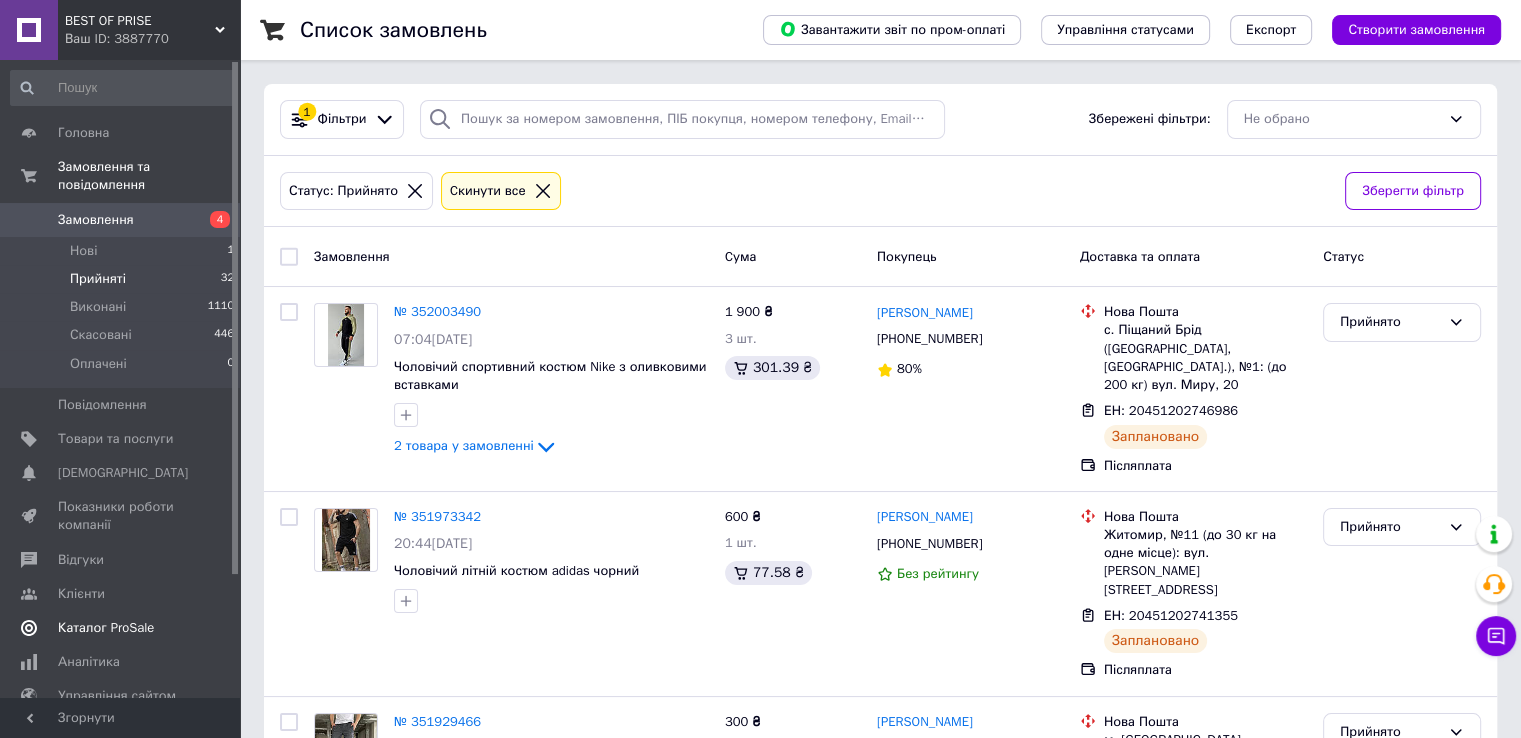 drag, startPoint x: 240, startPoint y: 621, endPoint x: 238, endPoint y: 604, distance: 17.117243 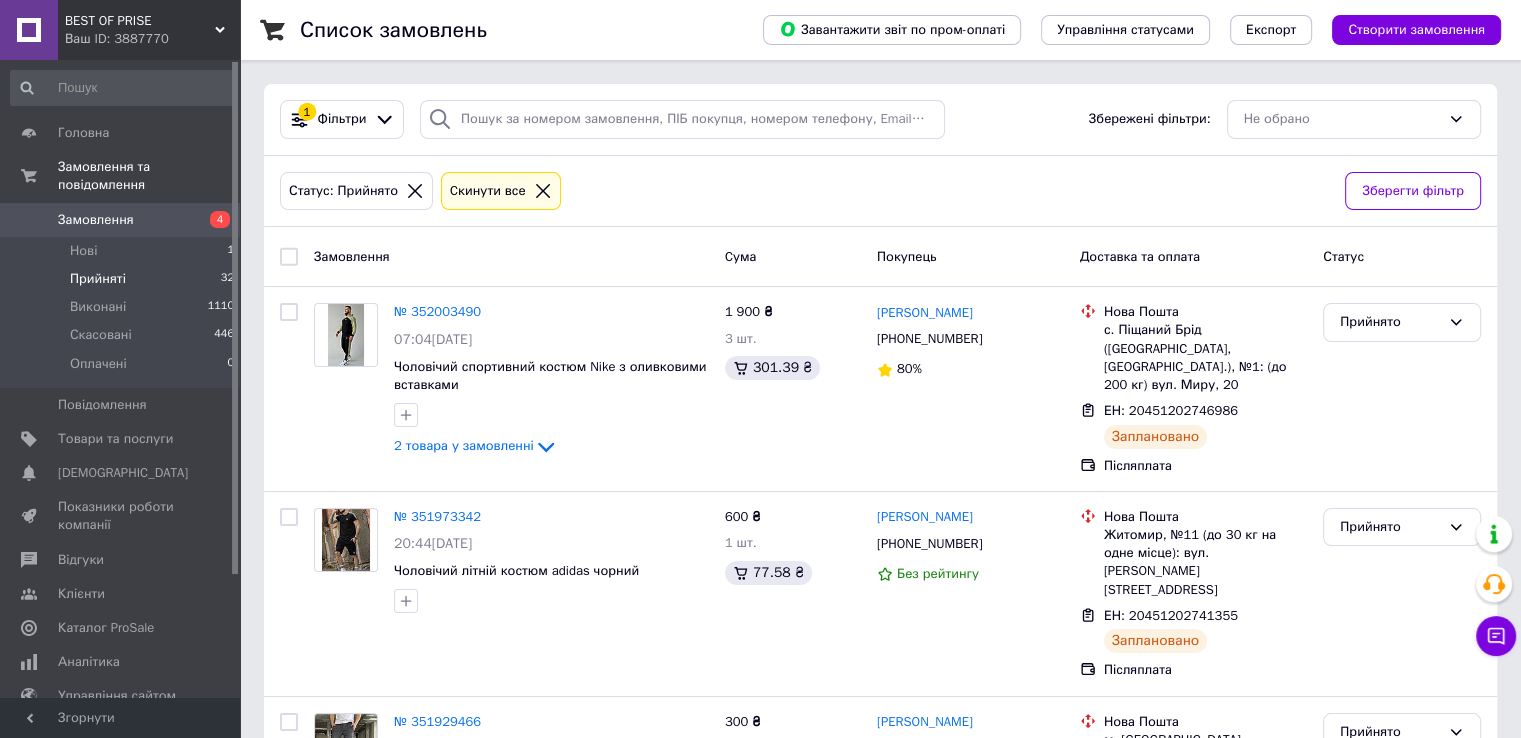 click on "Прийняті" at bounding box center (98, 279) 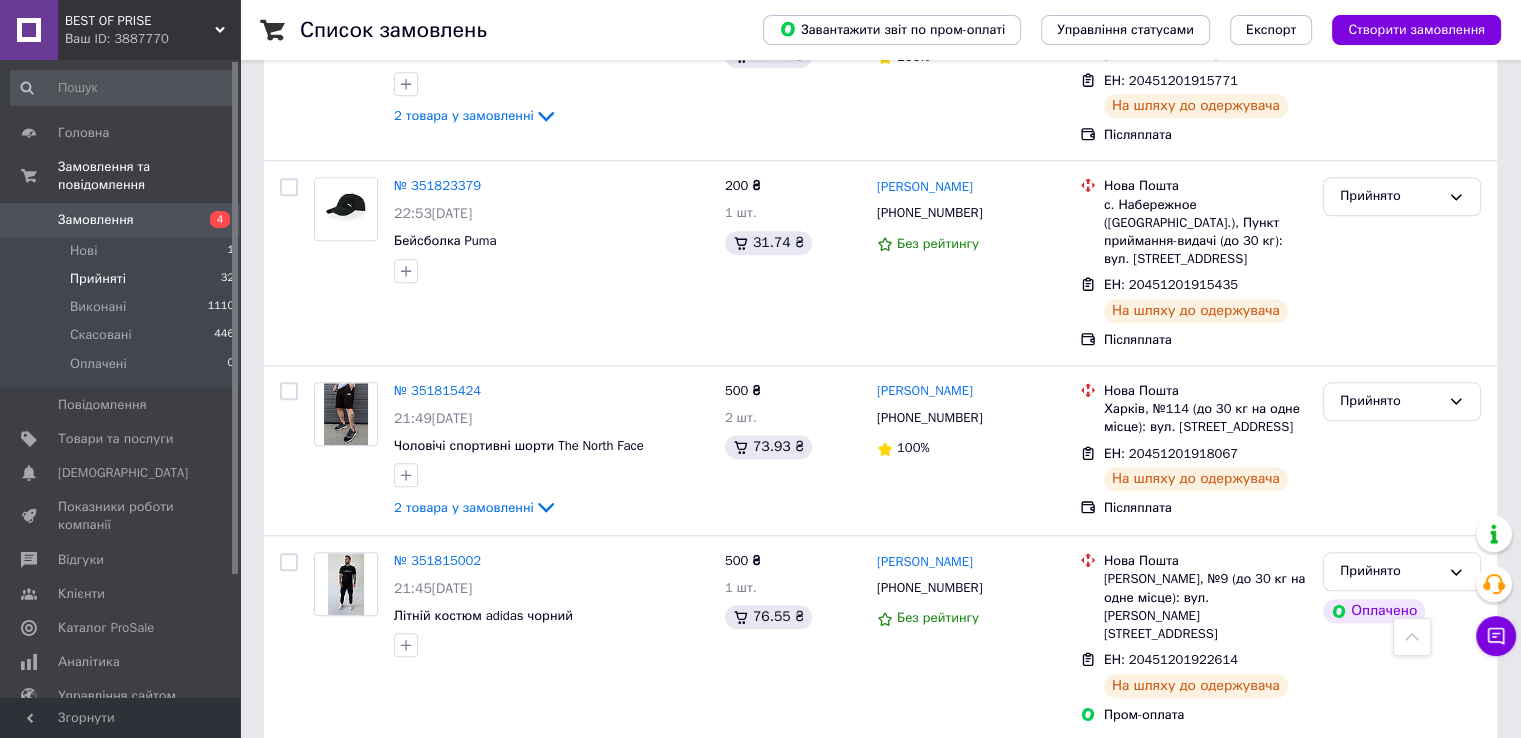scroll, scrollTop: 1942, scrollLeft: 0, axis: vertical 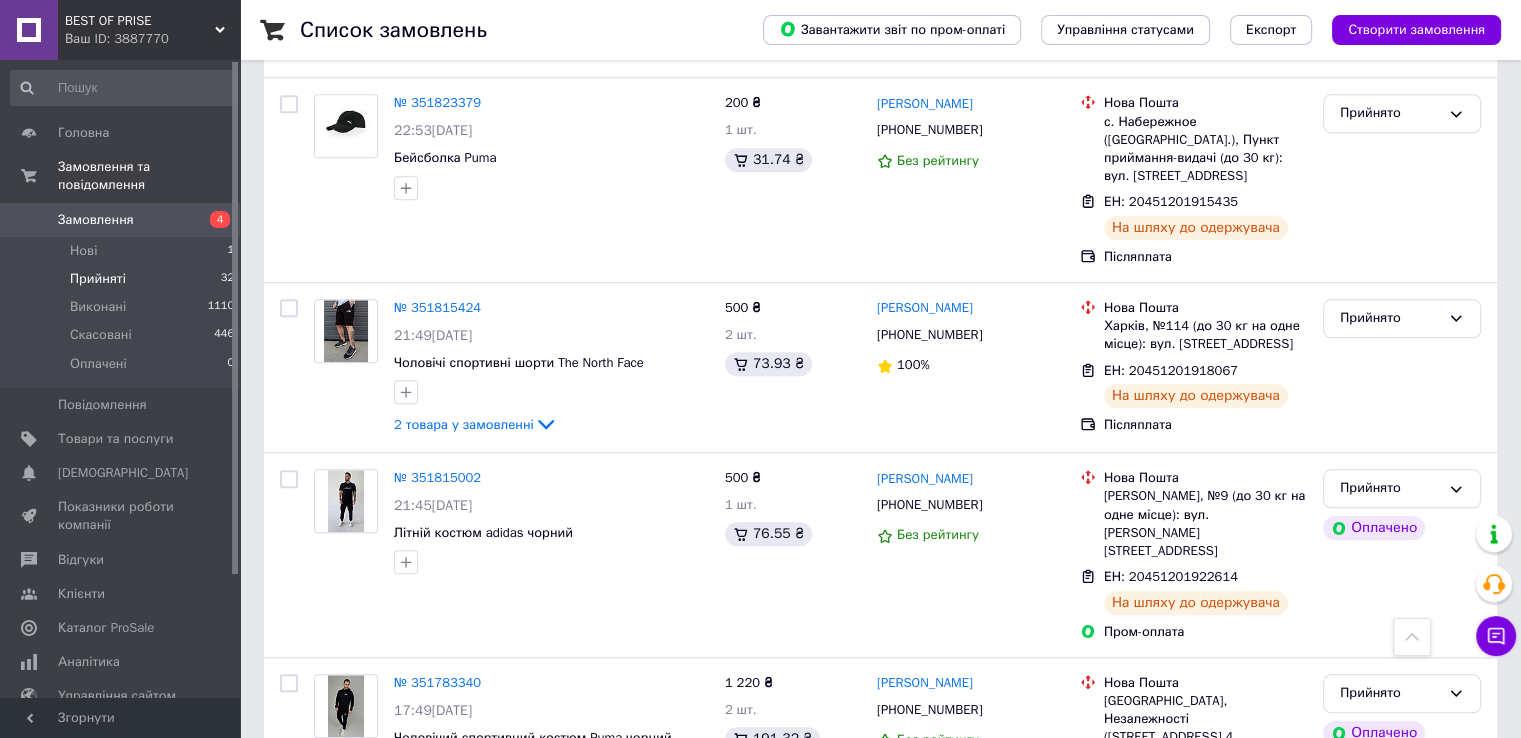 click on "Список замовлень   Завантажити звіт по пром-оплаті Управління статусами Експорт Створити замовлення 1 Фільтри Збережені фільтри: Не обрано Статус: Прийнято Cкинути все Зберегти фільтр Замовлення Cума Покупець Доставка та оплата Статус № 352003490 07:04, 10.07.2025 Чоловічий спортивний костюм Nike з оливковими вставками 2 товара у замовленні 1 900 ₴ 3 шт. 301.39 ₴ Тетяна Василенко +380955769300 80% Нова Пошта с. Піщаний Брід (Кіровоградська обл., Новоукраїнський р-н.), №1: (до 200 кг) вул. Миру, 20 ЕН: 20451202746986 Заплановано Післяплата Прийнято № 351973342 20:44, 09.07.2025 600 ₴ 1 шт. 77.58 ₴ +380636822946 № 351929466" at bounding box center [880, 246] 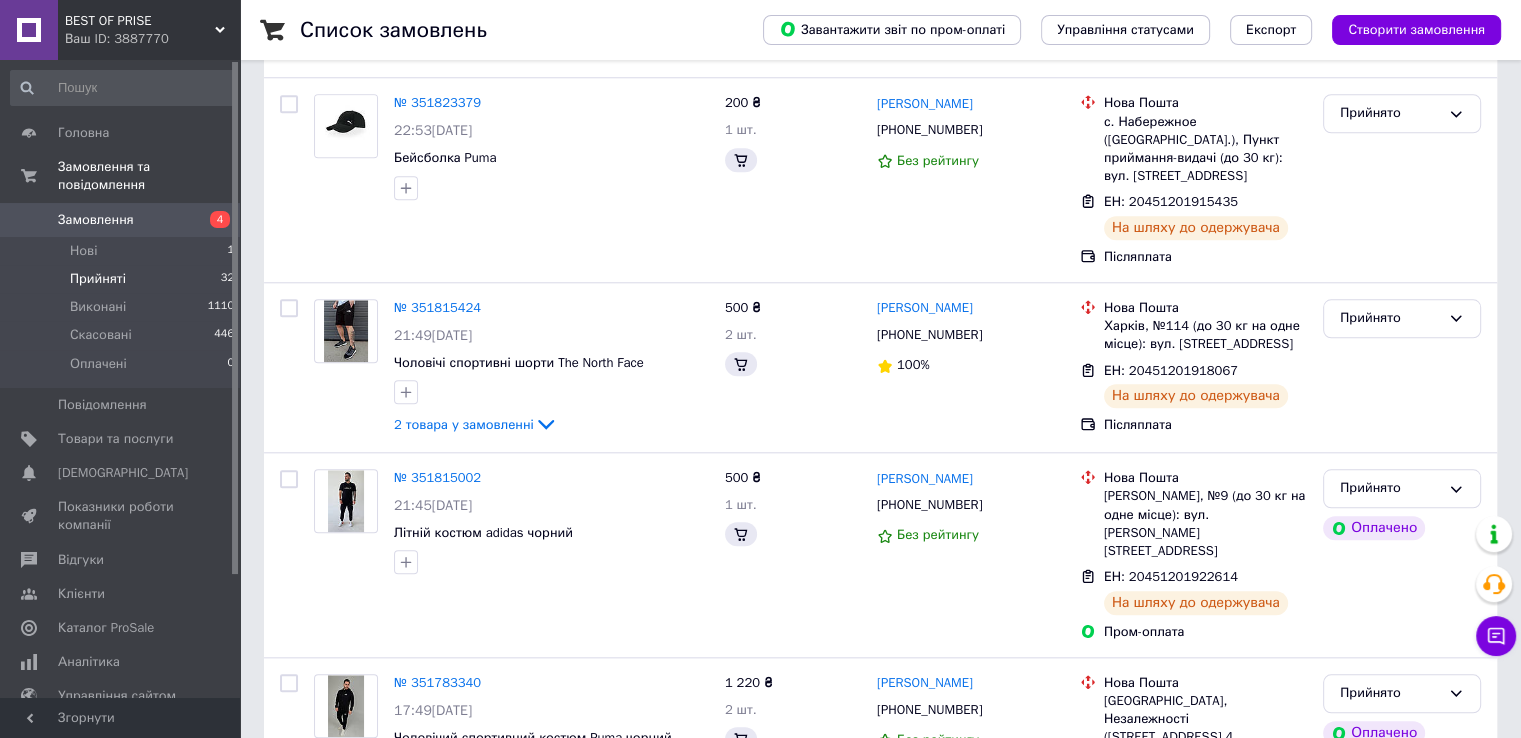 scroll, scrollTop: 0, scrollLeft: 0, axis: both 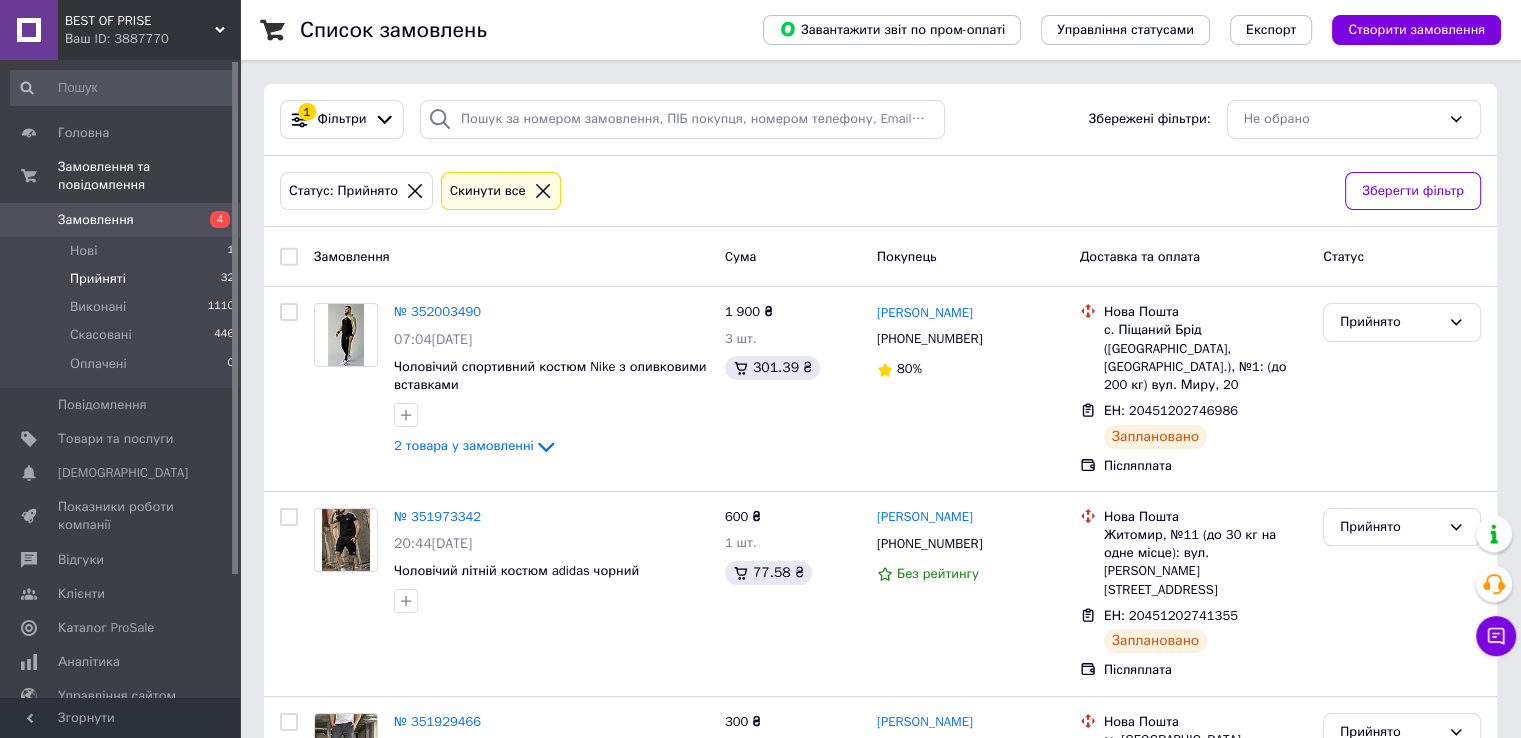 click on "Прийняті" at bounding box center [98, 279] 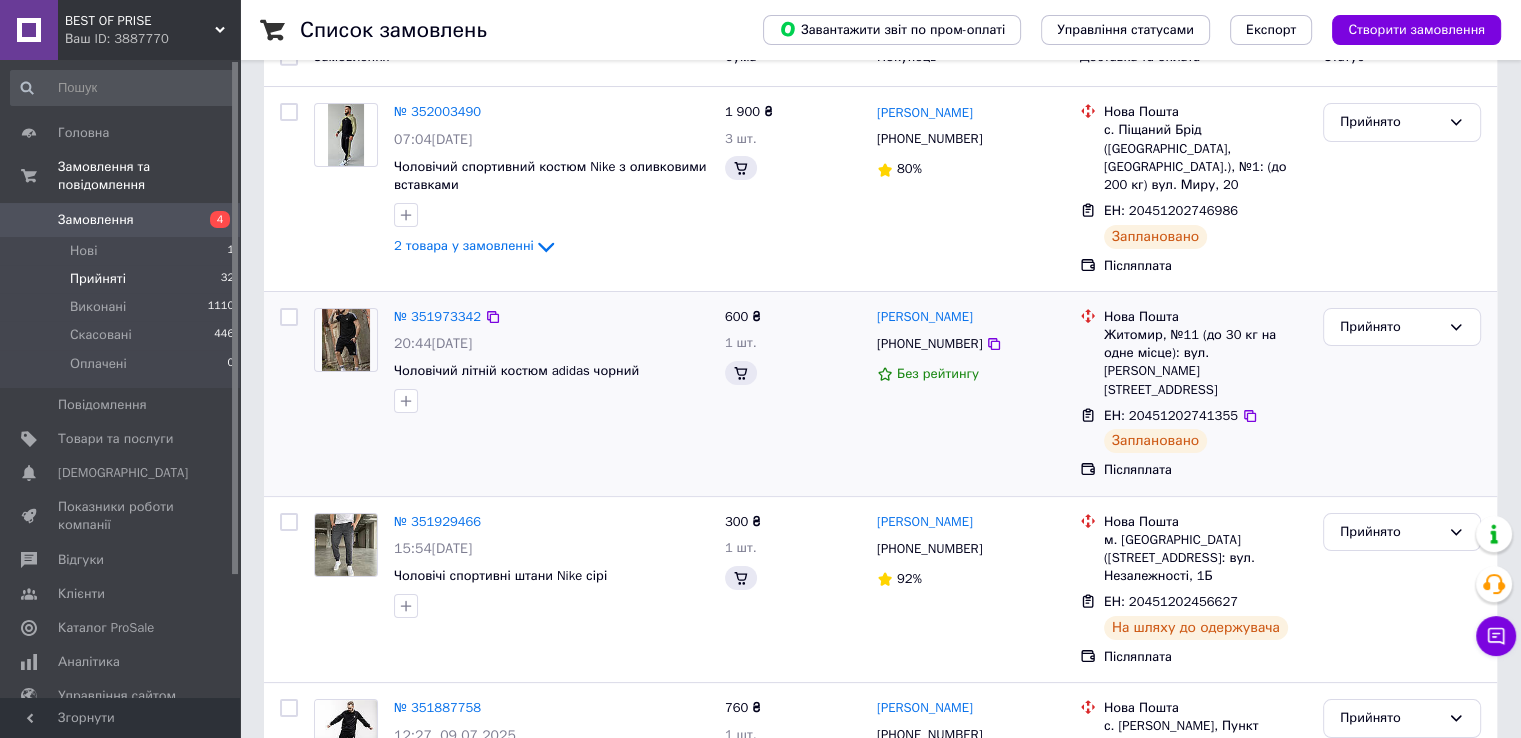 scroll, scrollTop: 0, scrollLeft: 0, axis: both 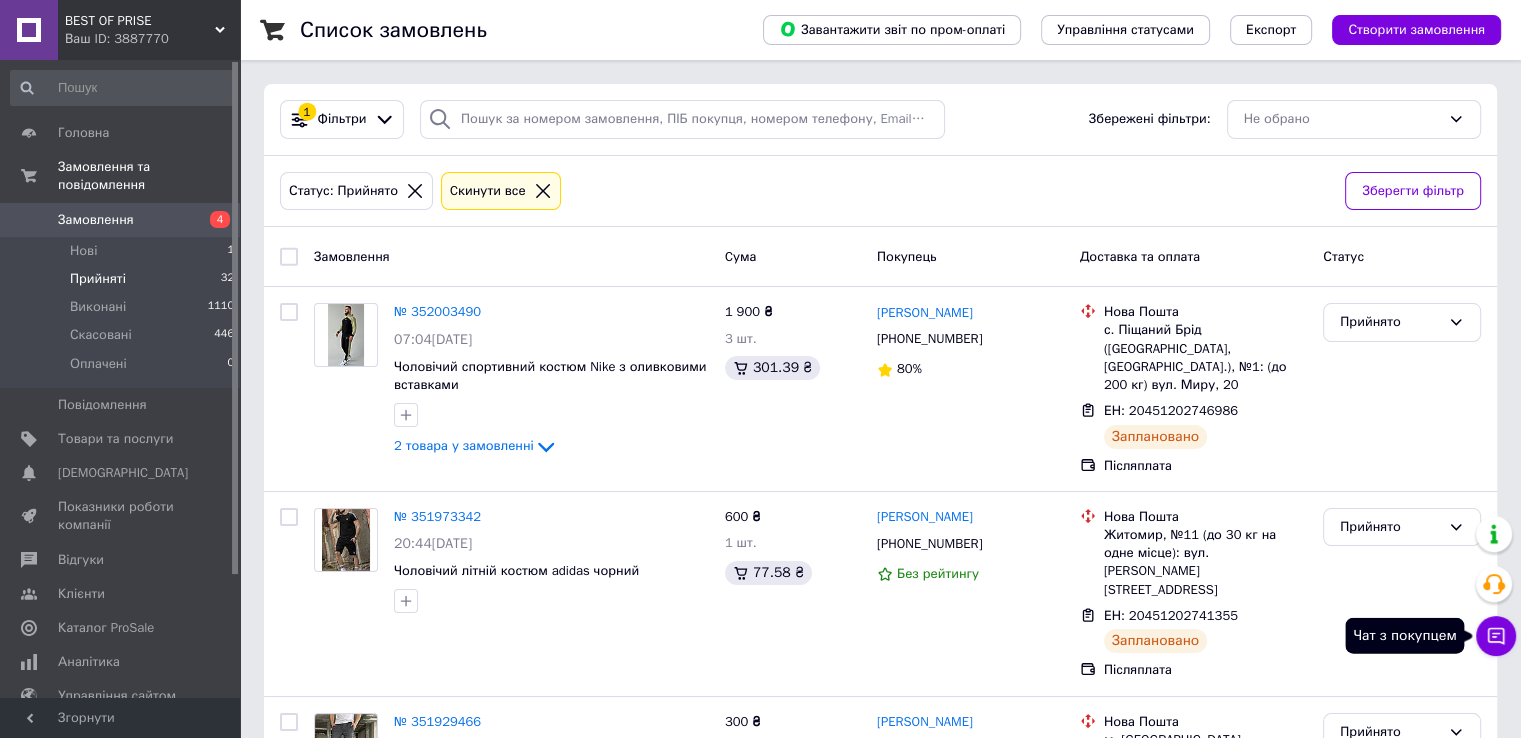 click 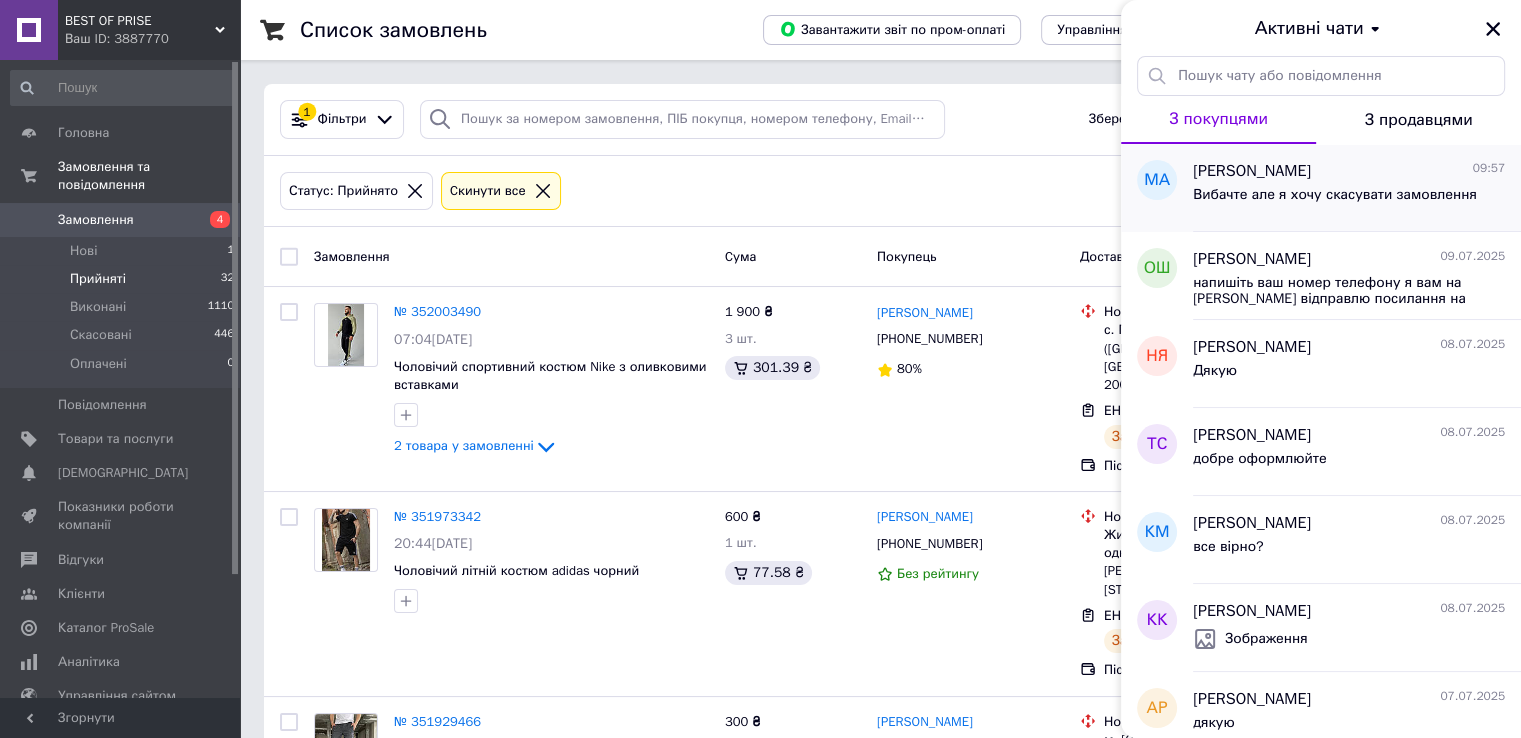 click on "Вибачте але я хочу скасувати замовлення" at bounding box center [1335, 195] 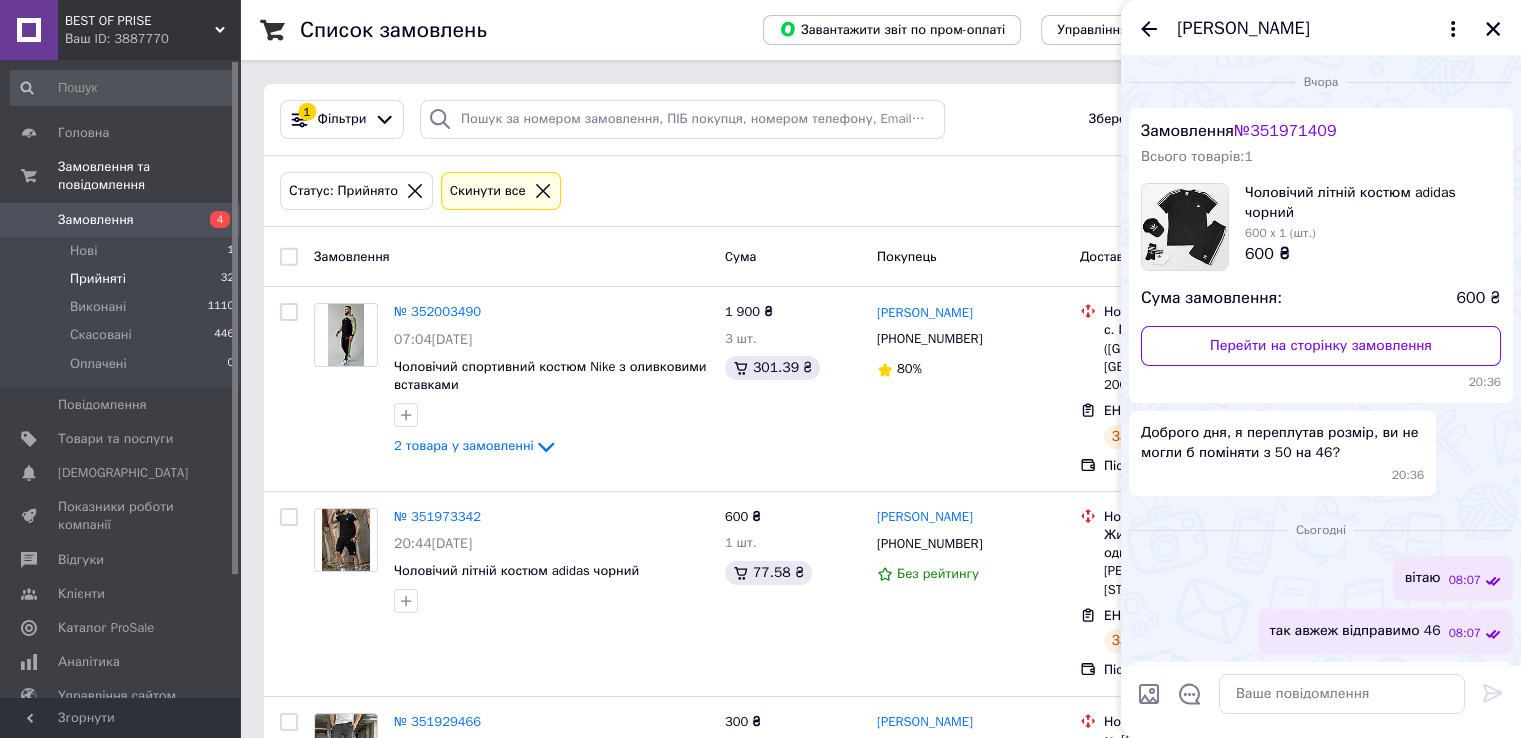 scroll, scrollTop: 409, scrollLeft: 0, axis: vertical 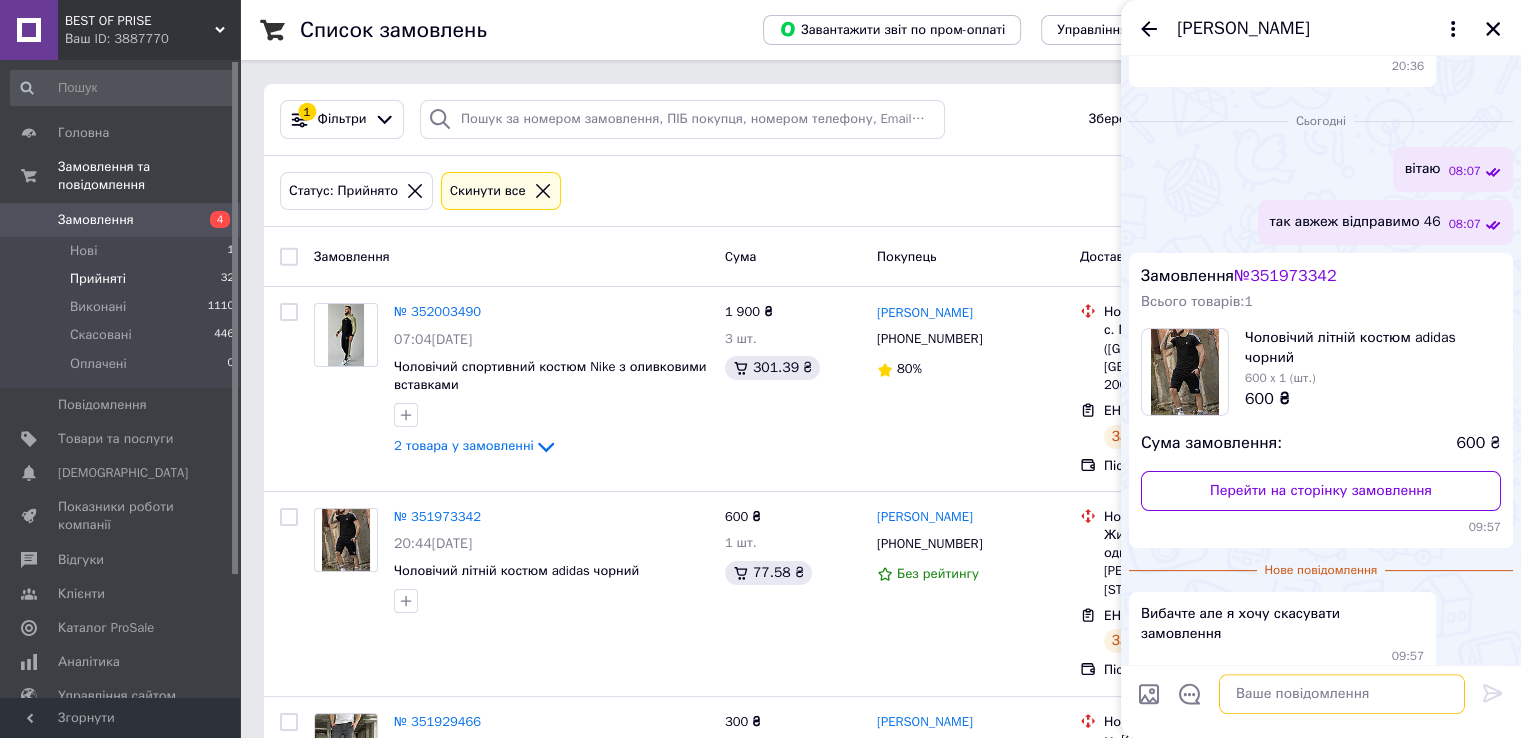 click at bounding box center [1342, 694] 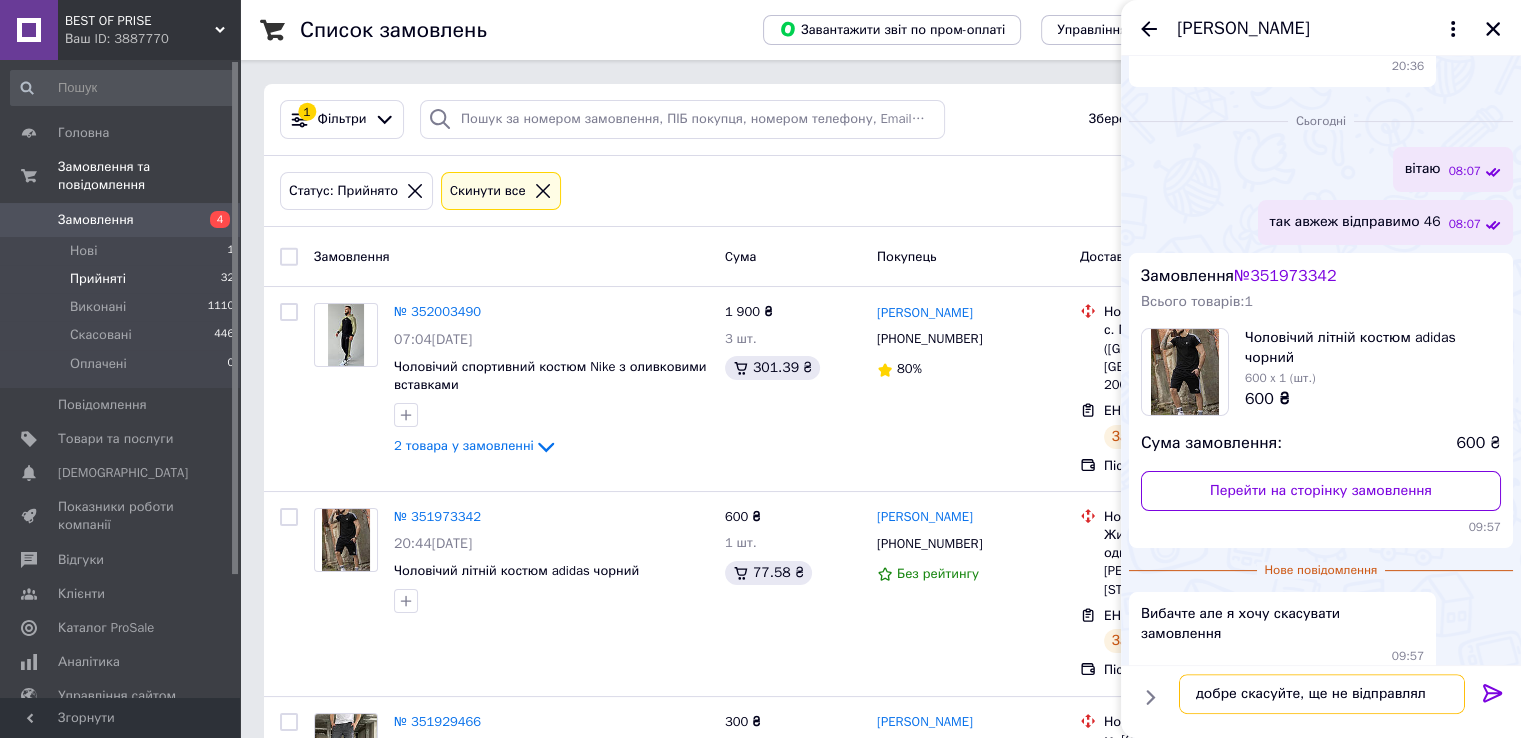 type on "добре скасуйте, ще не відправляли" 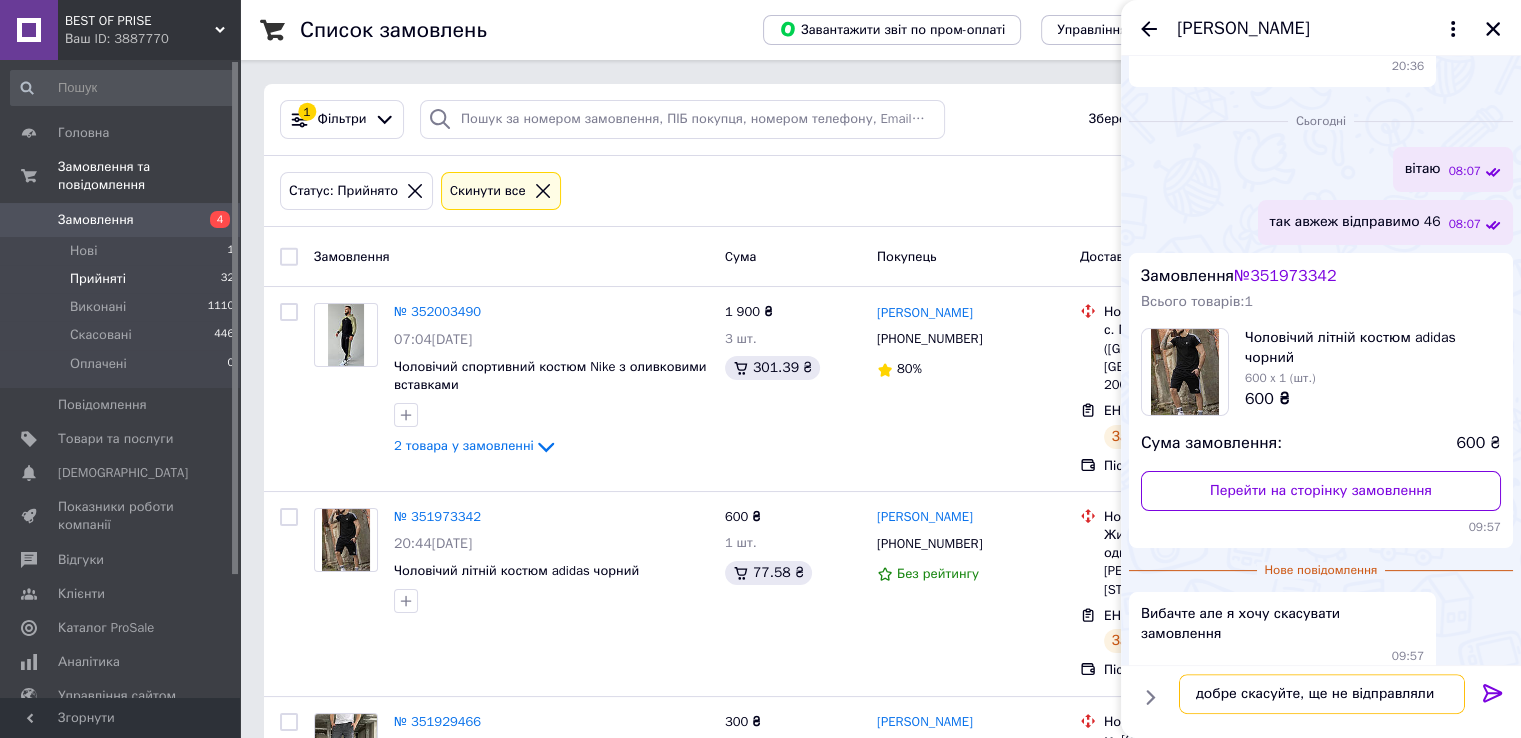 type 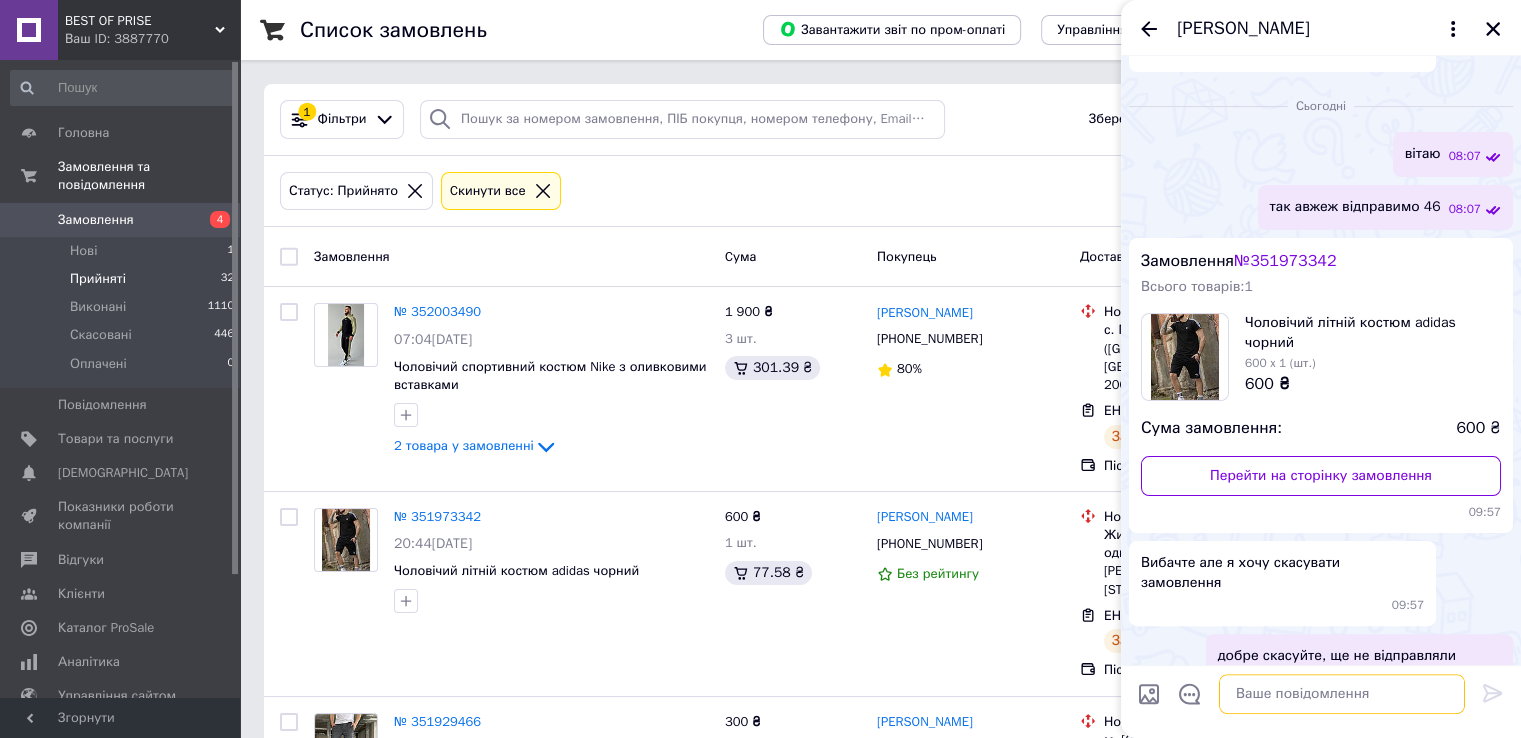 scroll, scrollTop: 426, scrollLeft: 0, axis: vertical 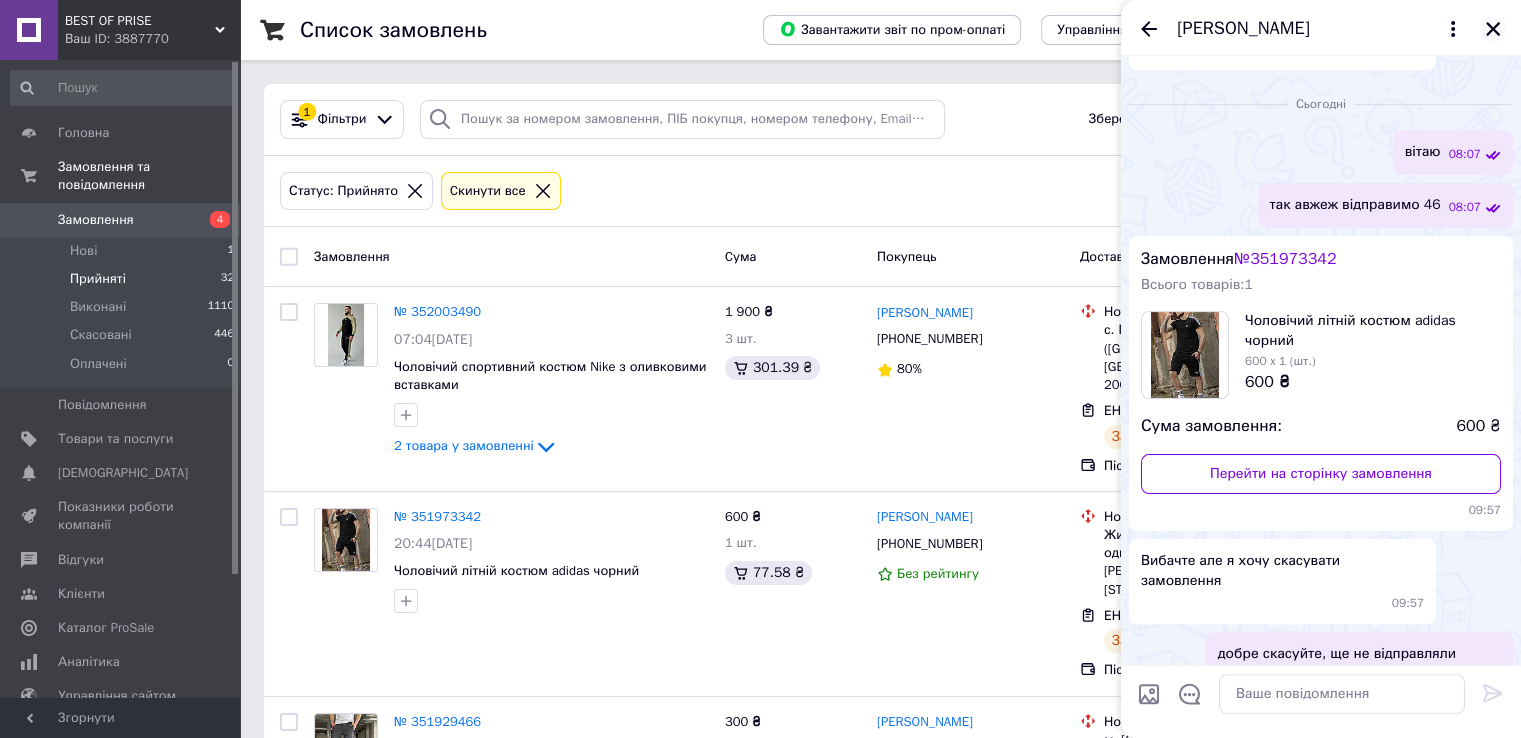 click 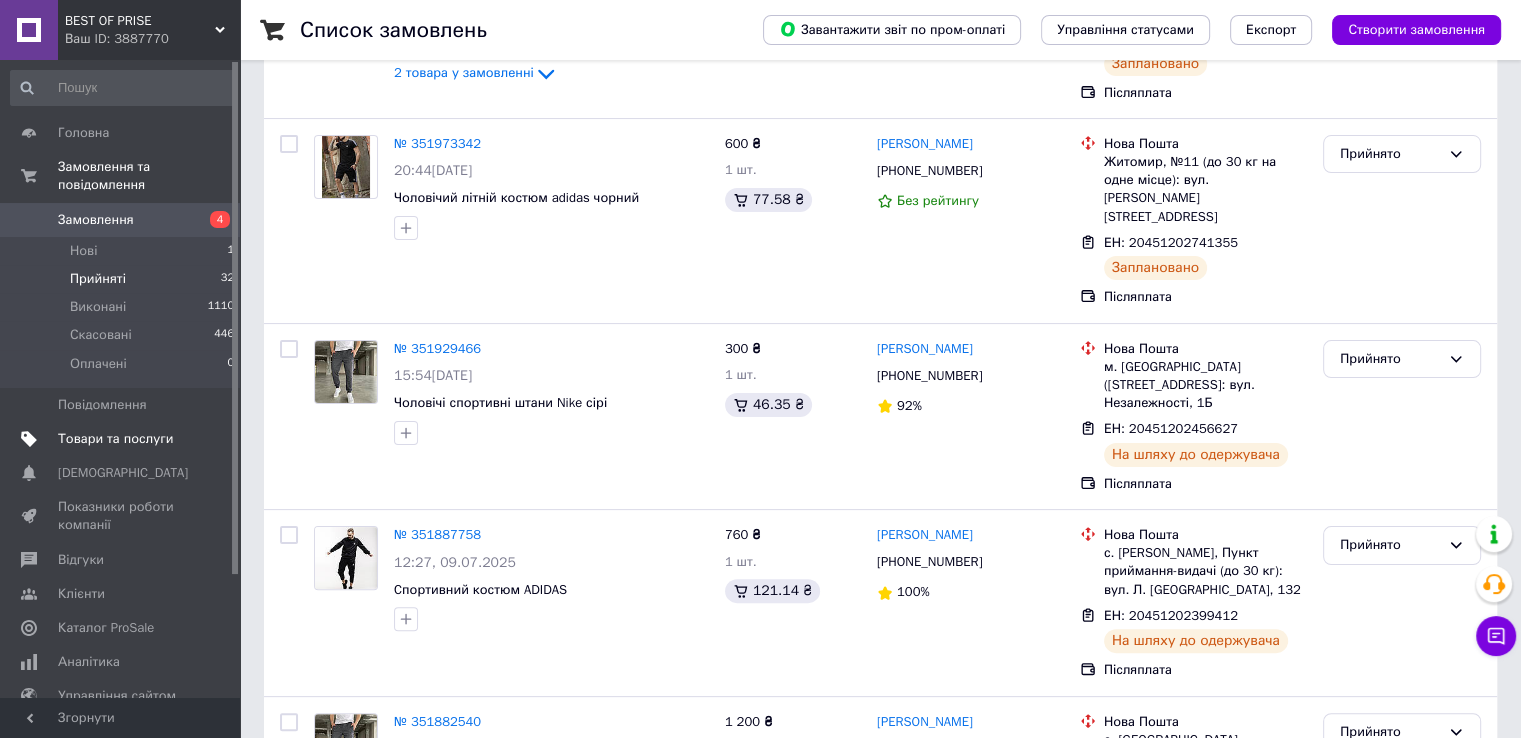 scroll, scrollTop: 400, scrollLeft: 0, axis: vertical 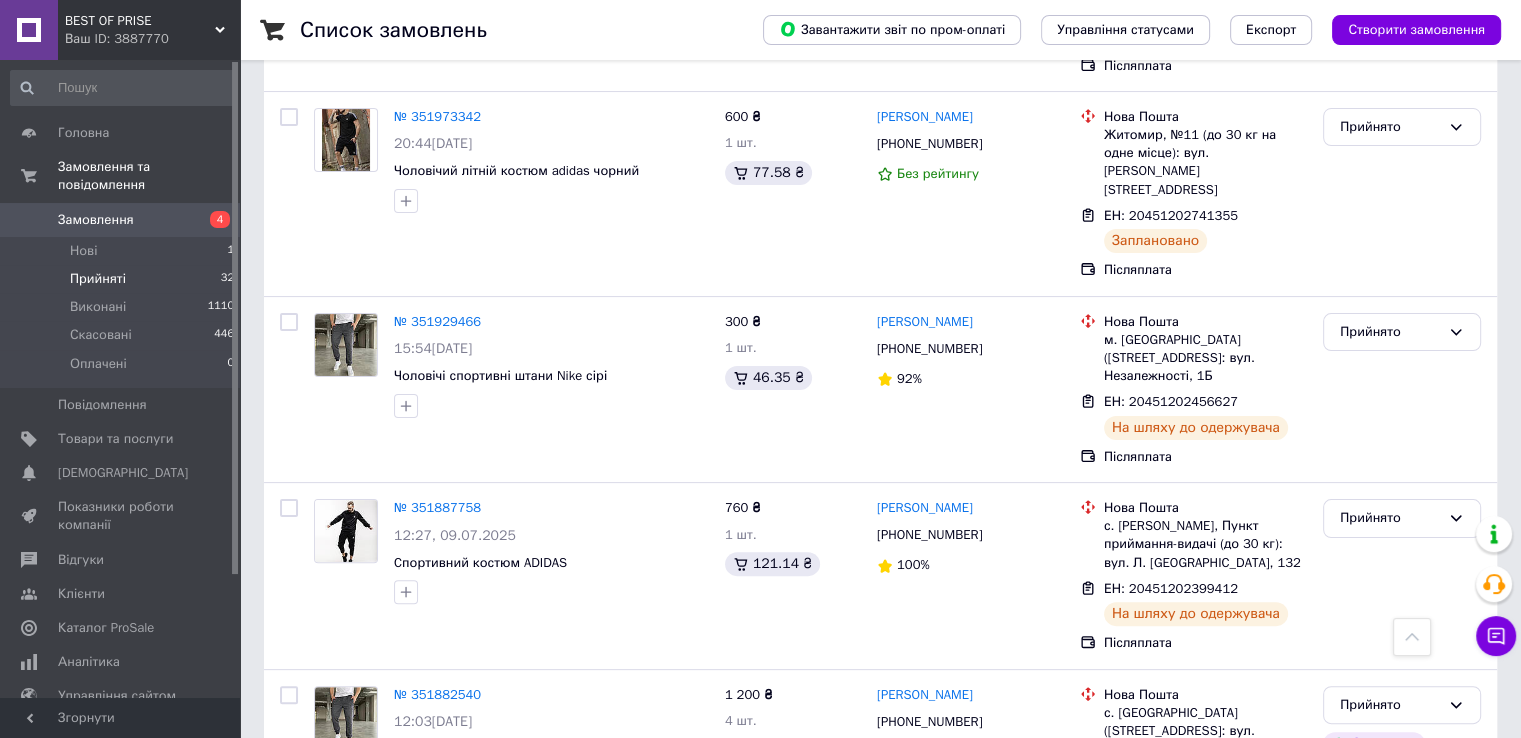 click on "Список замовлень   Завантажити звіт по пром-оплаті Управління статусами Експорт Створити замовлення 1 Фільтри Збережені фільтри: Не обрано Статус: Прийнято Cкинути все Зберегти фільтр Замовлення Cума Покупець Доставка та оплата Статус № 352003490 07:04, 10.07.2025 Чоловічий спортивний костюм Nike з оливковими вставками 2 товара у замовленні 1 900 ₴ 3 шт. 301.39 ₴ Тетяна Василенко +380955769300 80% Нова Пошта с. Піщаний Брід (Кіровоградська обл., Новоукраїнський р-н.), №1: (до 200 кг) вул. Миру, 20 ЕН: 20451202746986 Заплановано Післяплата Прийнято № 351973342 20:44, 09.07.2025 600 ₴ 1 шт. 77.58 ₴ +380636822946 № 351929466" at bounding box center [880, 1788] 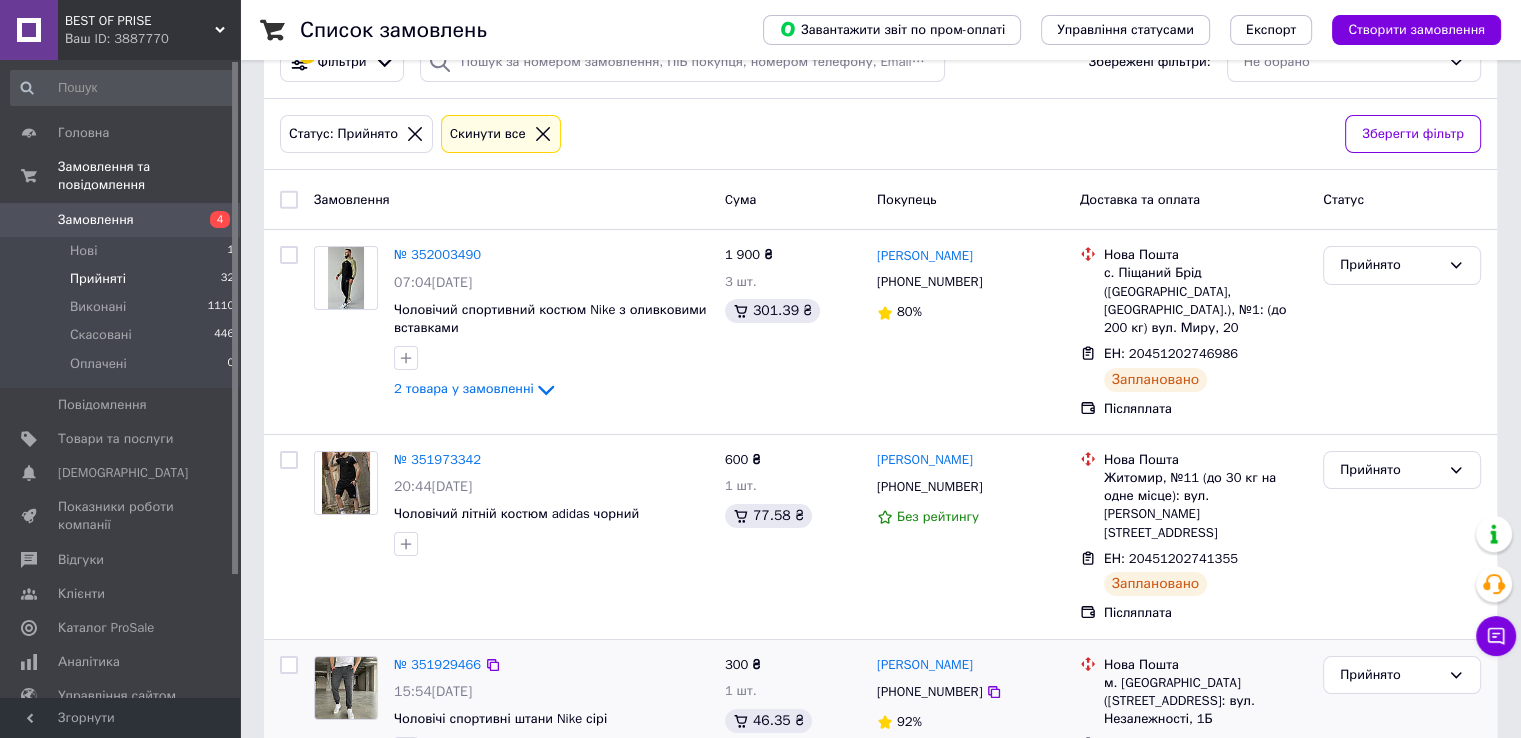 scroll, scrollTop: 100, scrollLeft: 0, axis: vertical 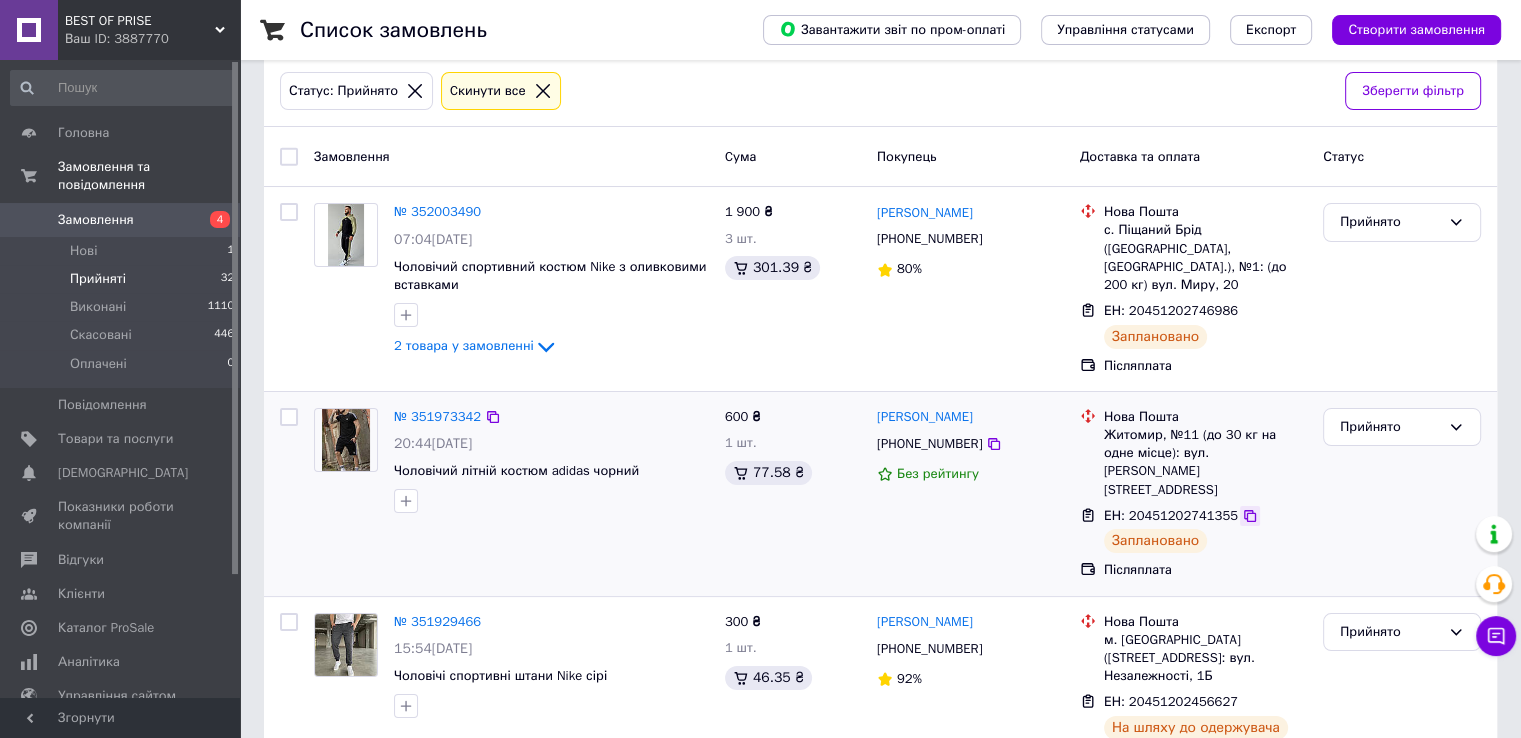 click 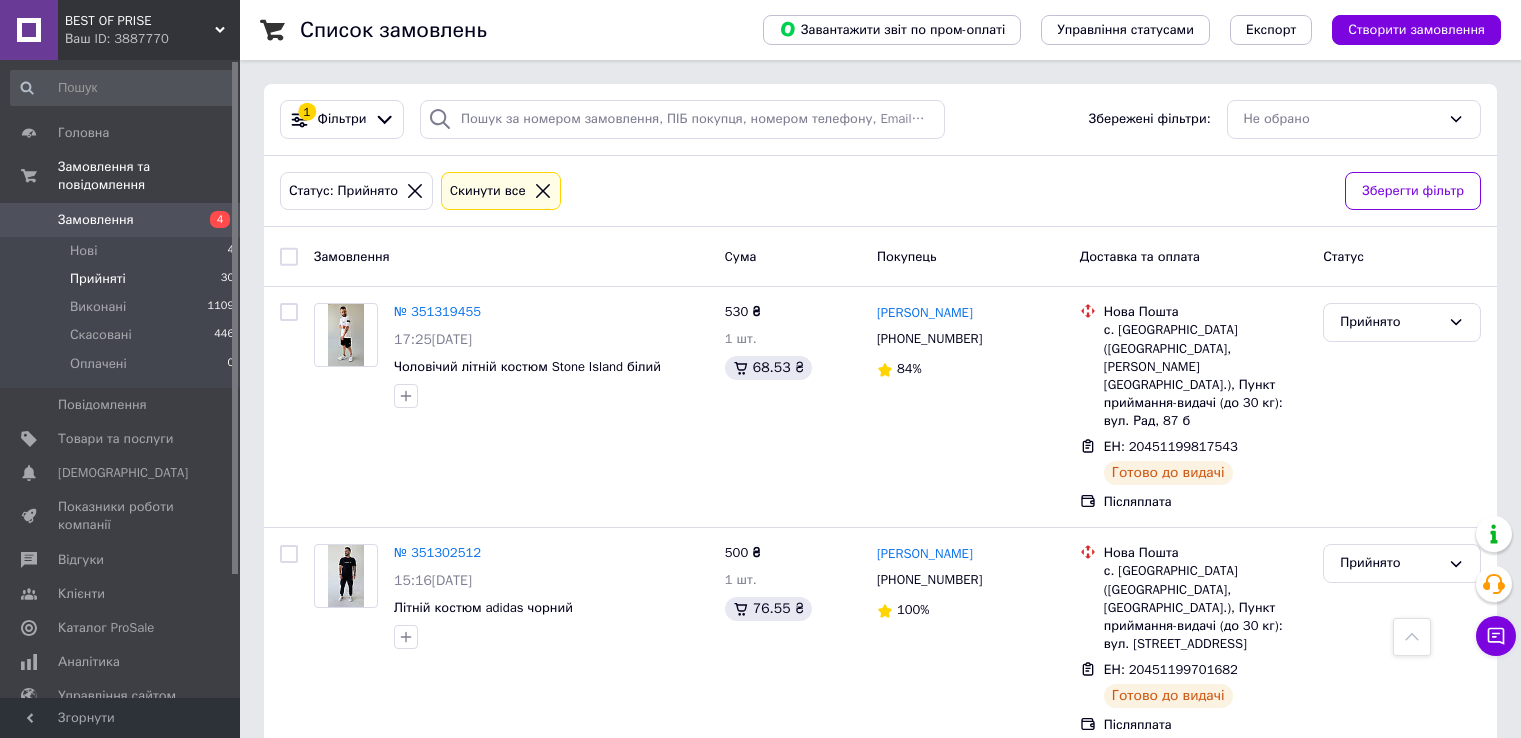 scroll, scrollTop: 1552, scrollLeft: 0, axis: vertical 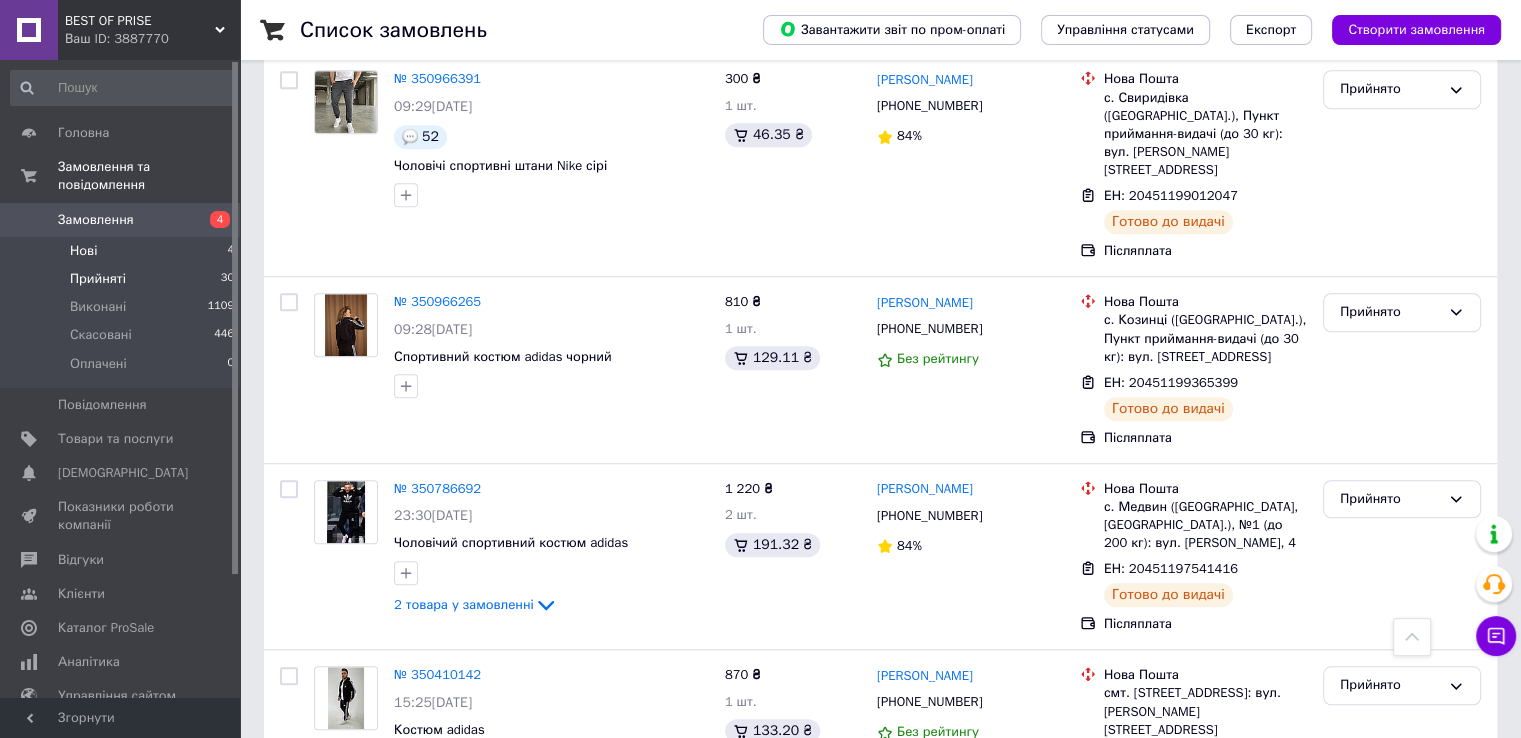 click on "Нові 4" at bounding box center (123, 251) 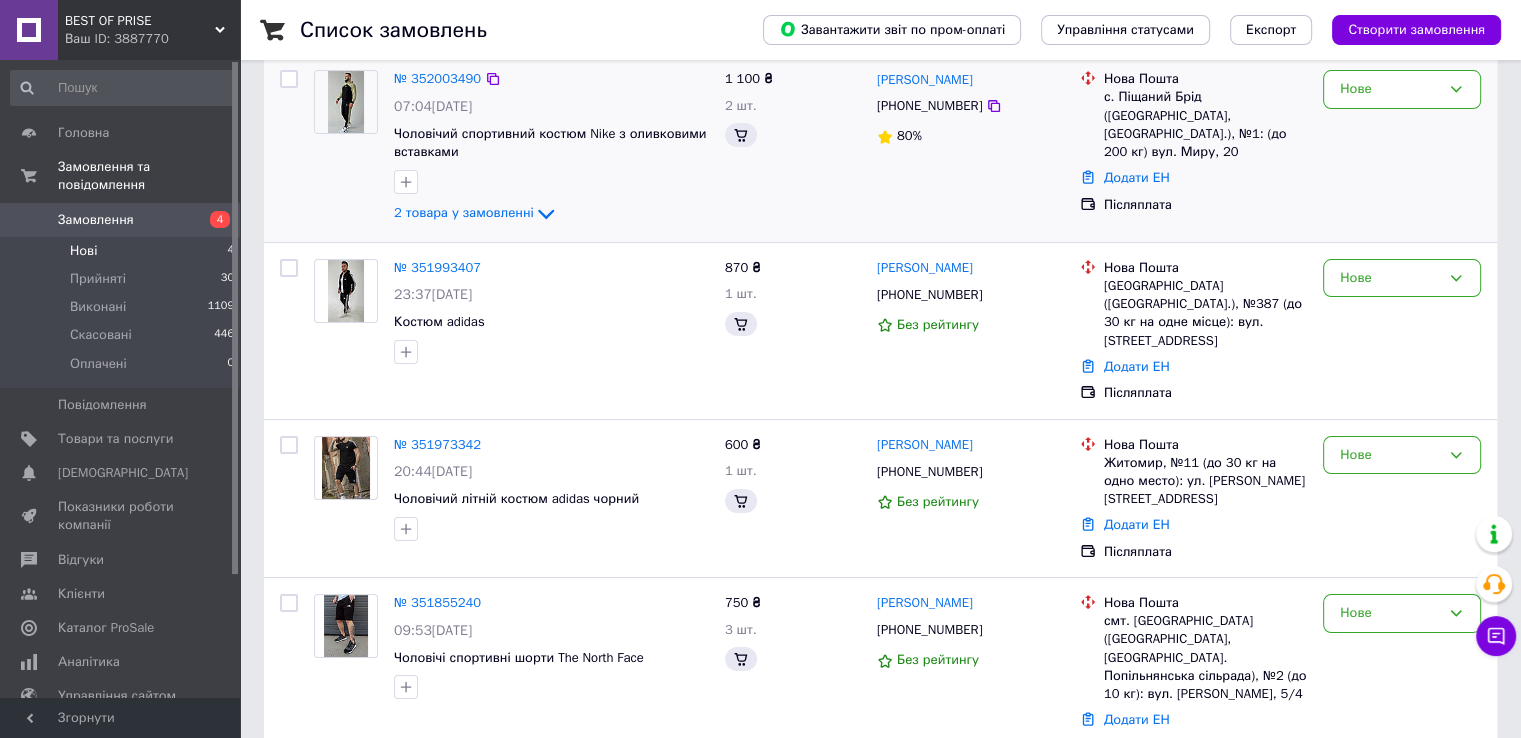 scroll, scrollTop: 235, scrollLeft: 0, axis: vertical 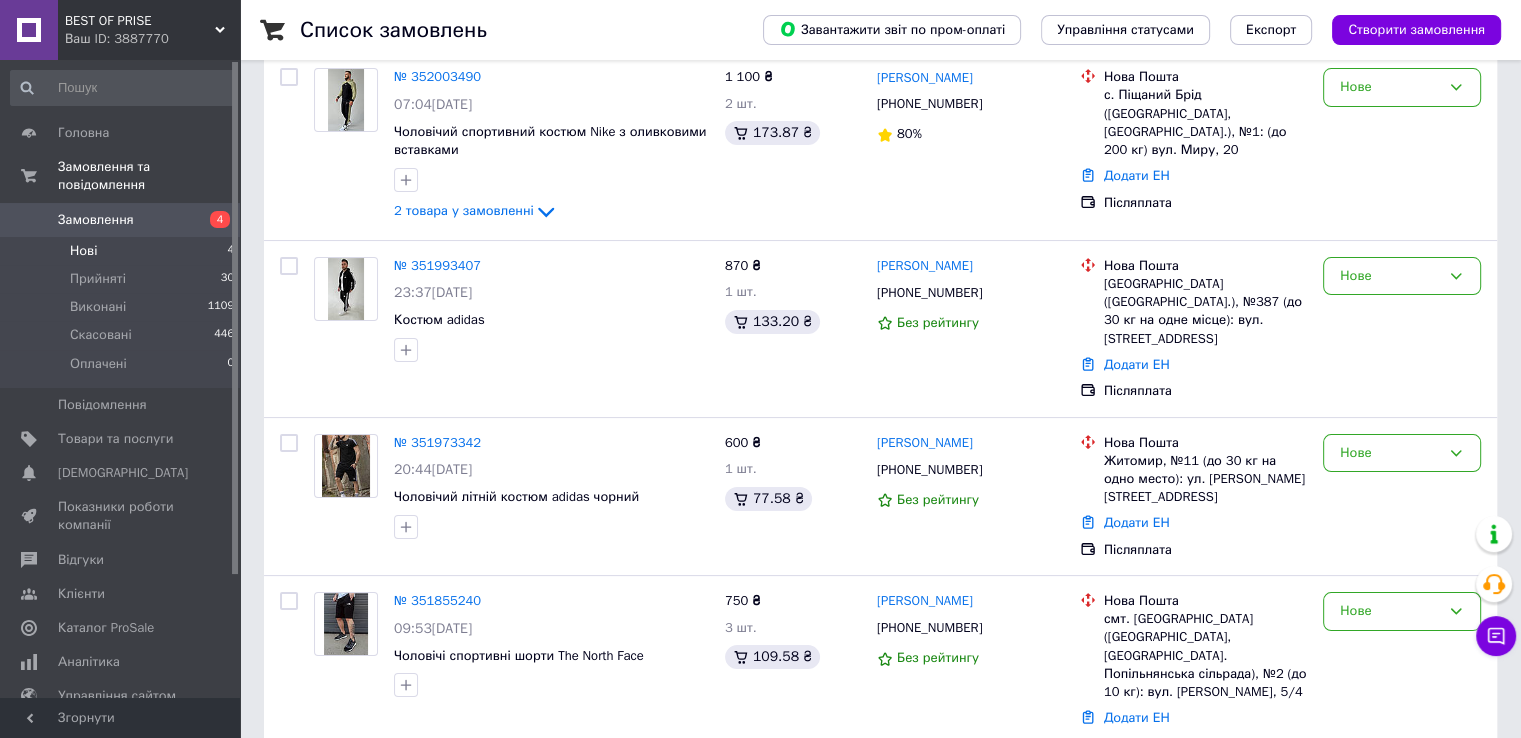 click on "Список замовлень   Завантажити звіт по пром-оплаті Управління статусами Експорт Створити замовлення 1 Фільтри Збережені фільтри: Не обрано Статус: Нове Cкинути все Зберегти фільтр Замовлення Cума Покупець Доставка та оплата Статус № 352003490 07:04[DATE] Чоловічий спортивний костюм Nike з оливковими вставками 2 товара у замовленні 1 100 ₴ 2 шт. 173.87 ₴ [PERSON_NAME] [PHONE_NUMBER] 80% Нова Пошта с. Піщаний Брід ([GEOGRAPHIC_DATA], [GEOGRAPHIC_DATA].), №1: (до 200 кг) вул. Миру, 20 Додати ЕН Післяплата Нове № 351993407 23:37[DATE] Костюм adidas 870 ₴ 1 шт. 133.20 ₴ [PERSON_NAME] [PHONE_NUMBER]" at bounding box center (880, 279) 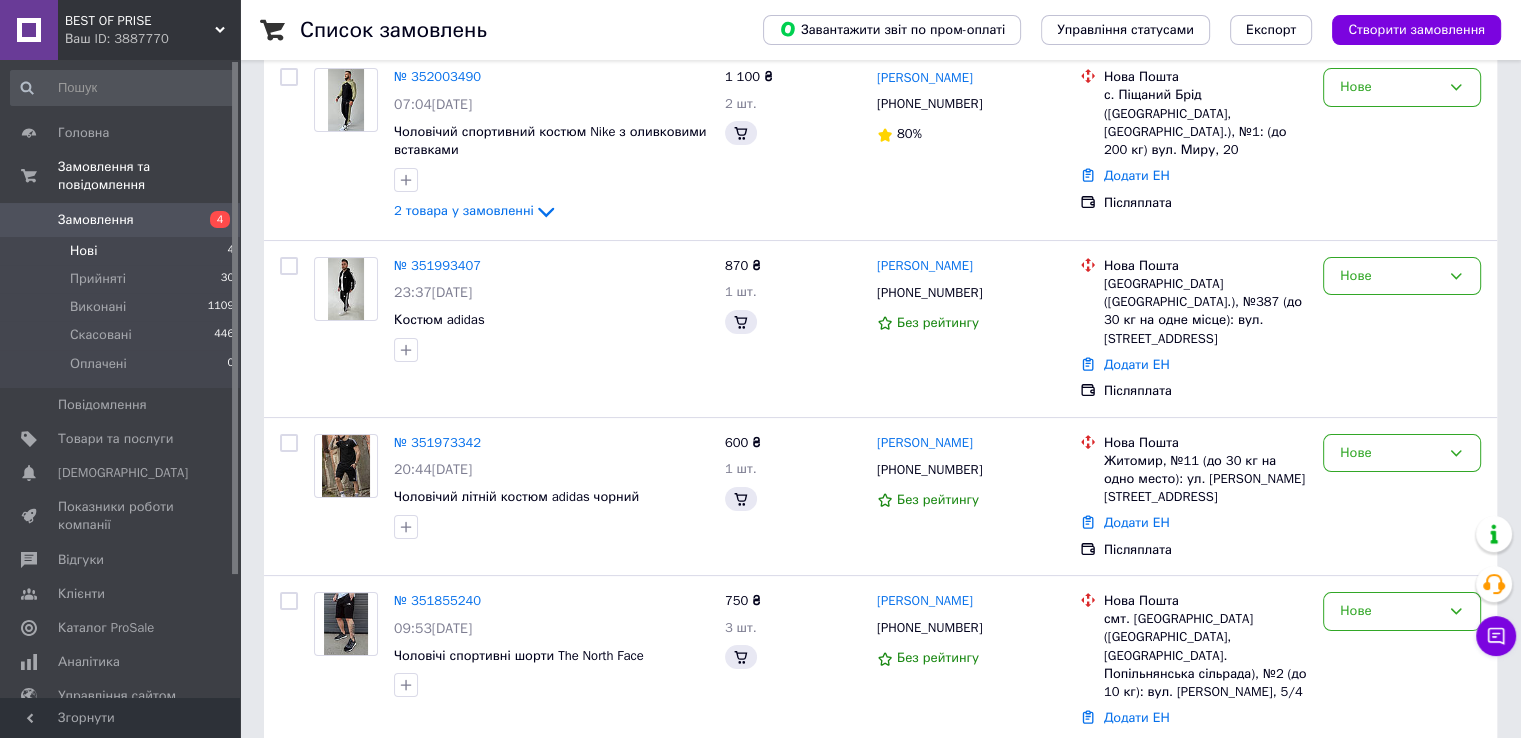 scroll, scrollTop: 0, scrollLeft: 0, axis: both 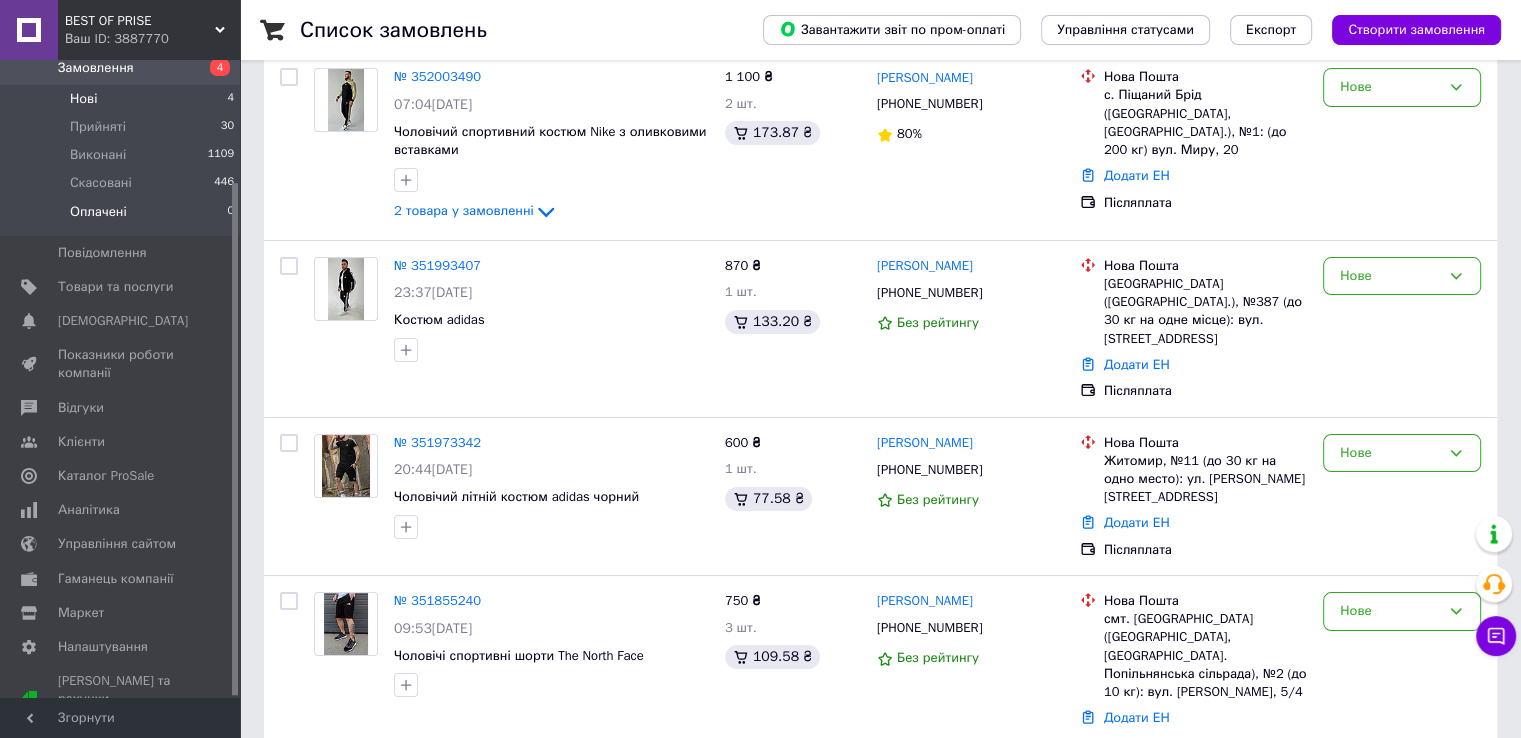 click on "Оплачені 0" at bounding box center (123, 217) 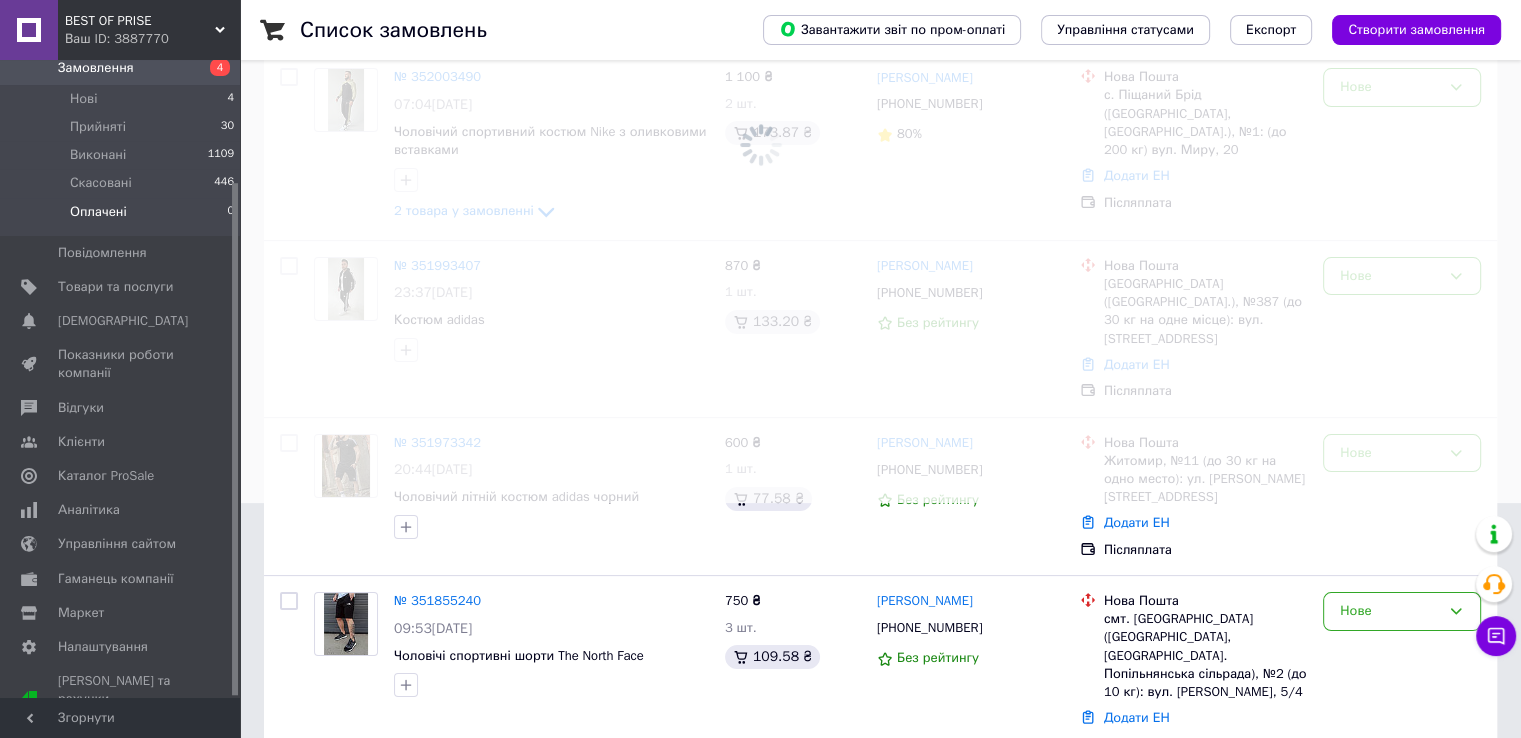 scroll, scrollTop: 0, scrollLeft: 0, axis: both 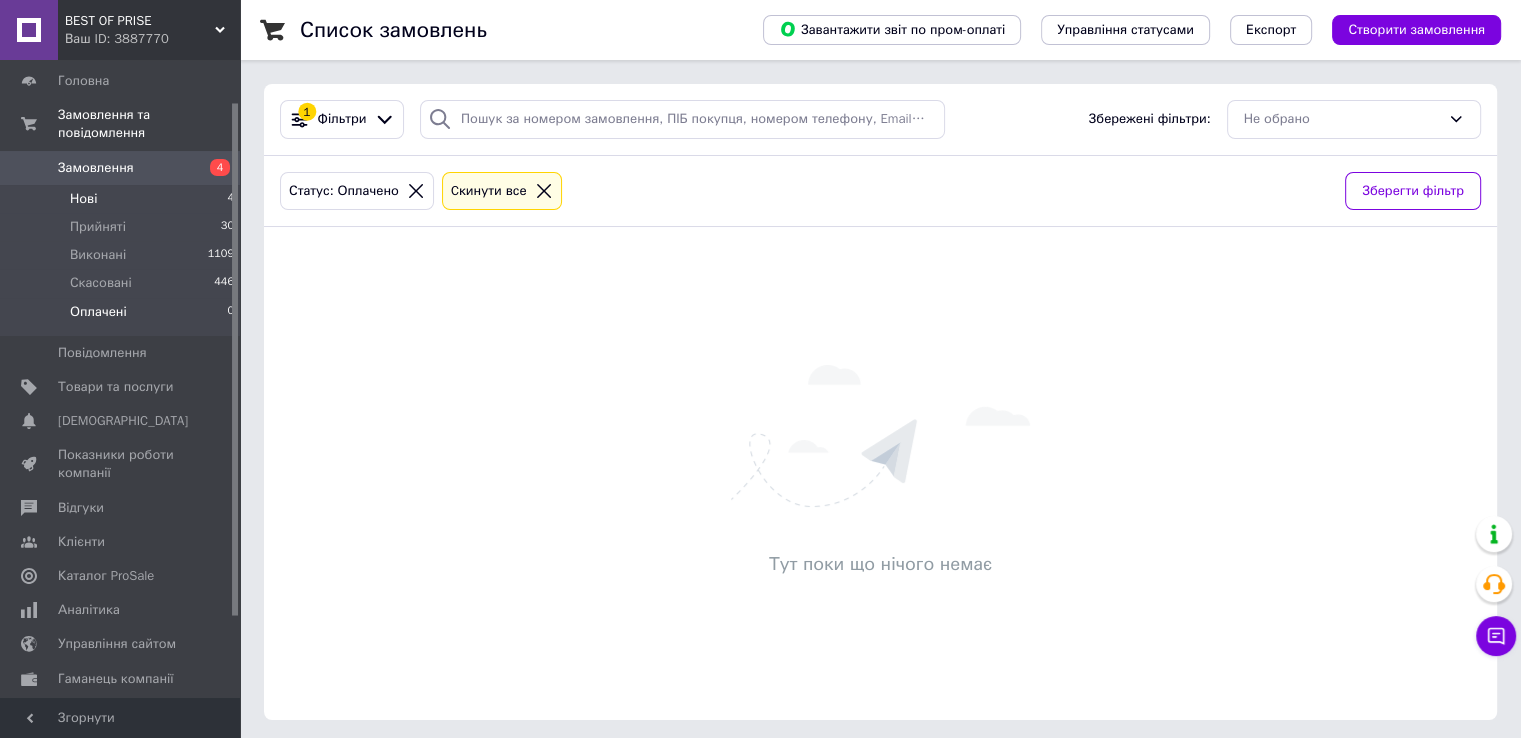 click on "Нові 4" at bounding box center (123, 199) 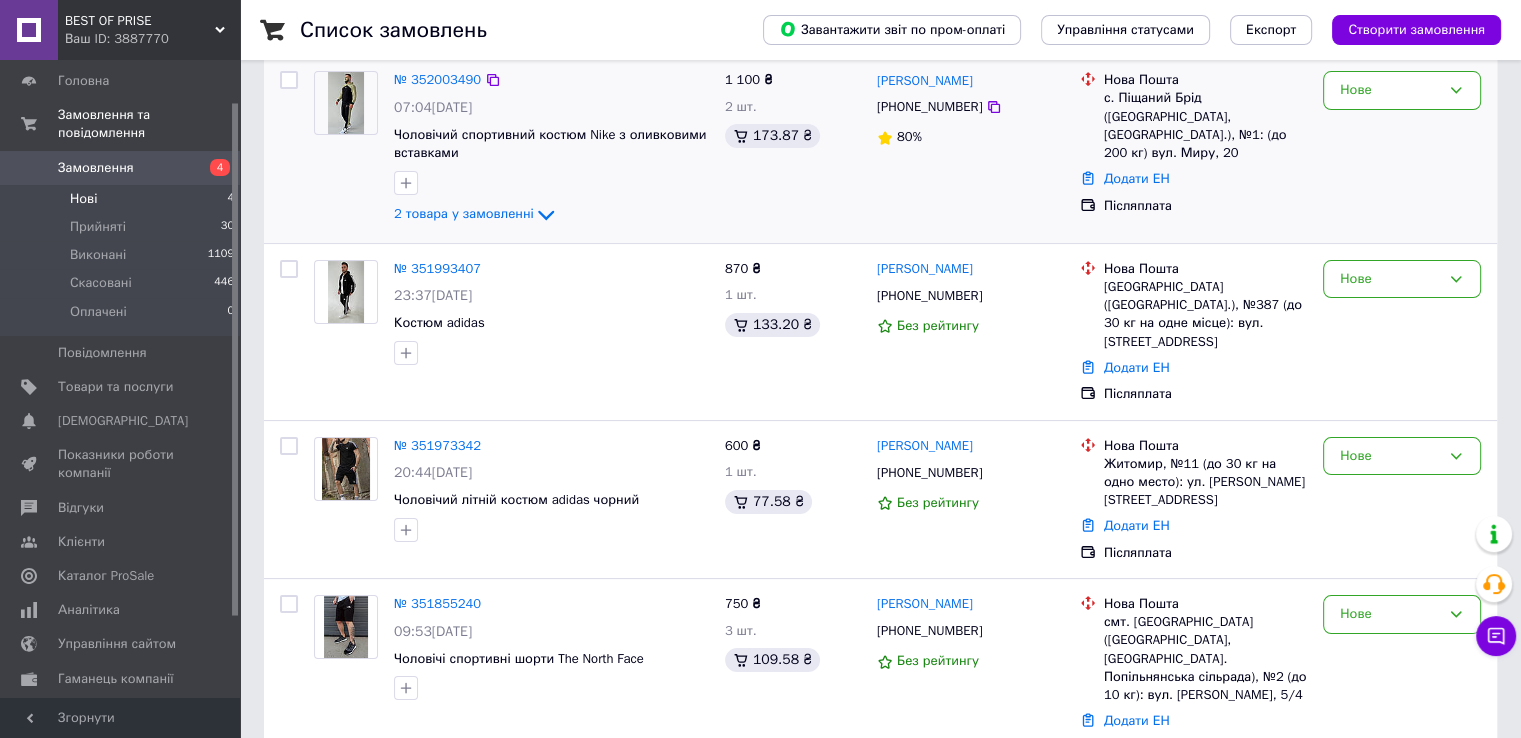 scroll, scrollTop: 235, scrollLeft: 0, axis: vertical 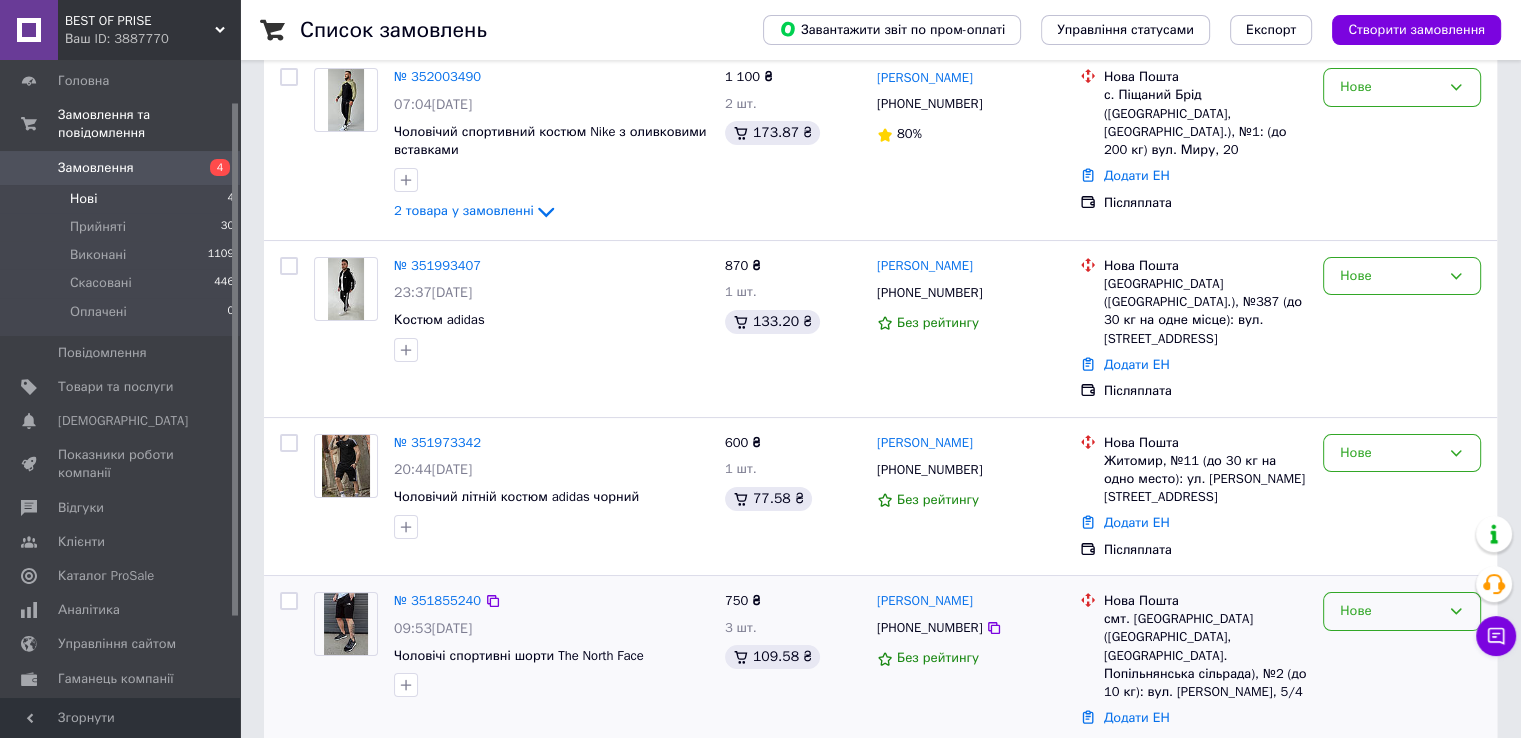 click on "Нове" at bounding box center (1390, 611) 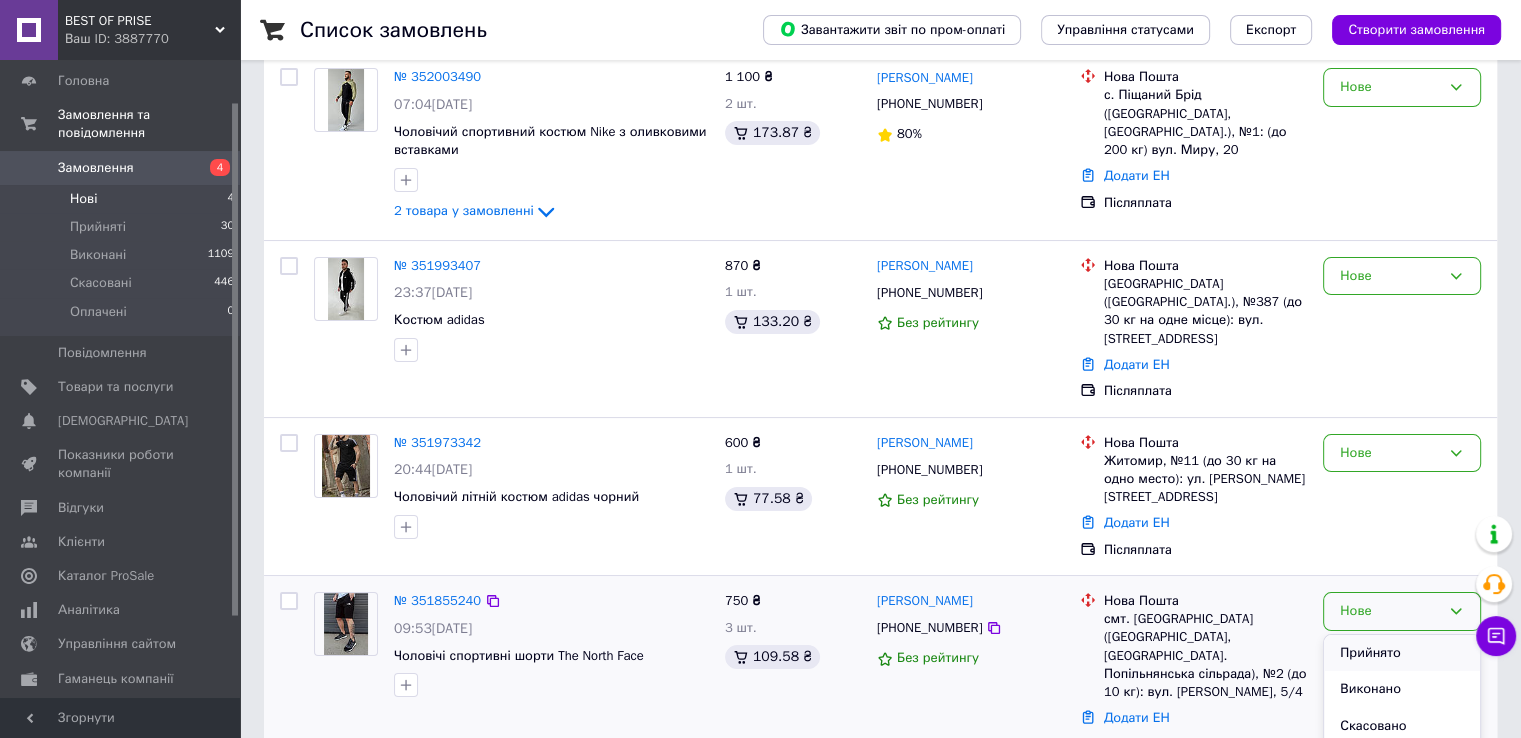 click on "Прийнято" at bounding box center [1402, 653] 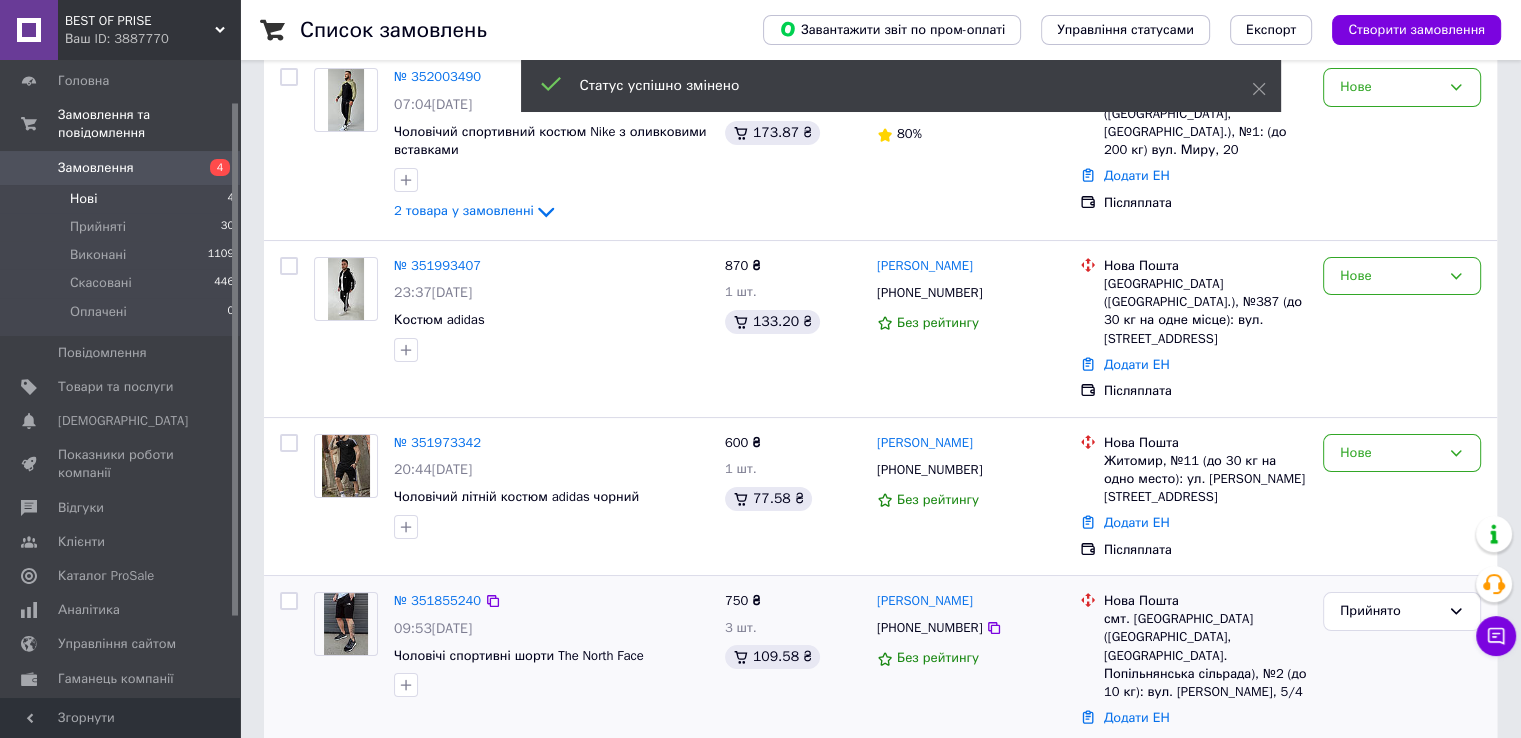click at bounding box center (345, 624) 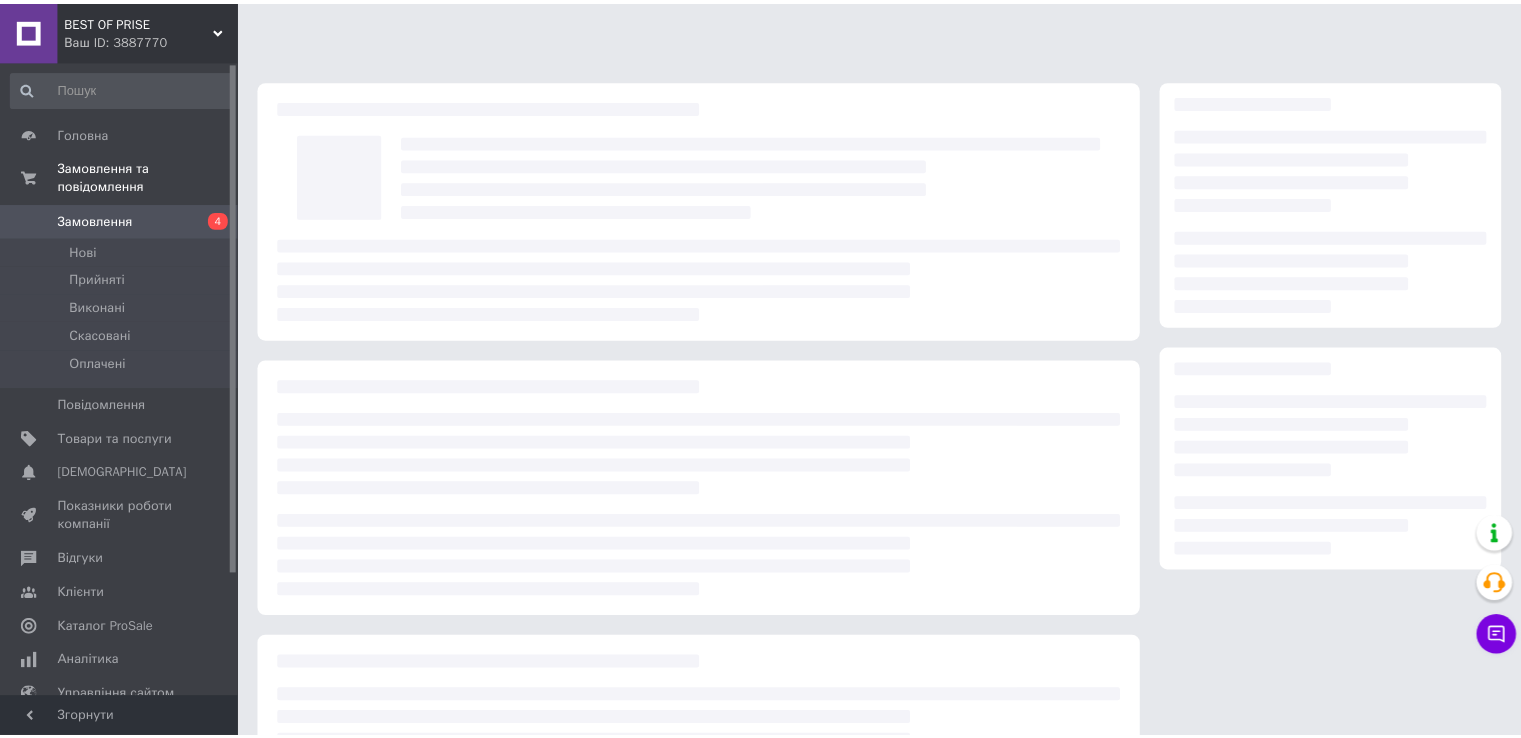 scroll, scrollTop: 0, scrollLeft: 0, axis: both 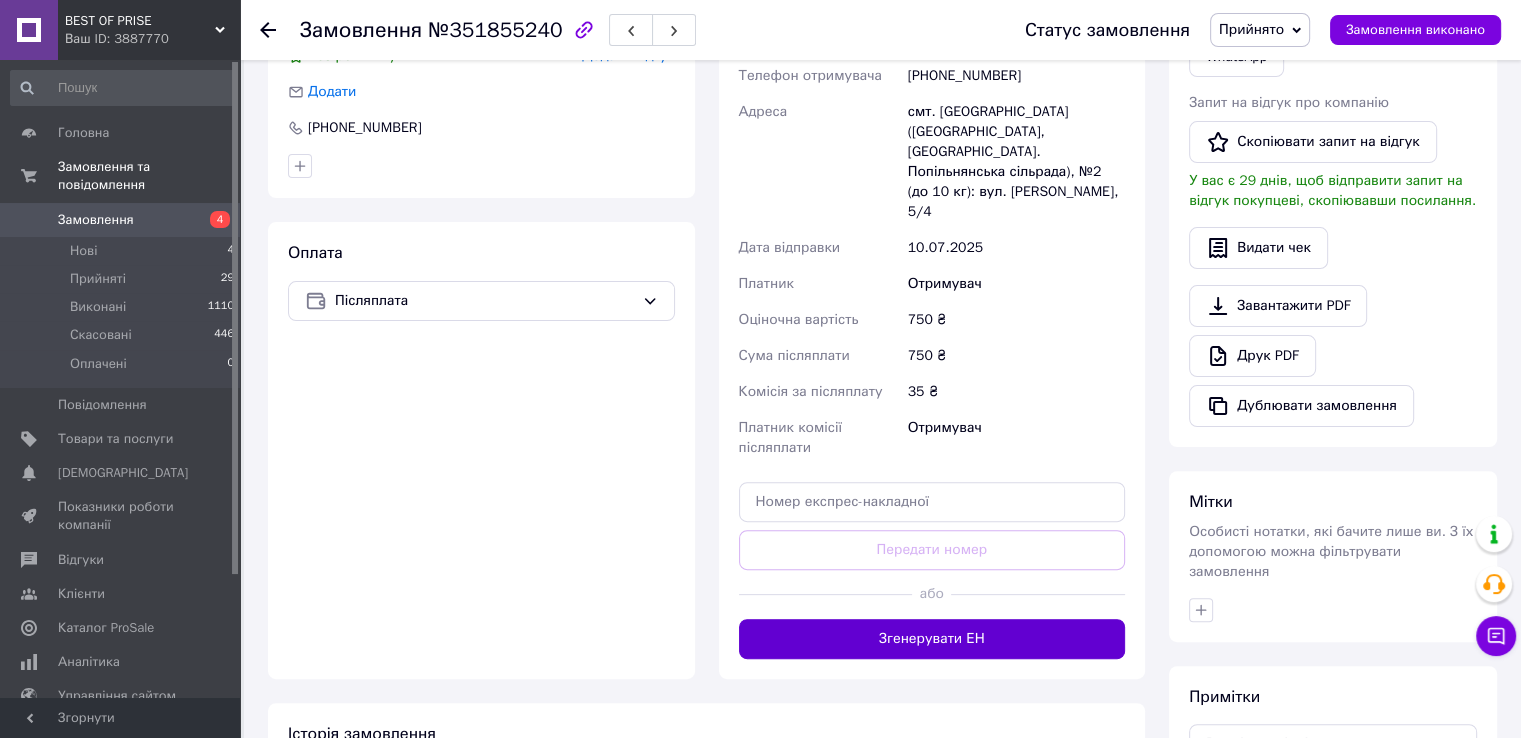 click on "Згенерувати ЕН" at bounding box center (932, 639) 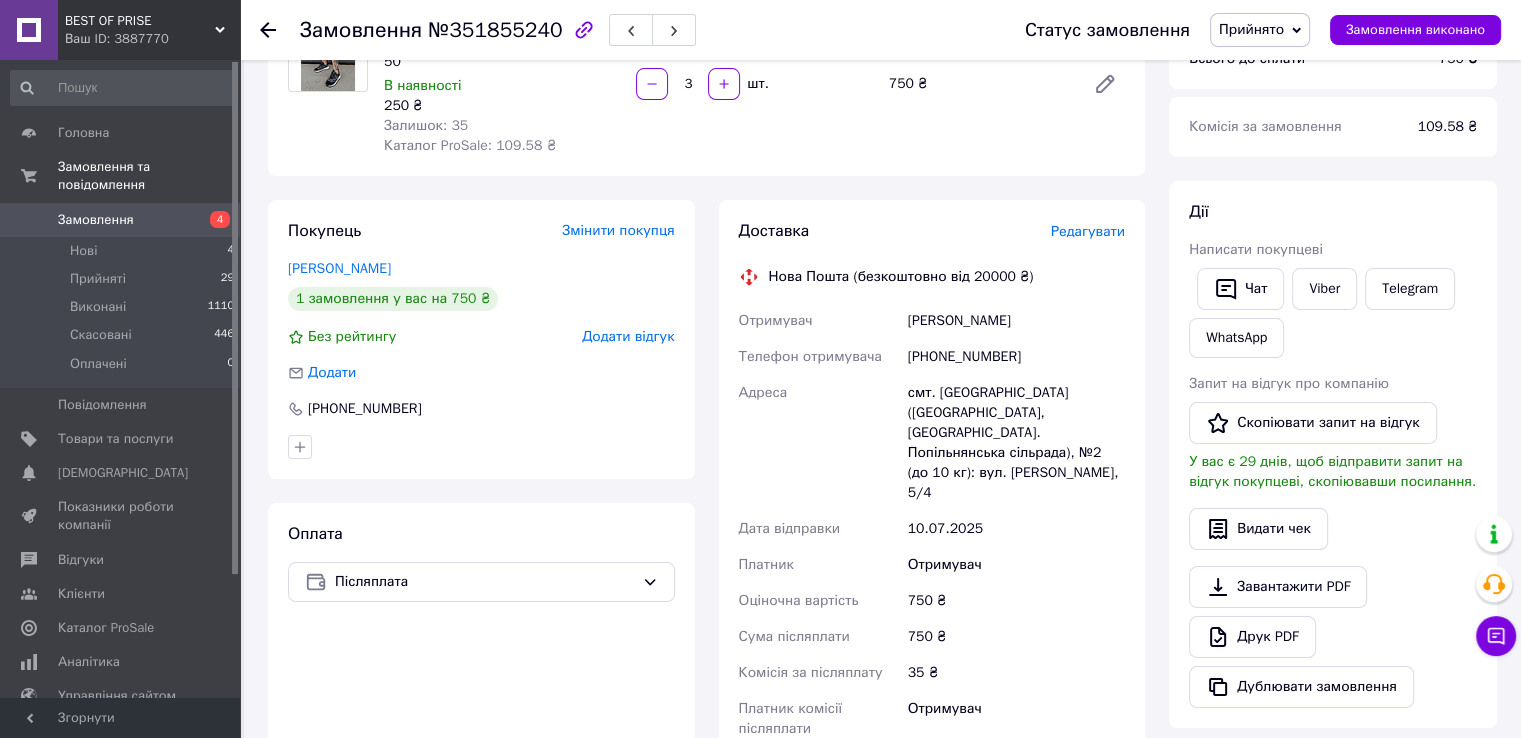 scroll, scrollTop: 100, scrollLeft: 0, axis: vertical 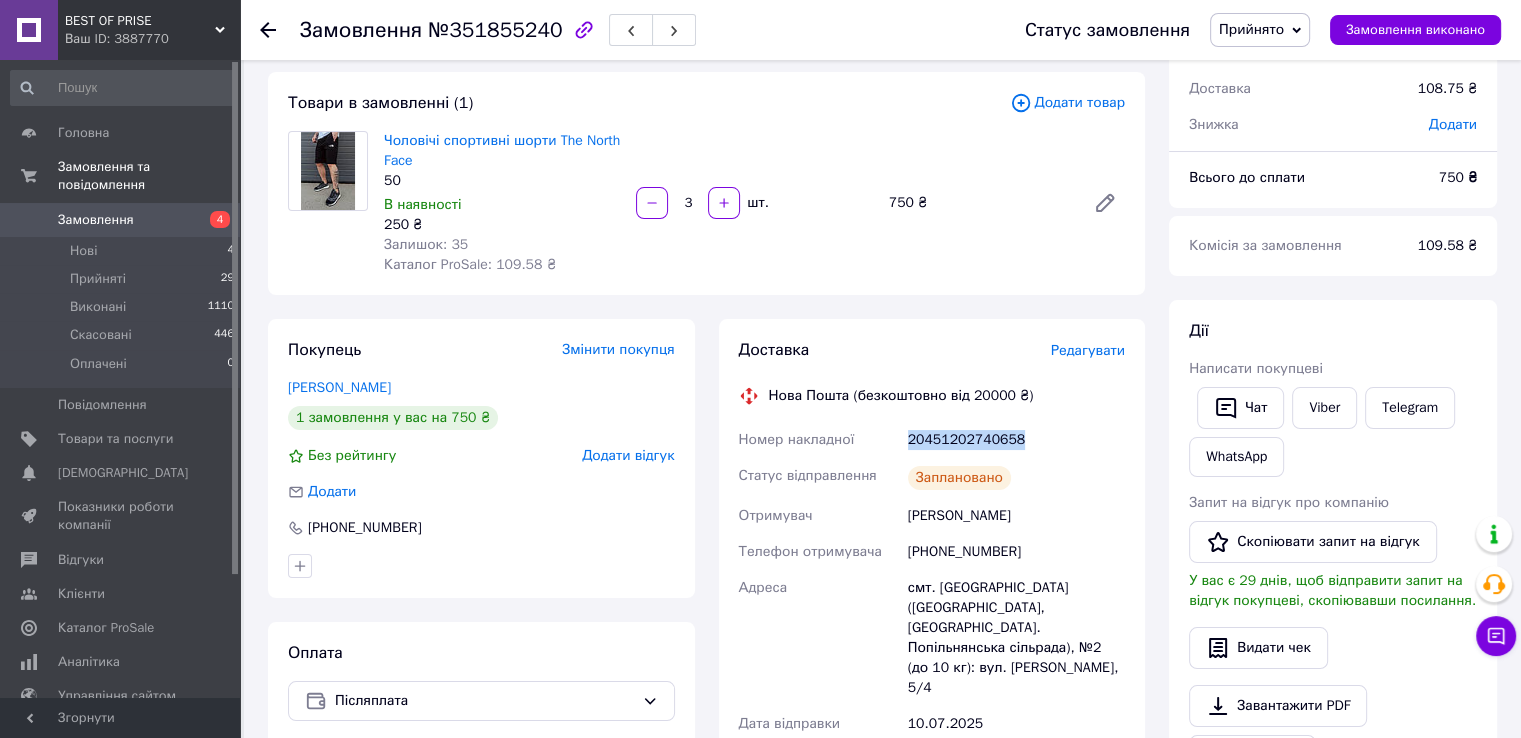 drag, startPoint x: 1015, startPoint y: 437, endPoint x: 859, endPoint y: 436, distance: 156.0032 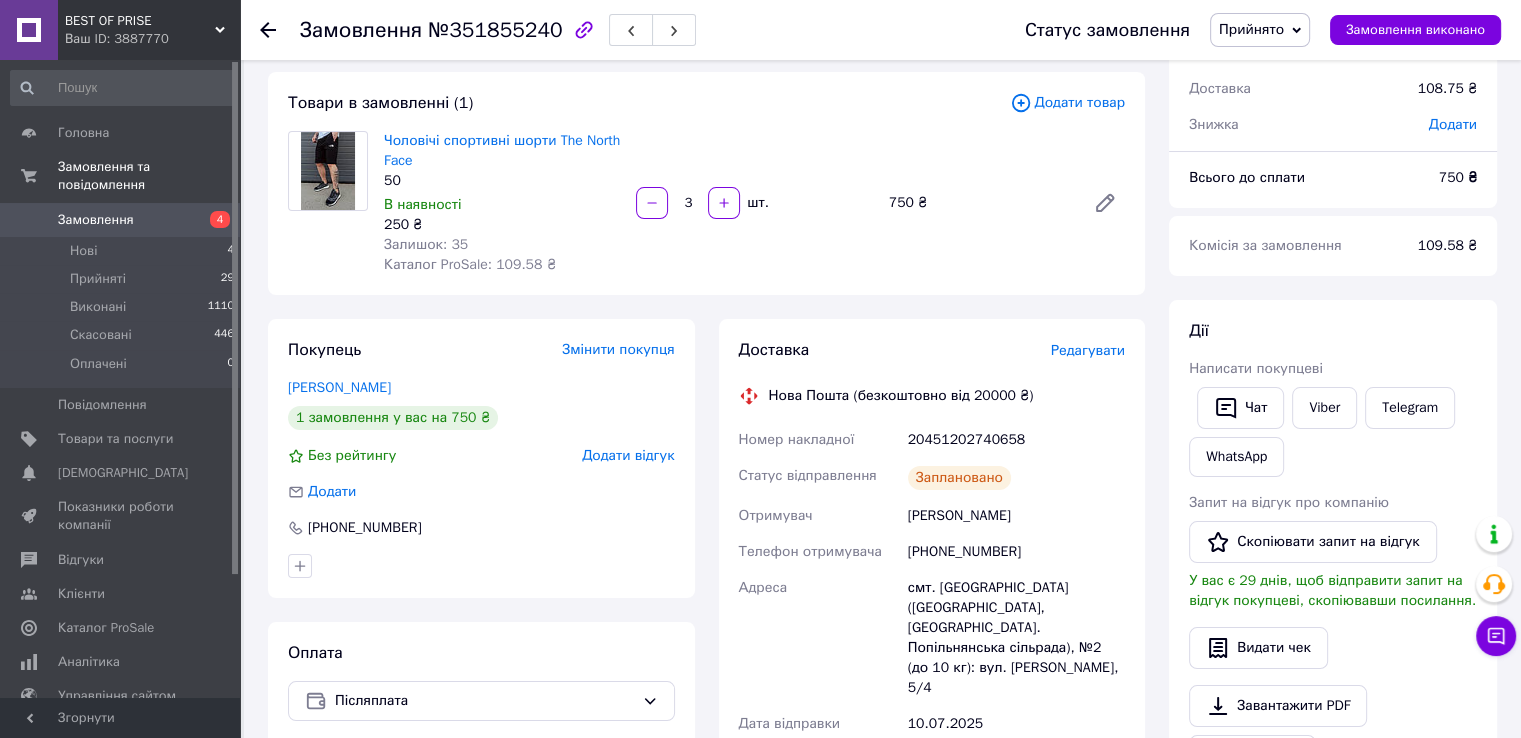 click on "Покупець Змінити покупця Музика Інна 1 замовлення у вас на 750 ₴ Без рейтингу   Додати відгук Додати +380980613758 Оплата Післяплата" at bounding box center (481, 686) 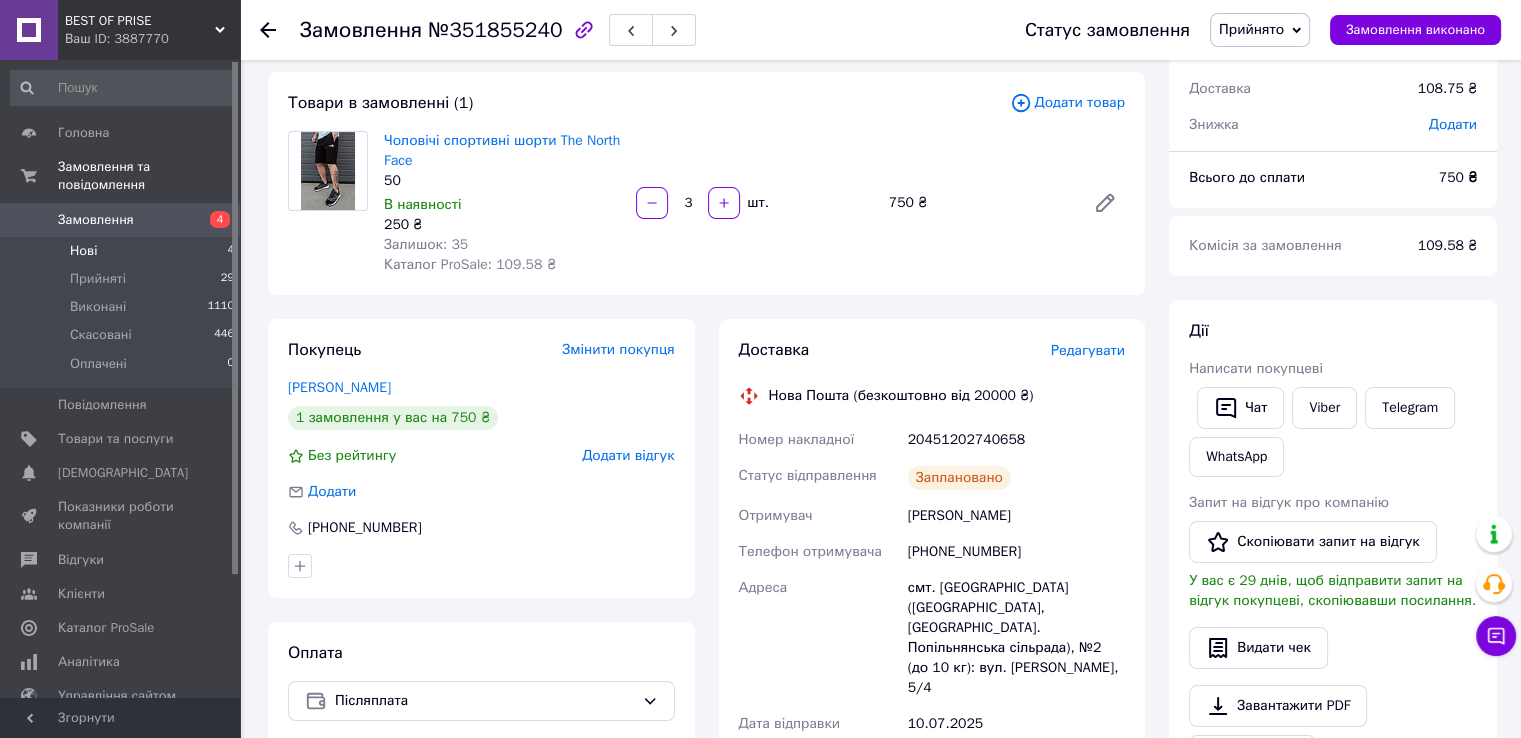 click on "Нові 4" at bounding box center (123, 251) 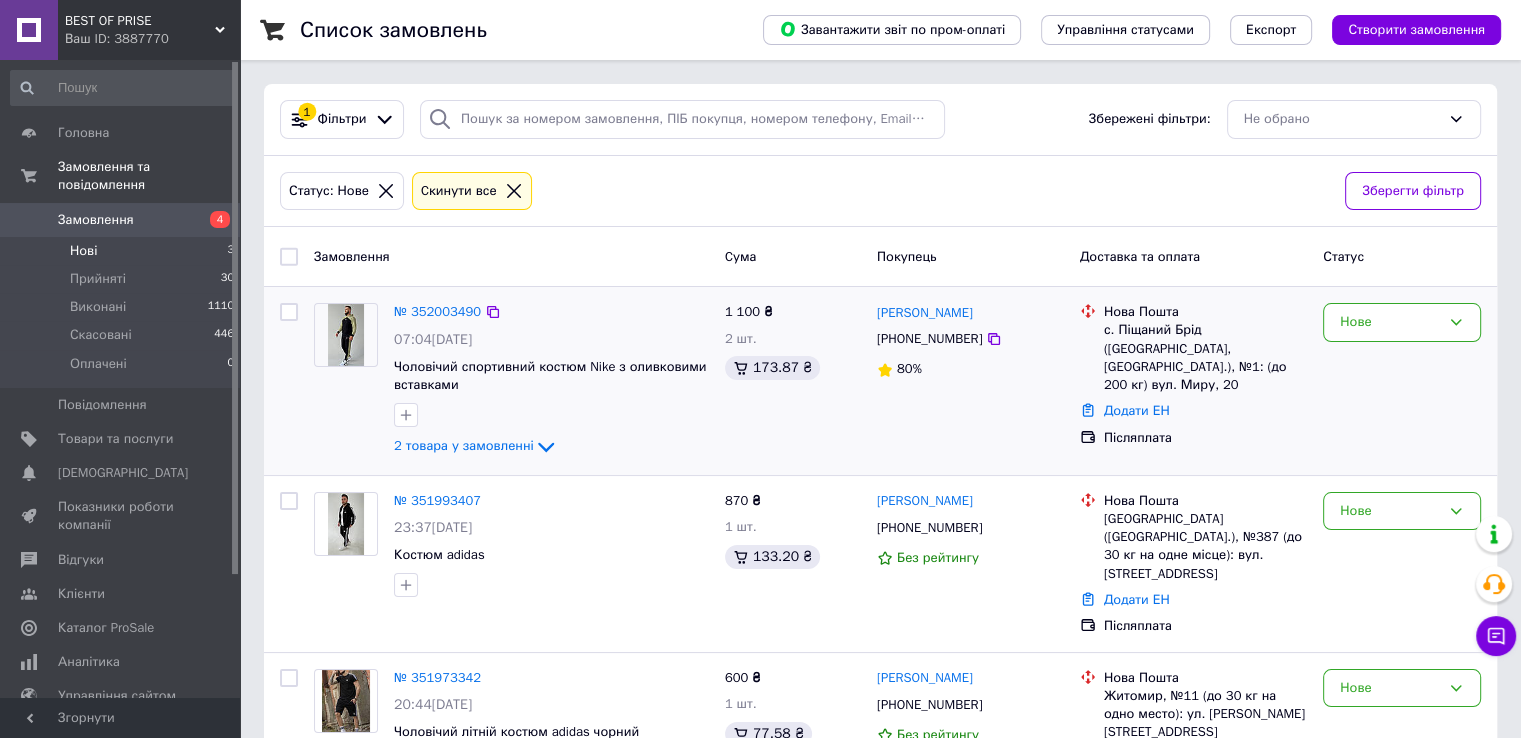 scroll, scrollTop: 58, scrollLeft: 0, axis: vertical 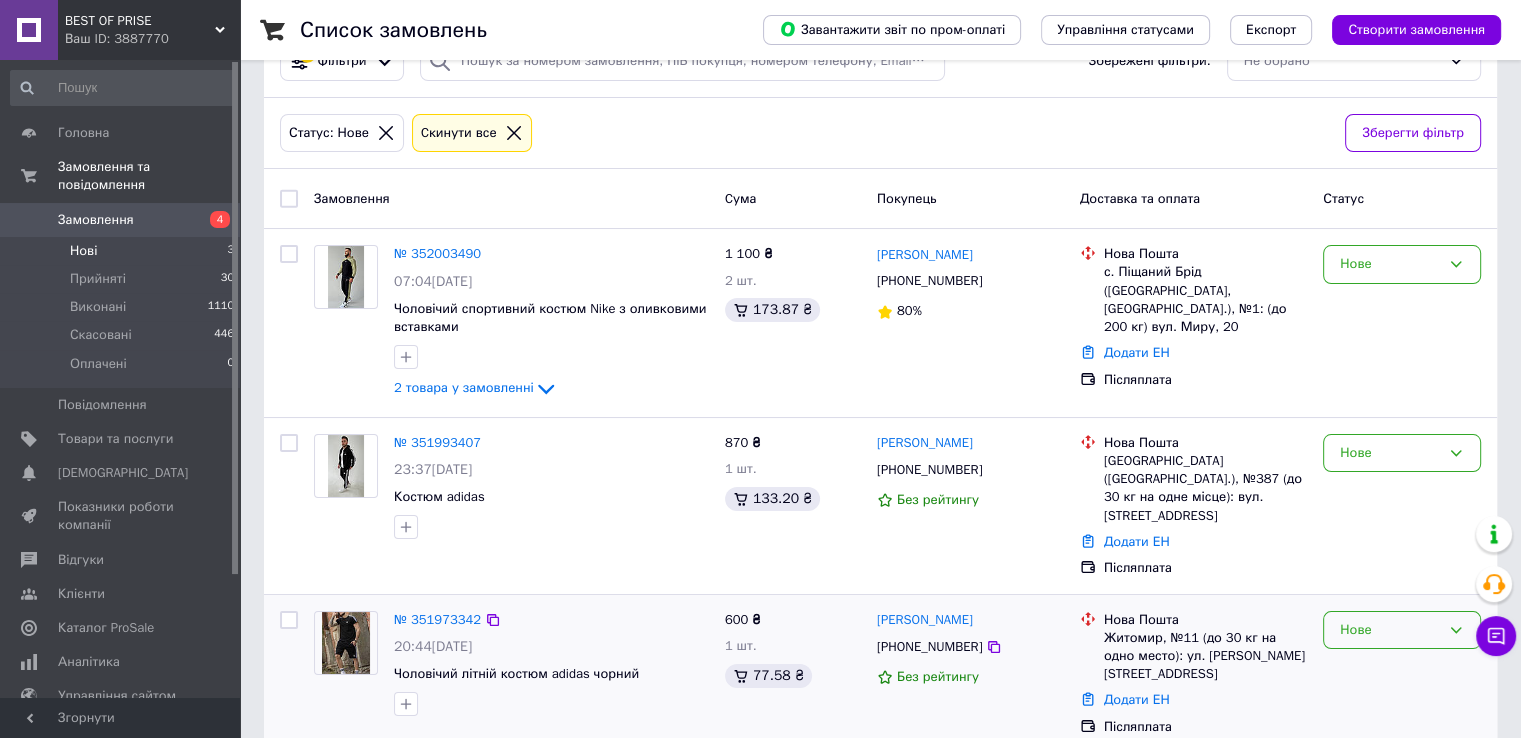click on "Нове" at bounding box center [1390, 630] 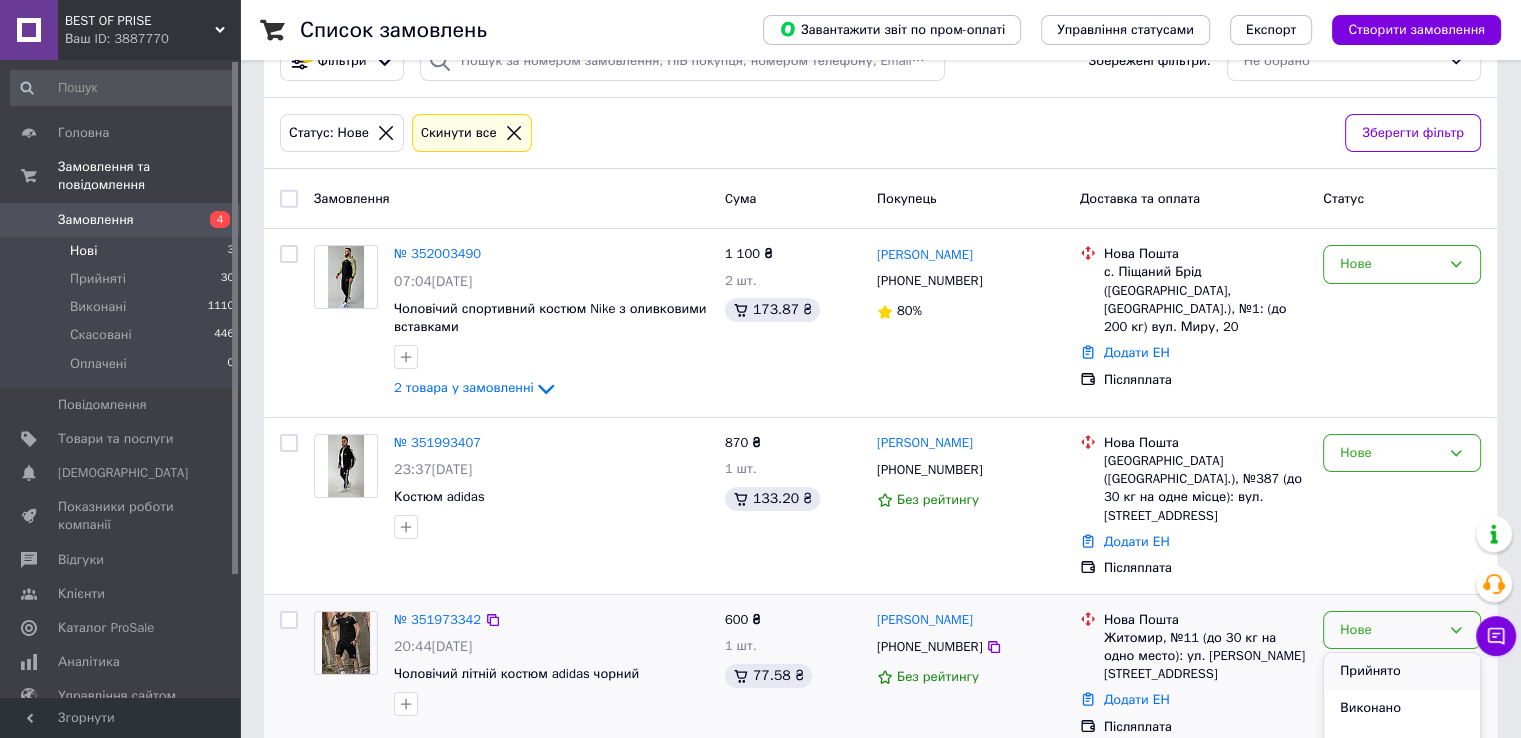 click on "Прийнято" at bounding box center (1402, 671) 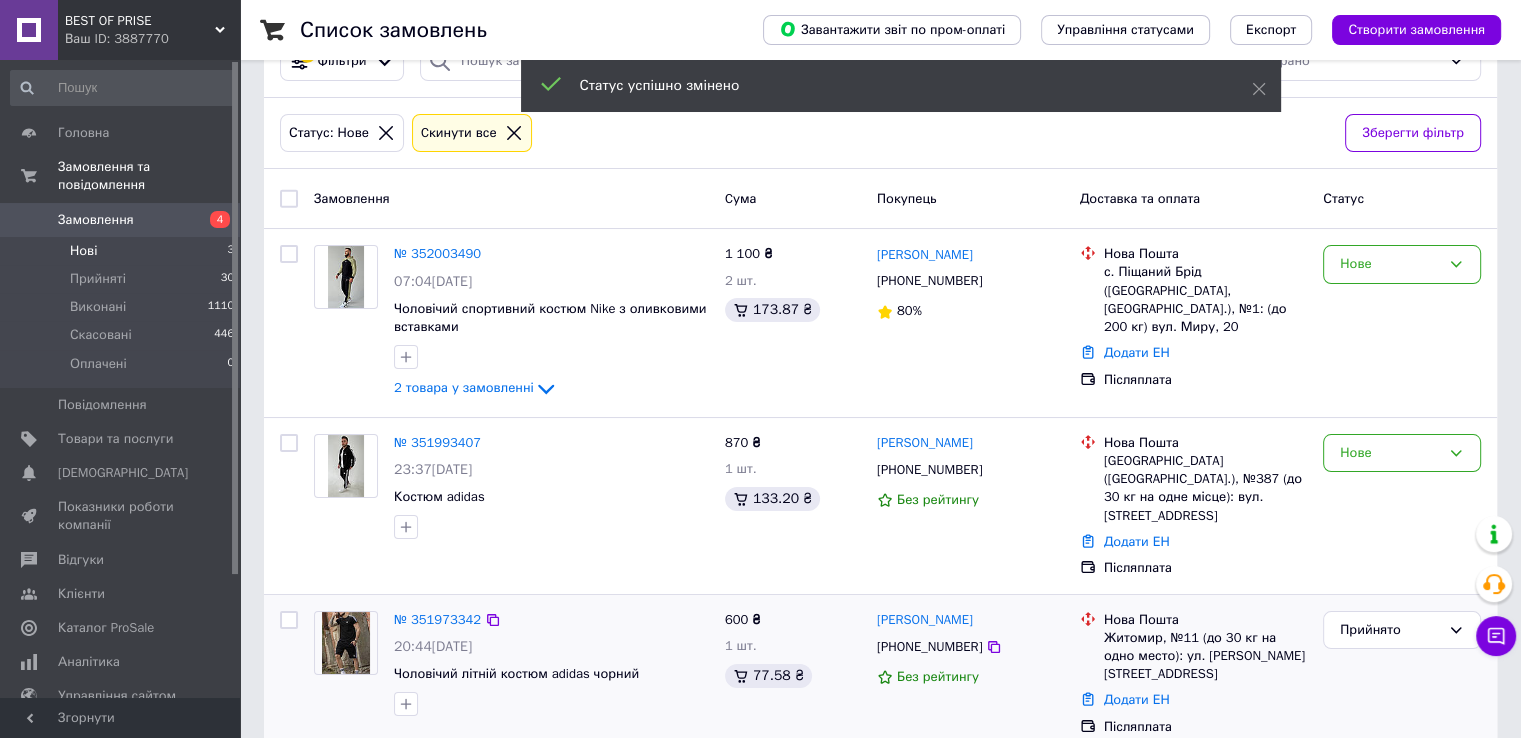 click at bounding box center [346, 643] 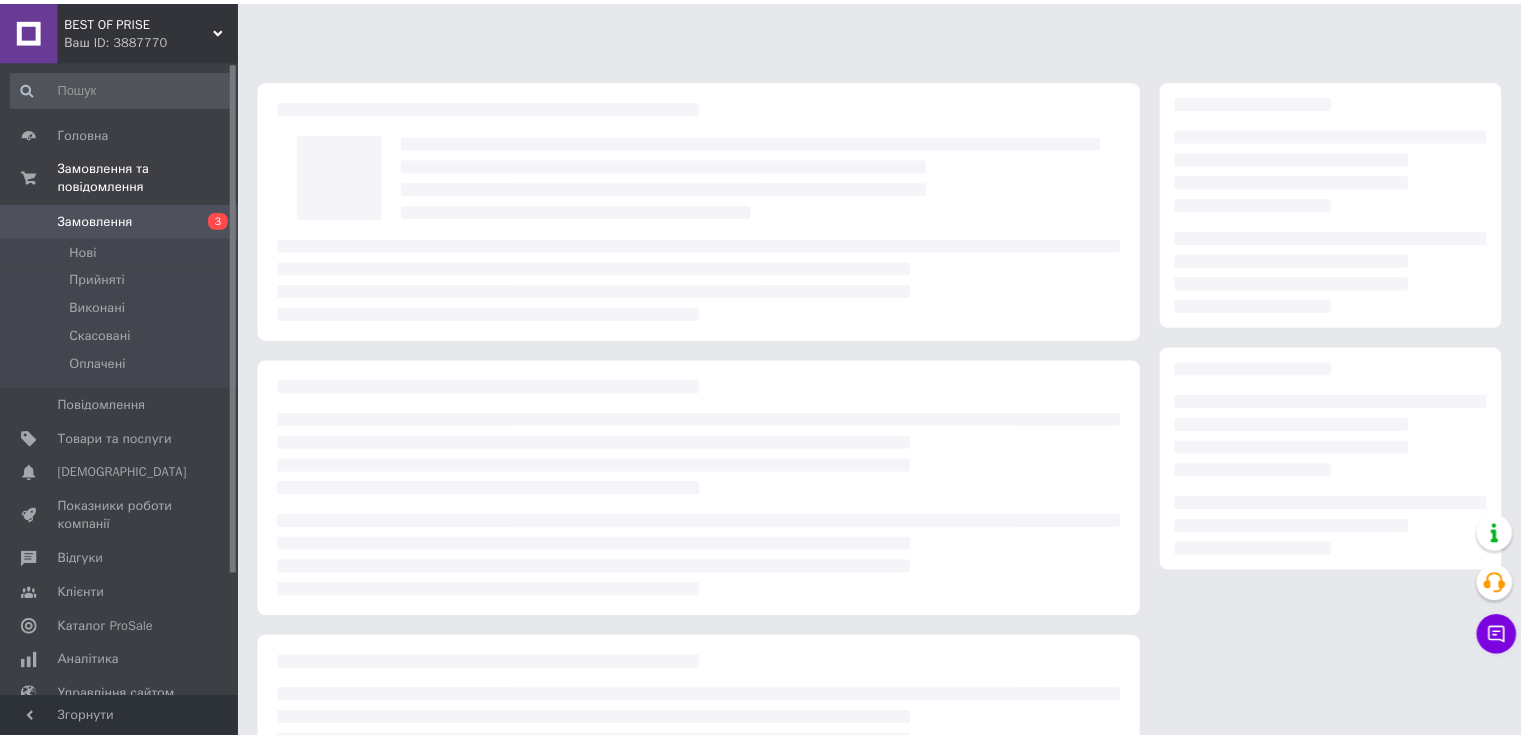 scroll, scrollTop: 0, scrollLeft: 0, axis: both 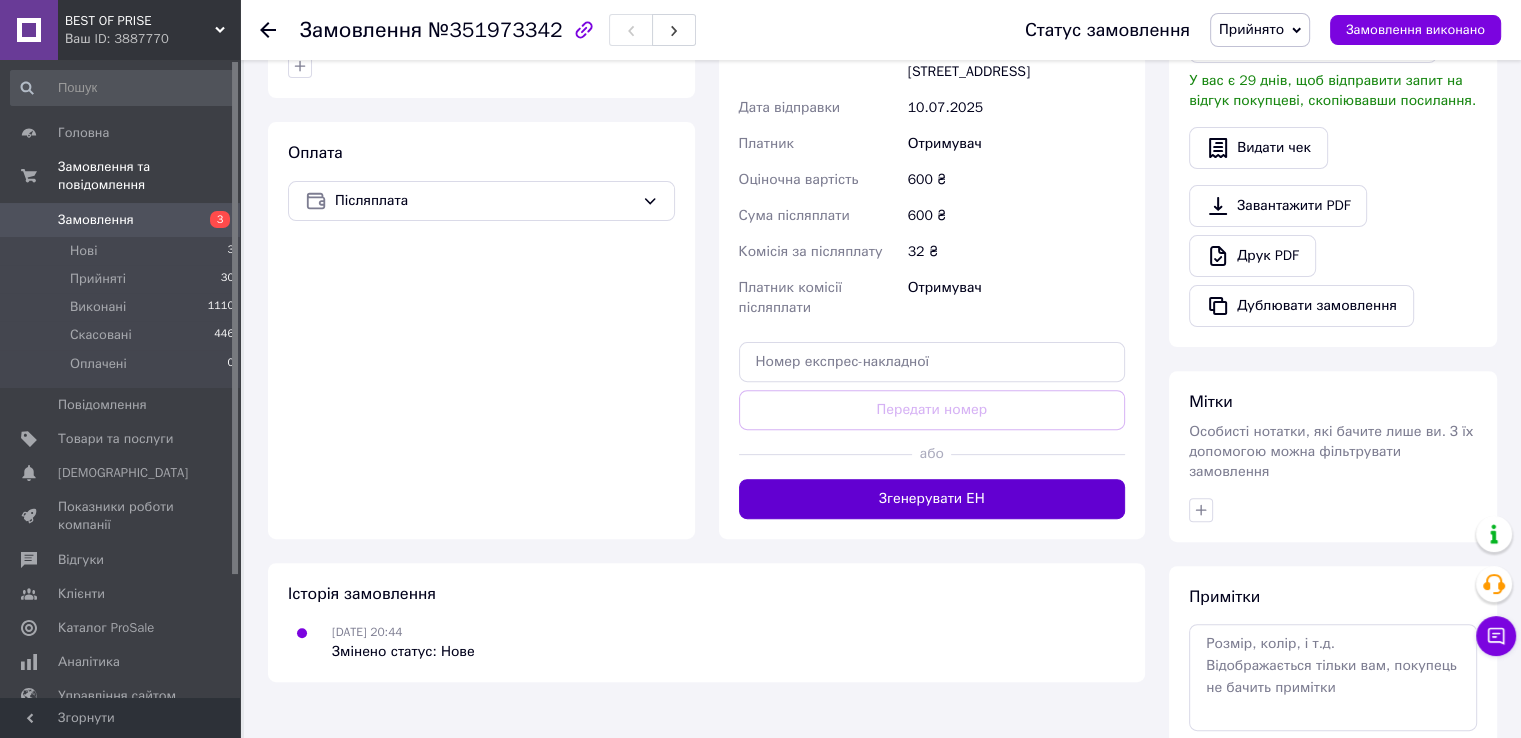 click on "Згенерувати ЕН" at bounding box center [932, 499] 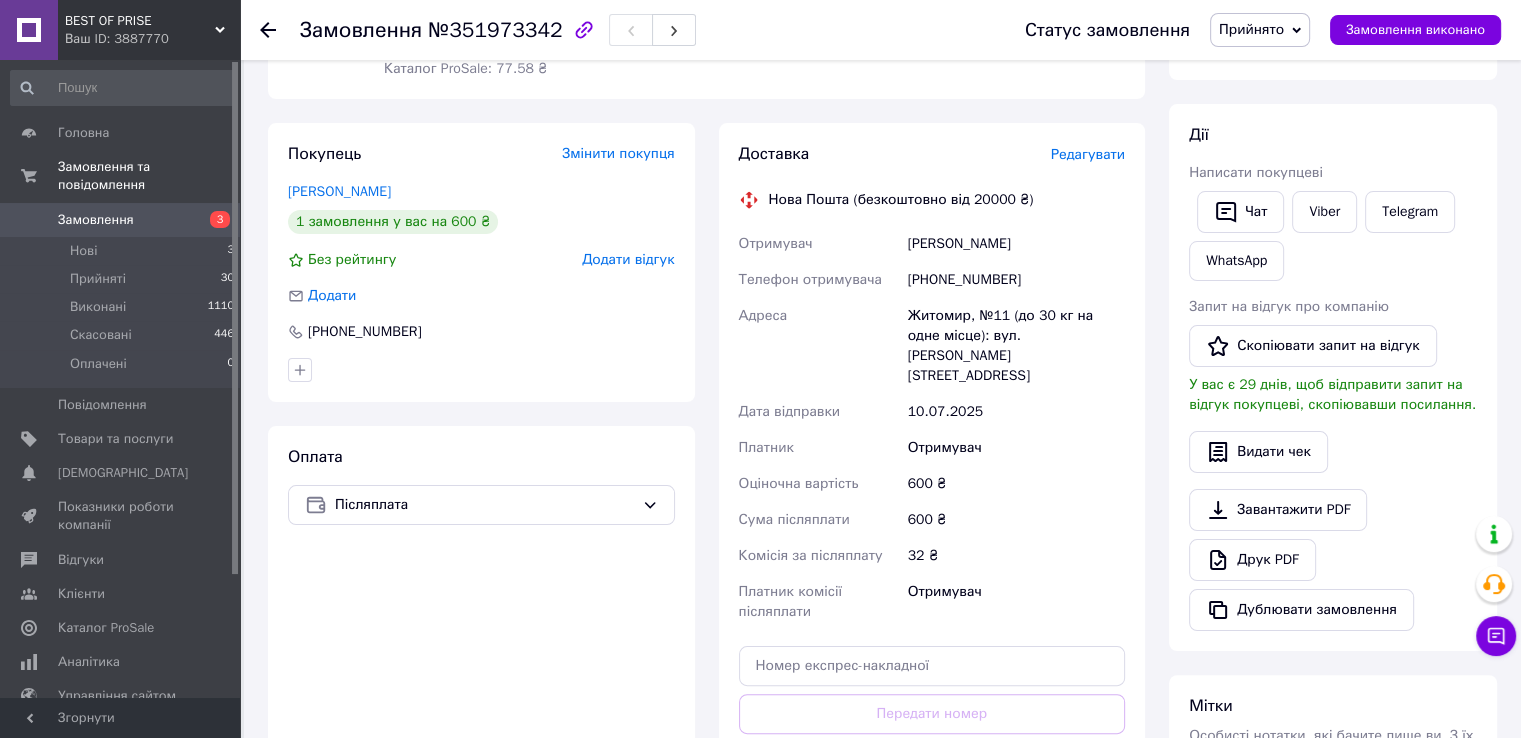 scroll, scrollTop: 200, scrollLeft: 0, axis: vertical 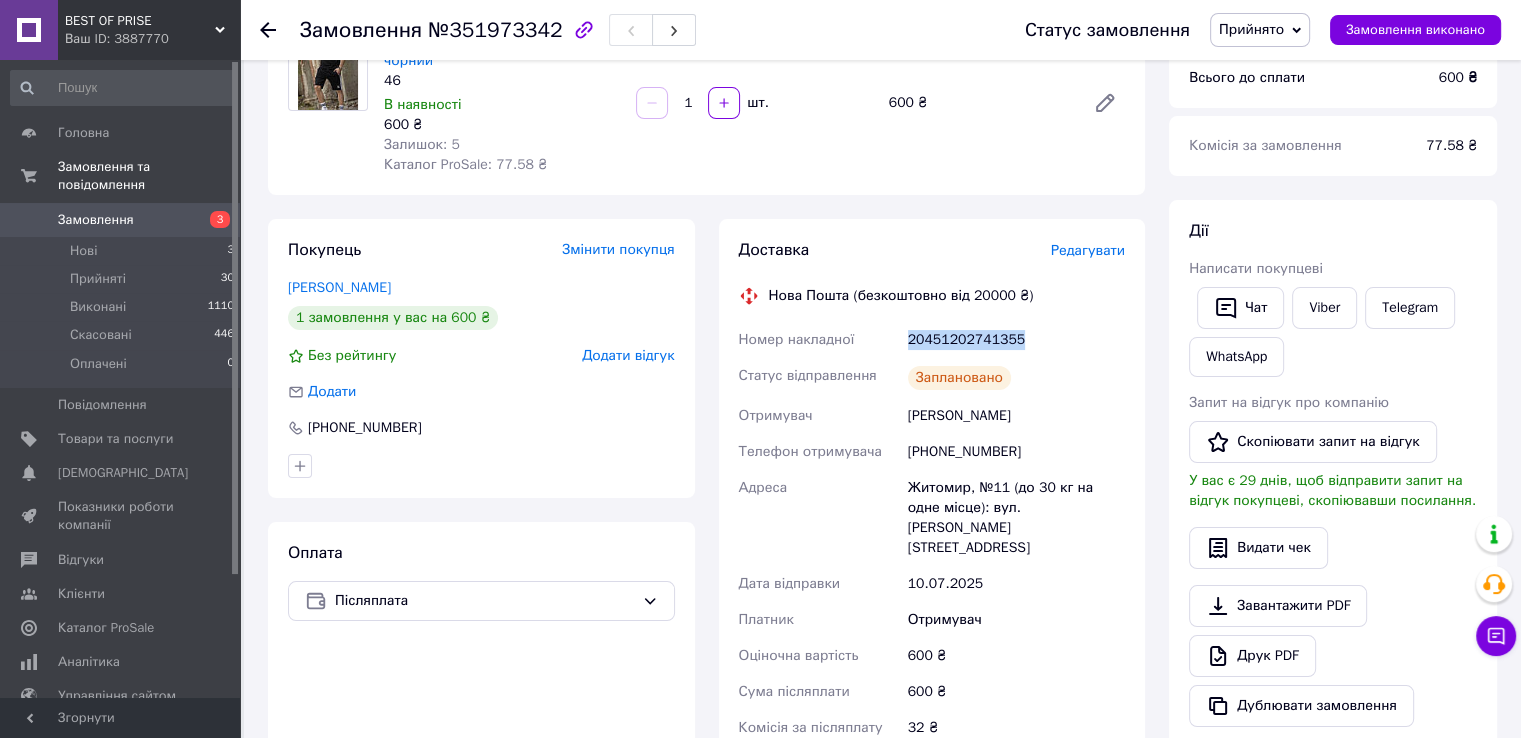 drag, startPoint x: 1027, startPoint y: 338, endPoint x: 867, endPoint y: 338, distance: 160 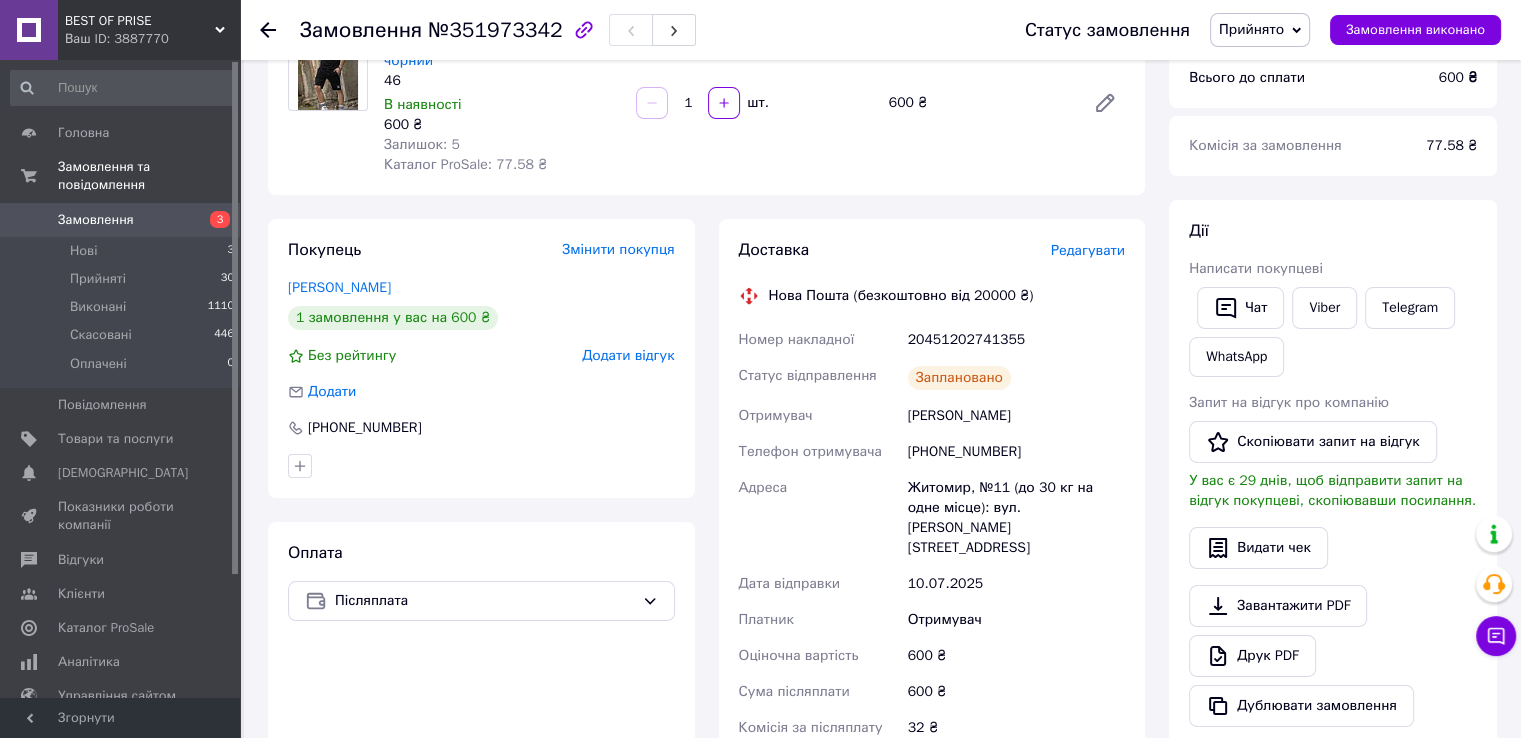 click on "Оплата Післяплата" at bounding box center (481, 718) 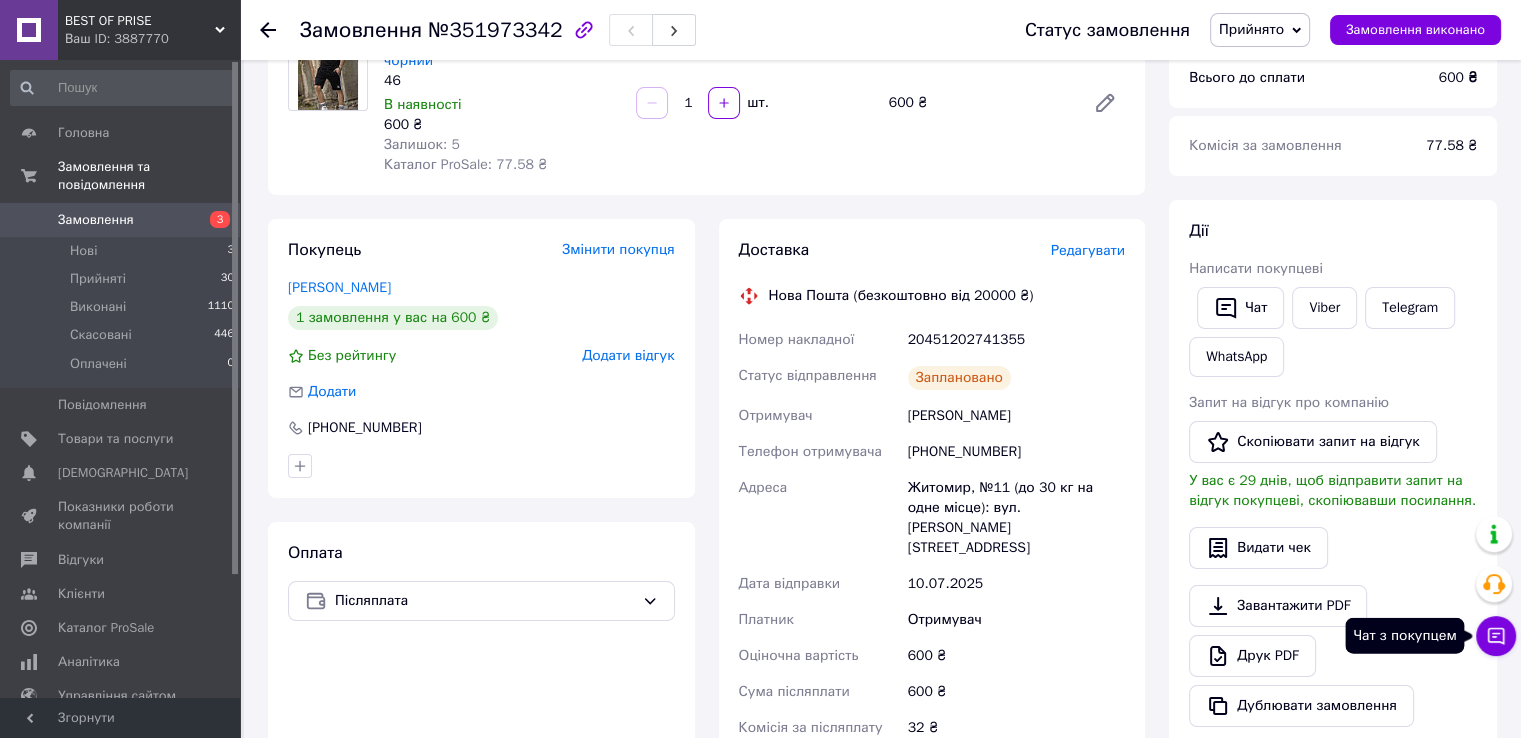 click 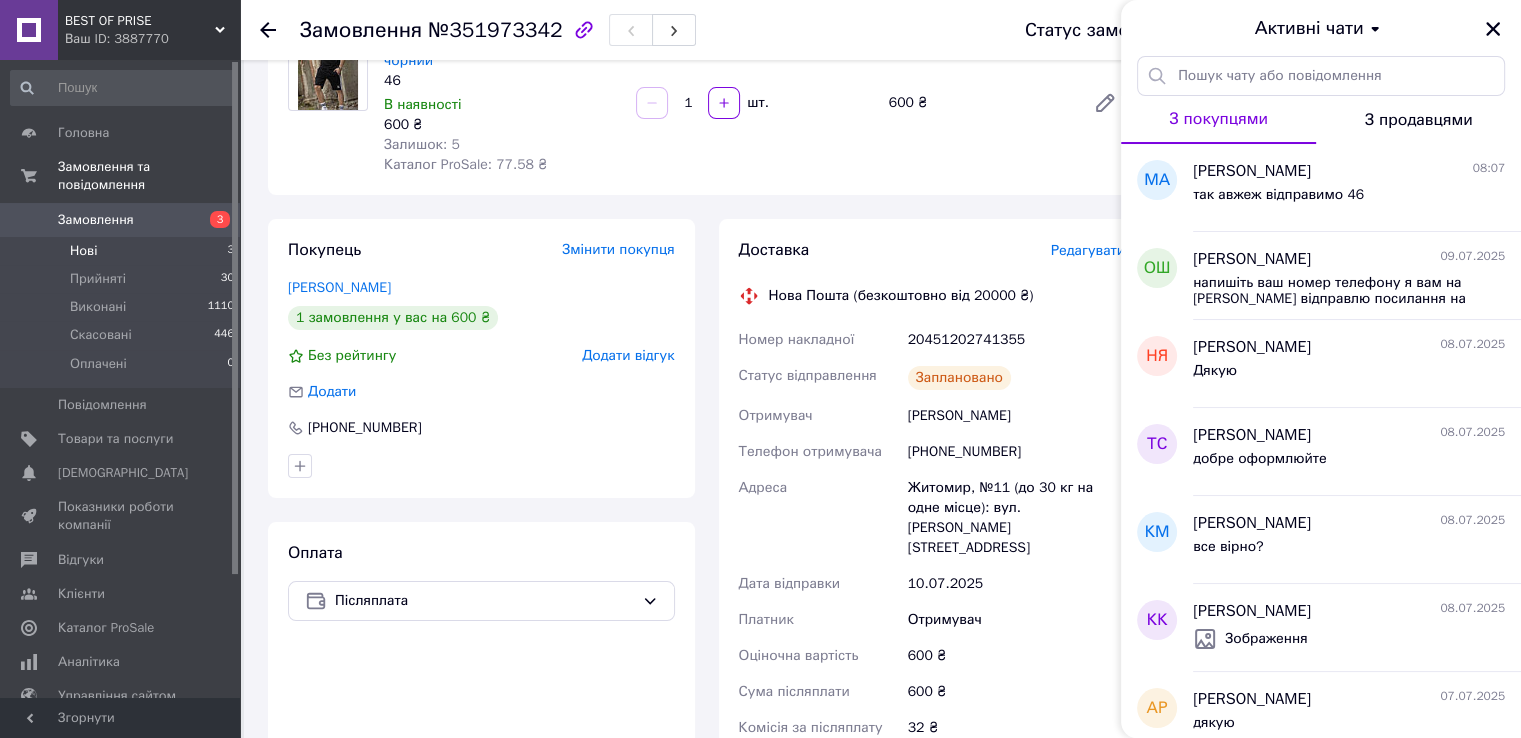click on "Нові 3" at bounding box center (123, 251) 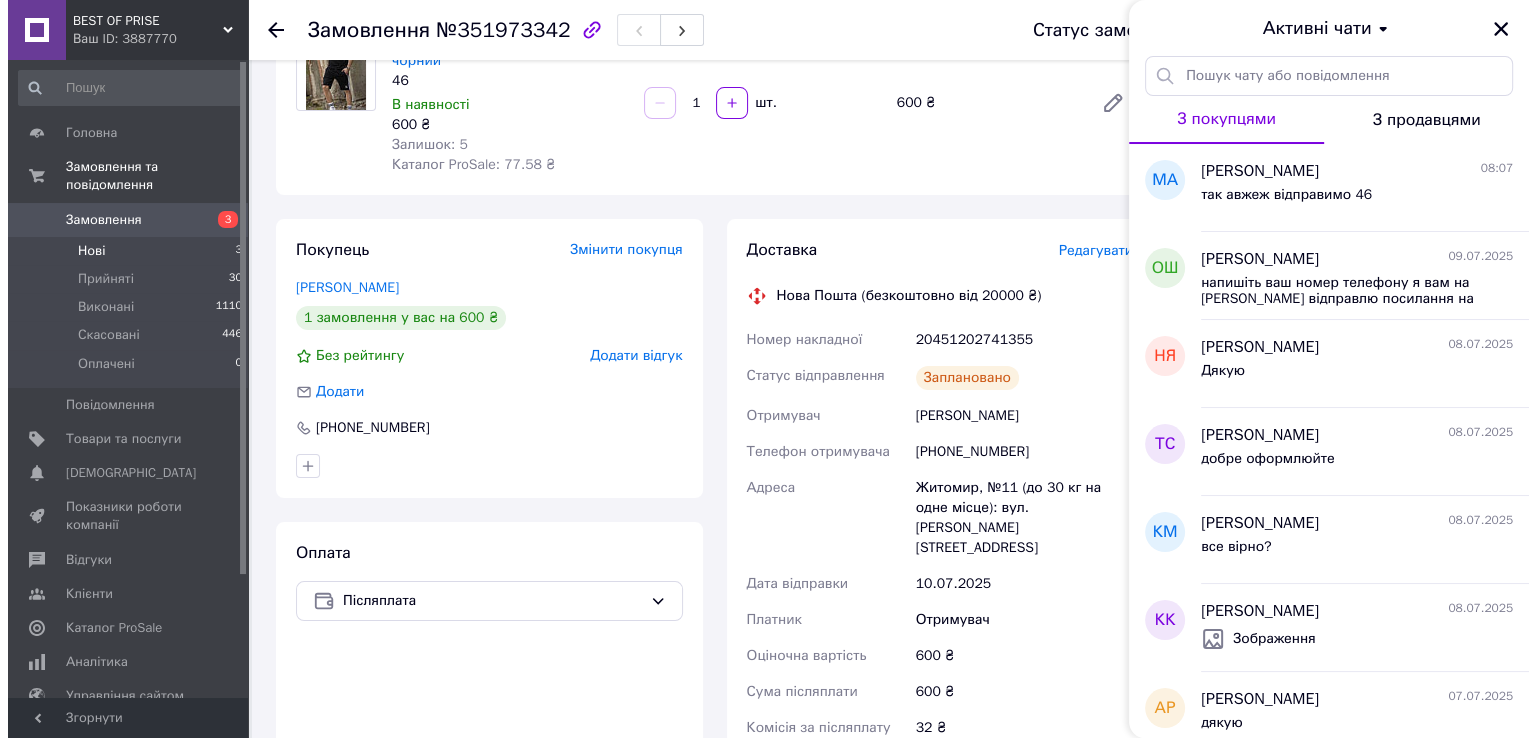 scroll, scrollTop: 0, scrollLeft: 0, axis: both 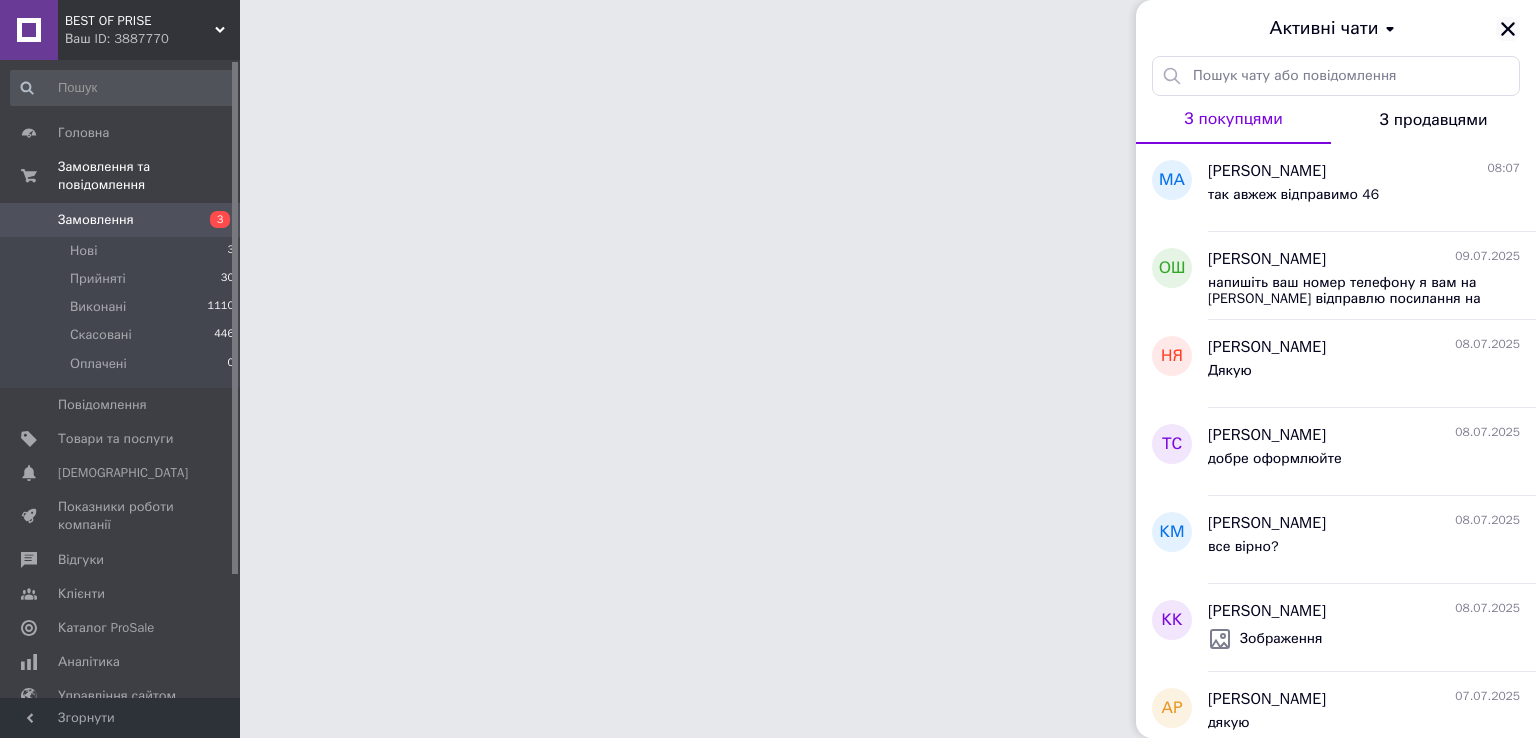 click on "Активні чати" at bounding box center (1336, 28) 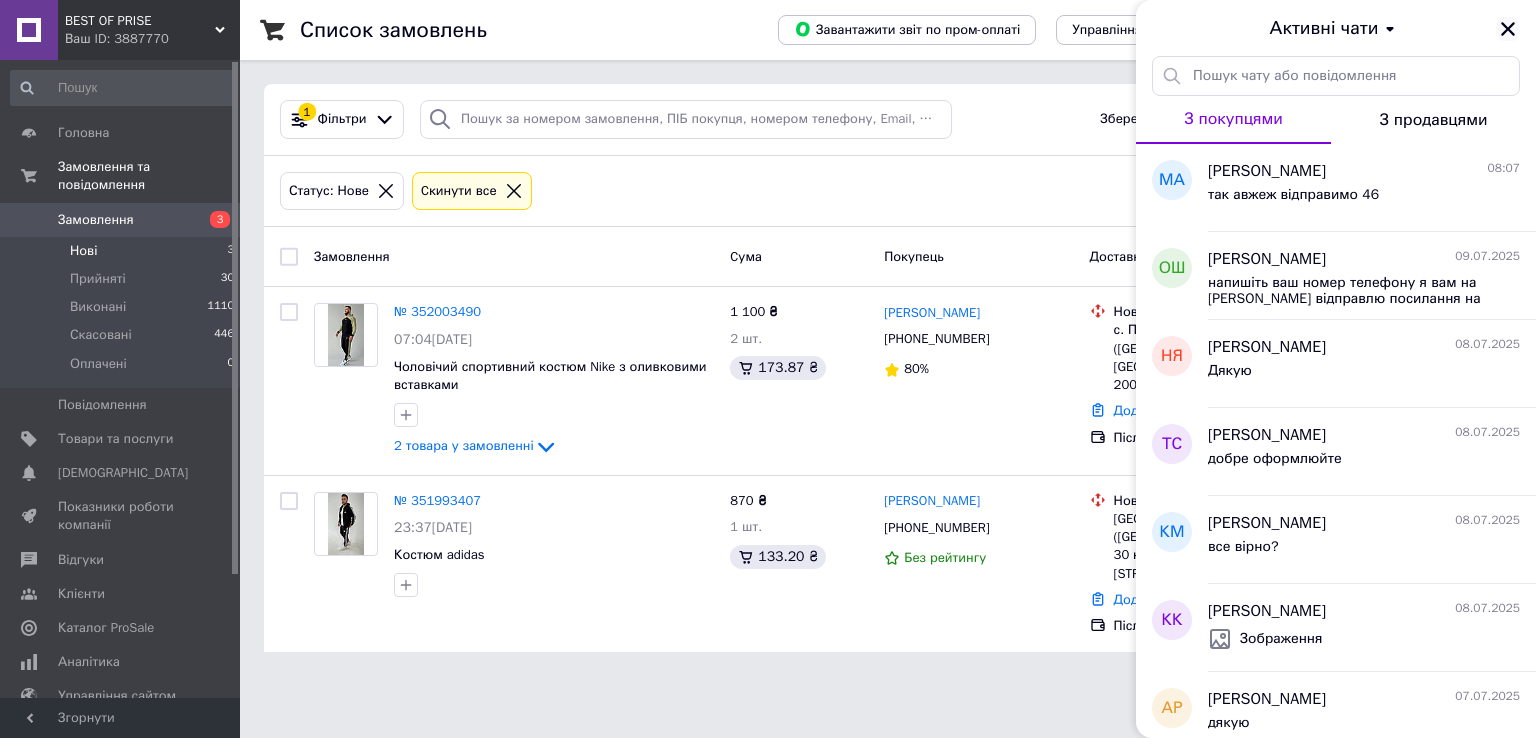click 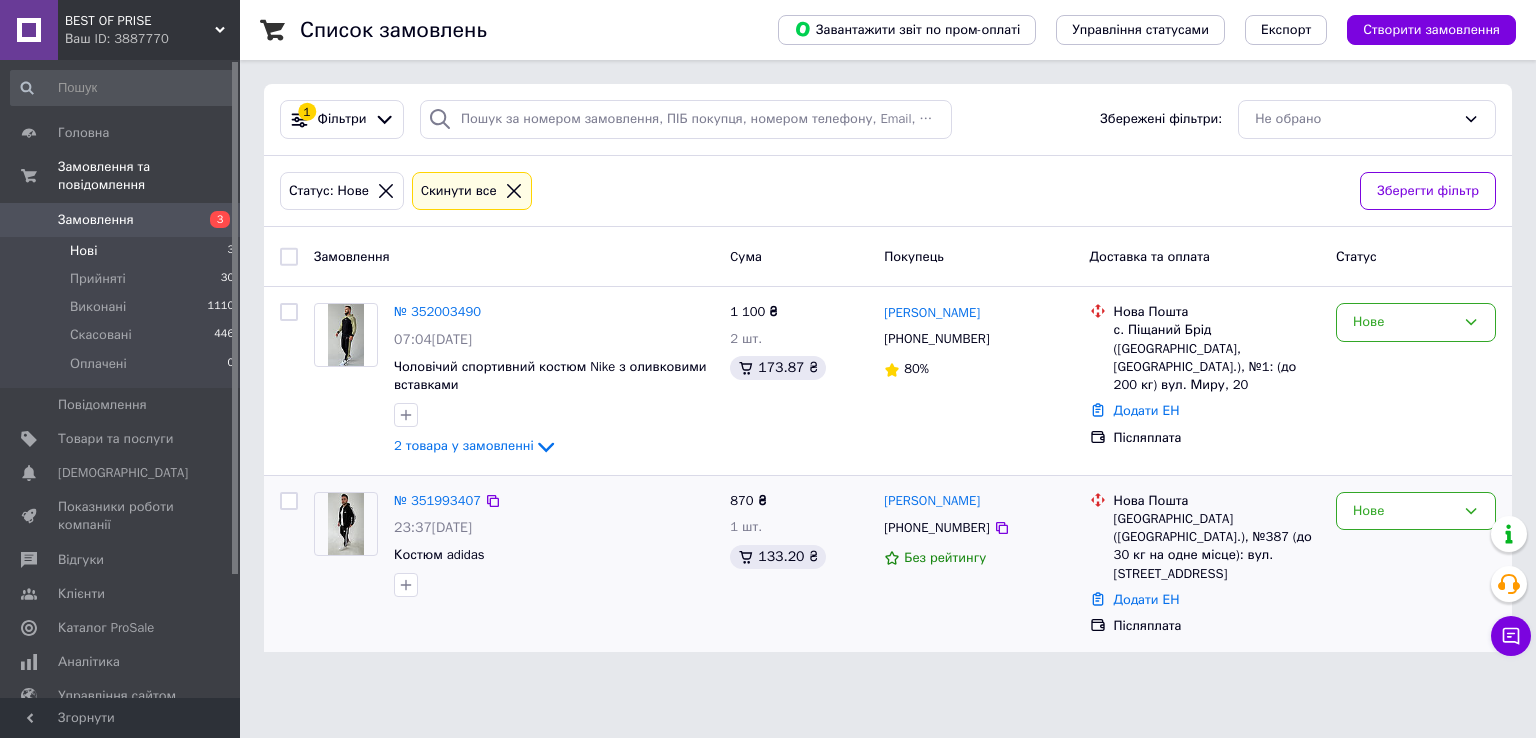 click at bounding box center [345, 524] 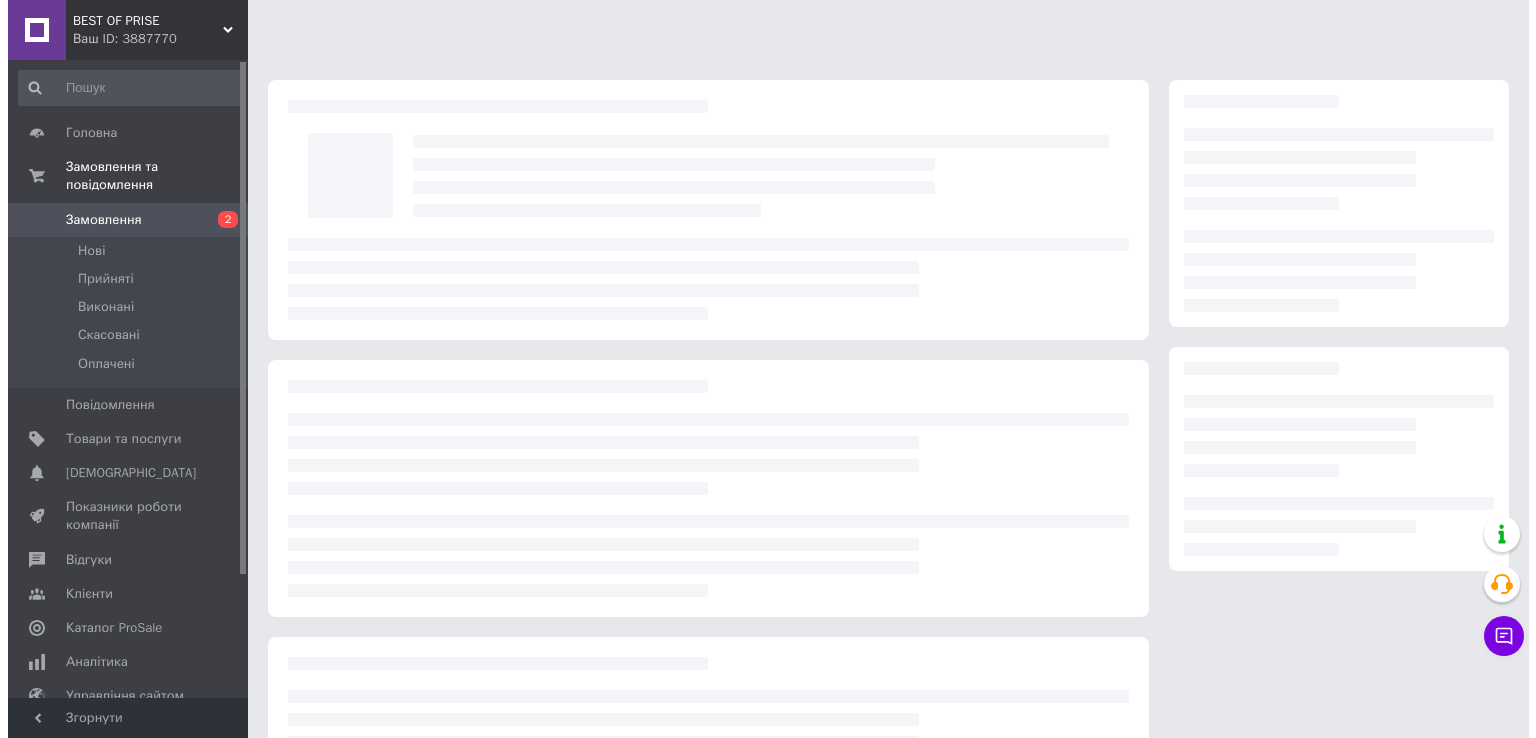 scroll, scrollTop: 0, scrollLeft: 0, axis: both 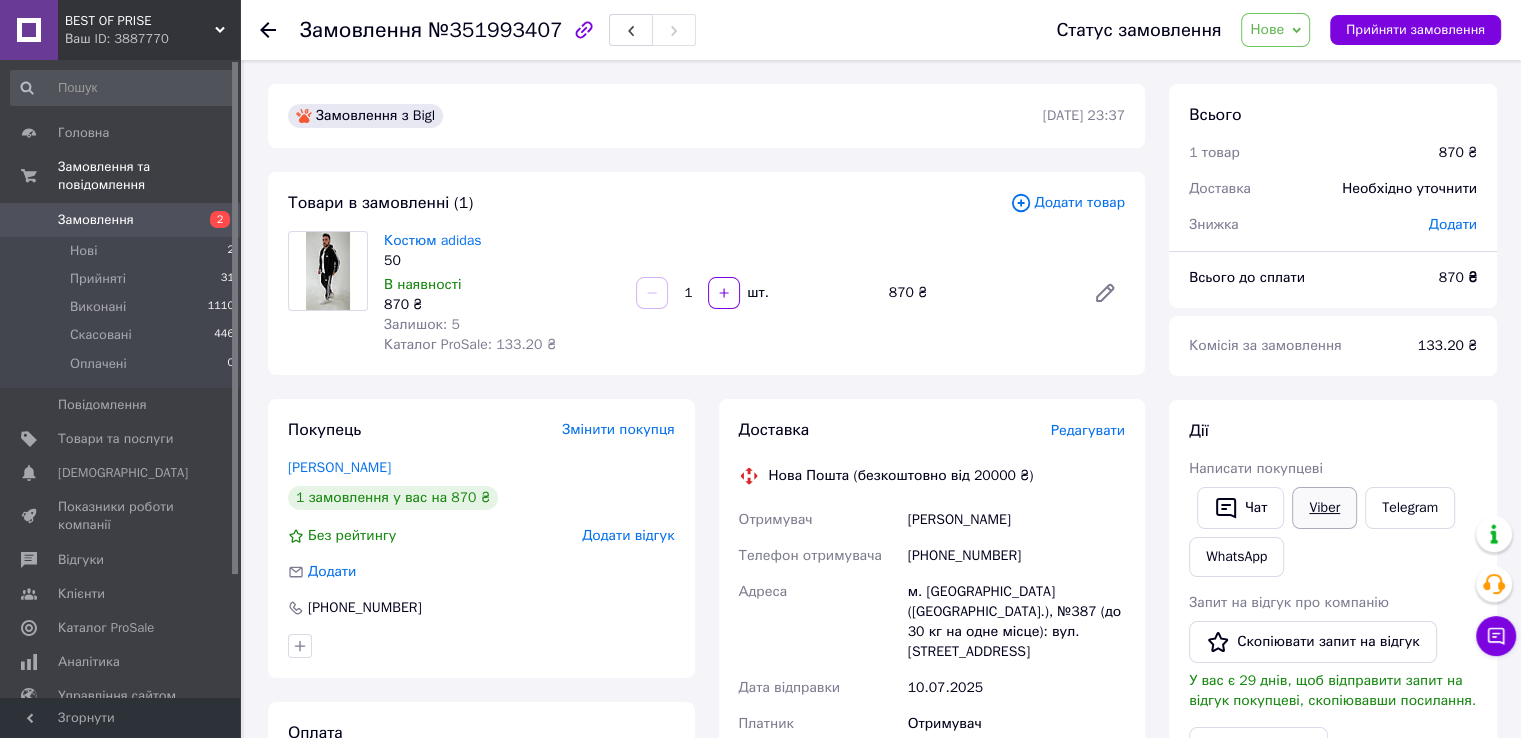 click on "Viber" at bounding box center (1324, 508) 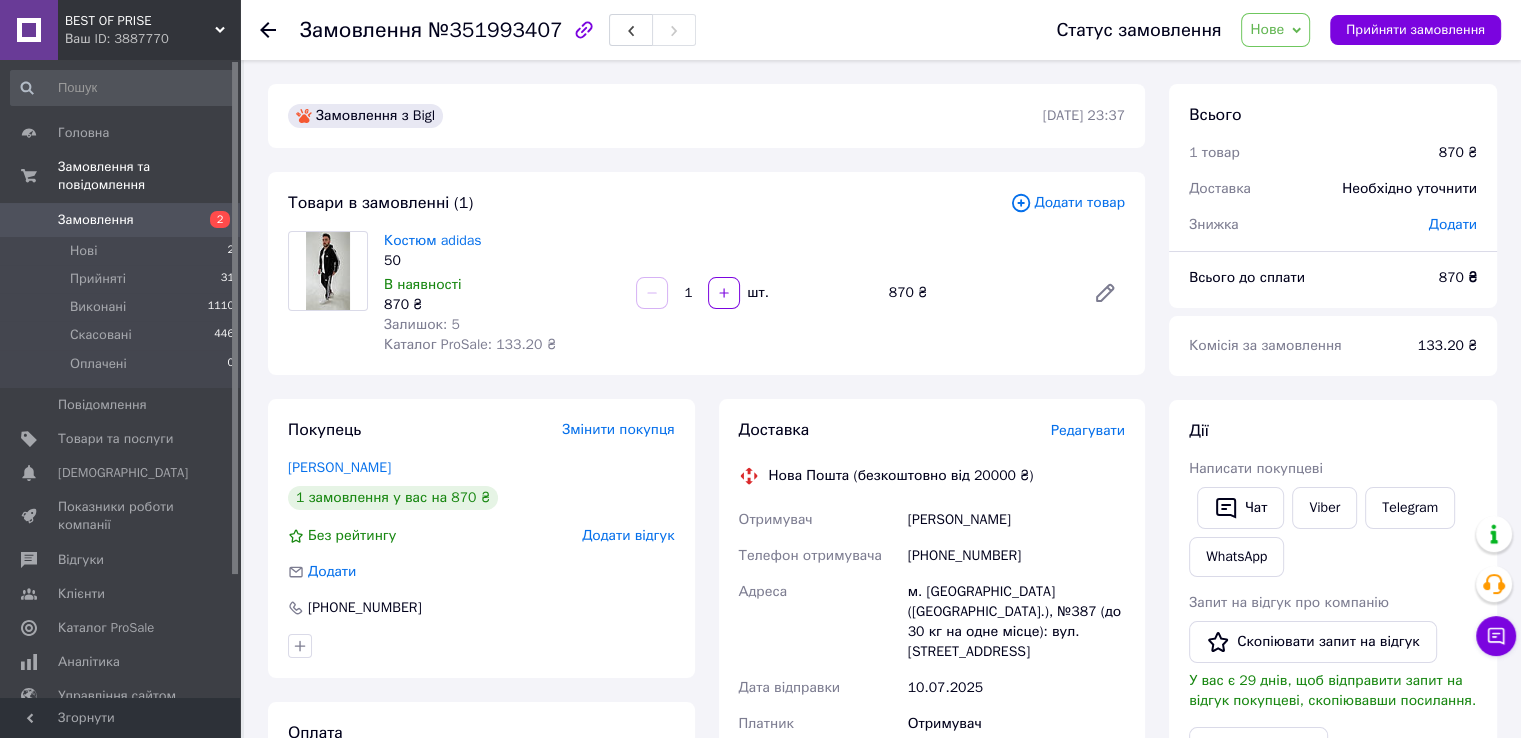 click on "Замовлення №351993407 Статус замовлення Нове Прийнято Виконано Скасовано Оплачено Прийняти замовлення Замовлення з Bigl [DATE] 23:37 Товари в замовленні (1) Додати товар Костюм adidas 50 В наявності 870 ₴ Залишок: 5 Каталог ProSale: 133.20 ₴  1   шт. 870 ₴ Покупець Змінити покупця [PERSON_NAME] 1 замовлення у вас на 870 ₴ Без рейтингу   Додати відгук Додати [PHONE_NUMBER] Оплата Післяплата Доставка Редагувати Нова Пошта (безкоштовно від 20000 ₴) Отримувач [PERSON_NAME] Телефон отримувача [PHONE_NUMBER] [GEOGRAPHIC_DATA] м. [GEOGRAPHIC_DATA] ([GEOGRAPHIC_DATA].), №387 (до 30 кг на одне місце): вул. Алматинська, 103/1 [DATE] 870 ₴ <" at bounding box center (882, 757) 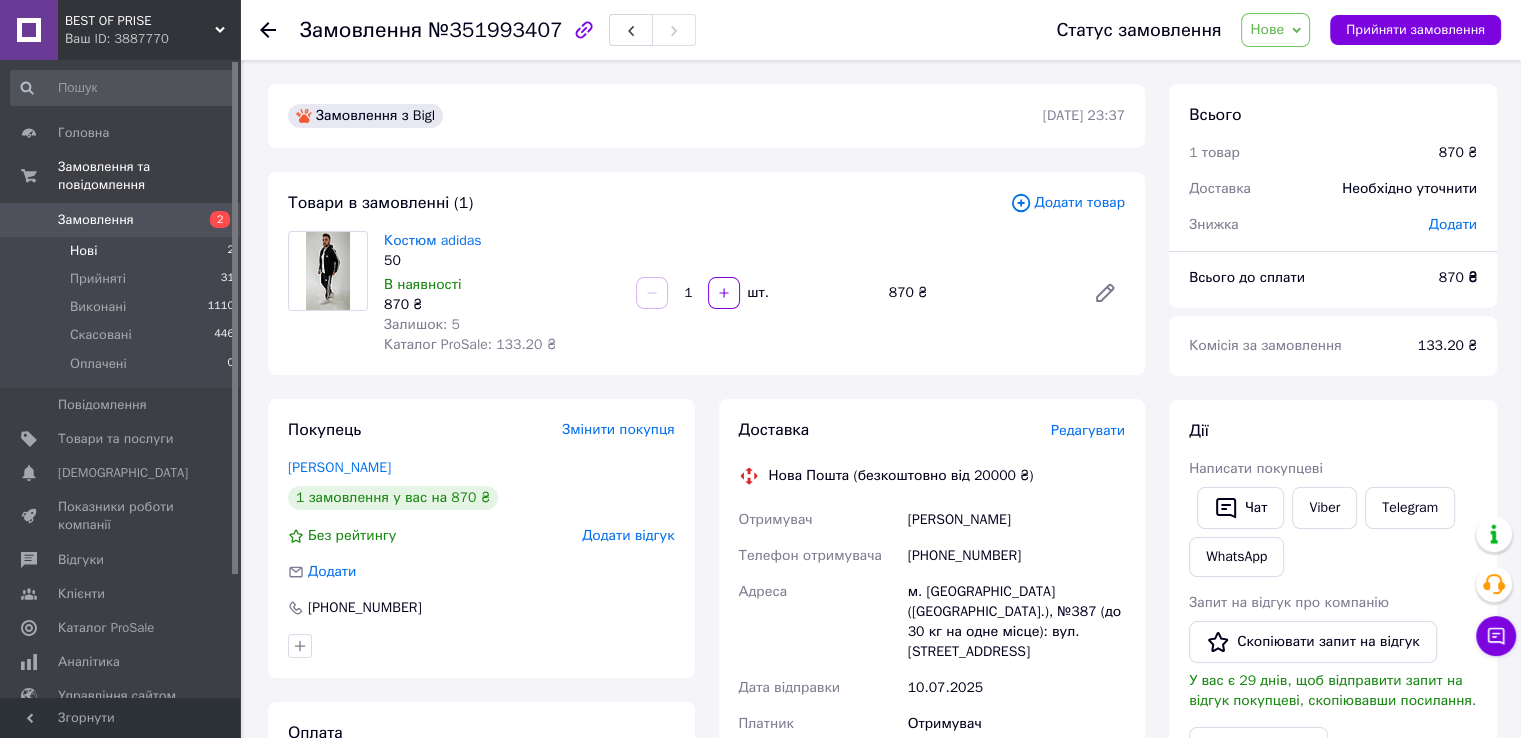 click on "Нові 2" at bounding box center (123, 251) 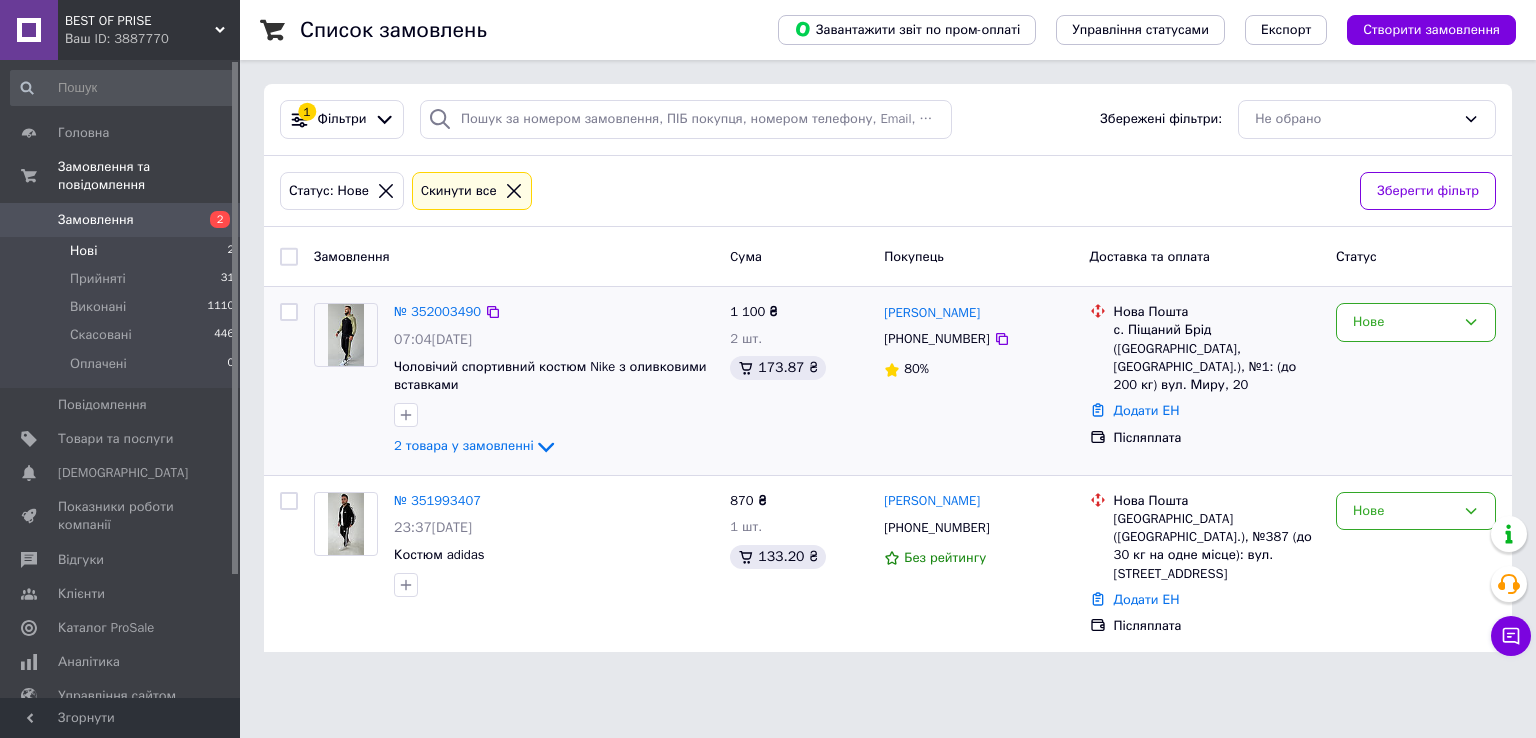 click at bounding box center [345, 335] 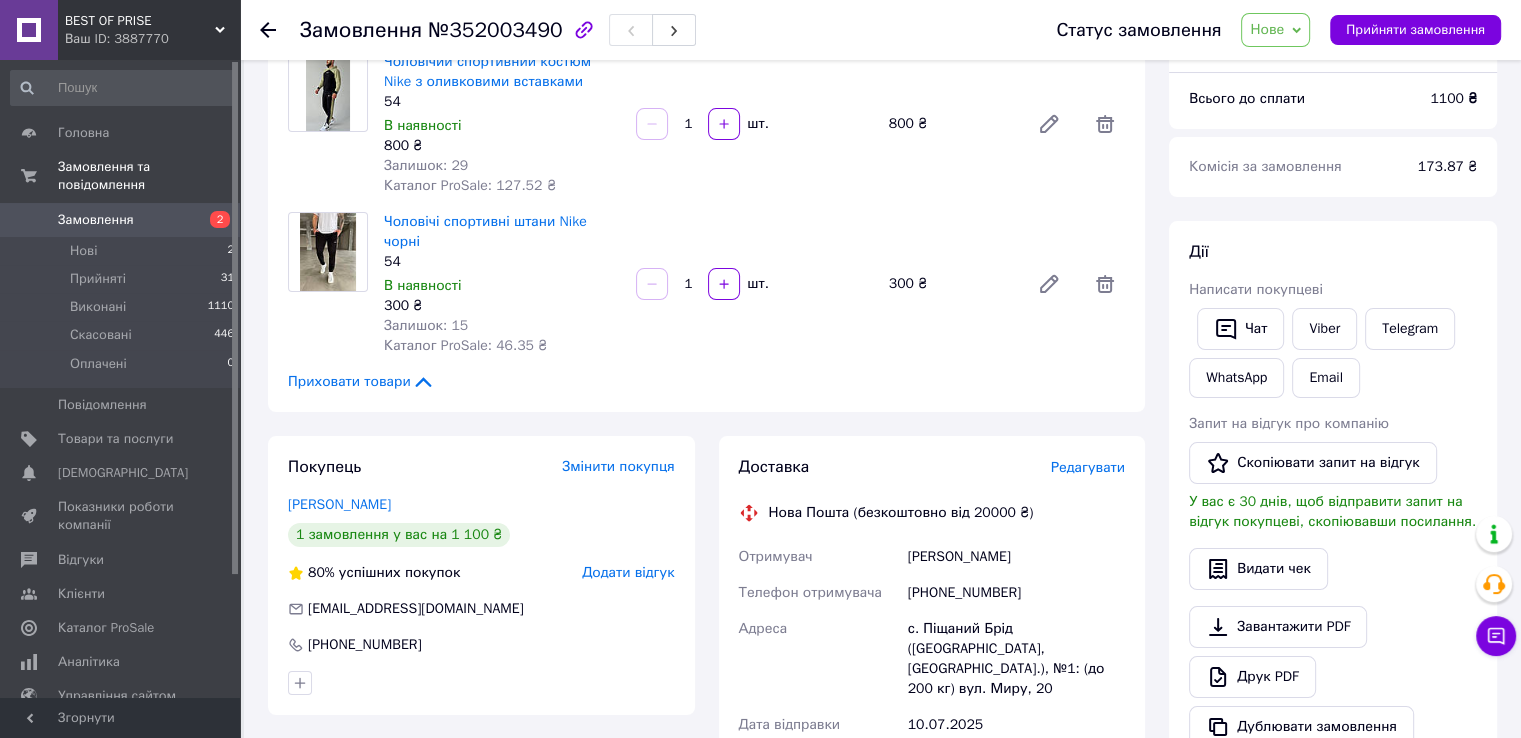 scroll, scrollTop: 100, scrollLeft: 0, axis: vertical 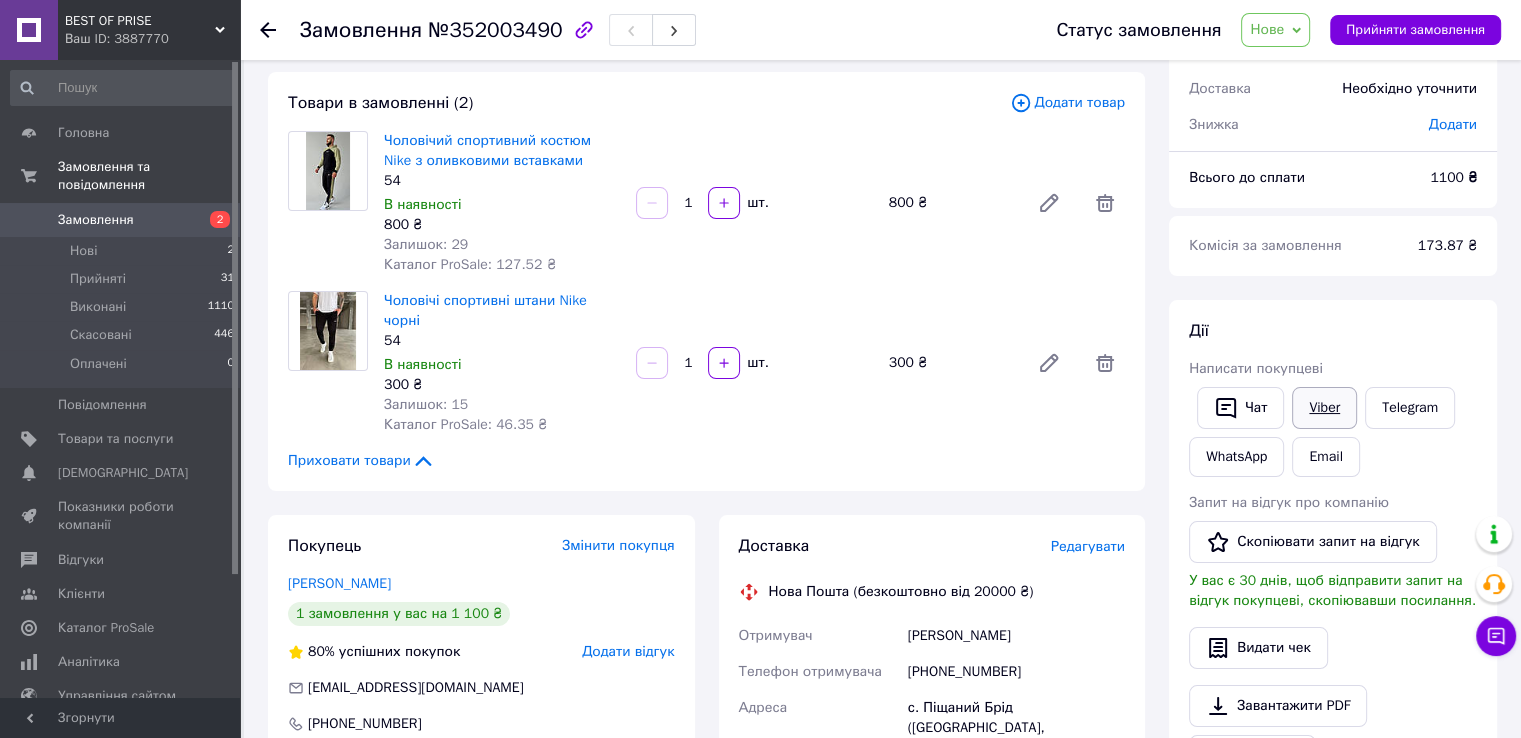 click on "Viber" at bounding box center (1324, 408) 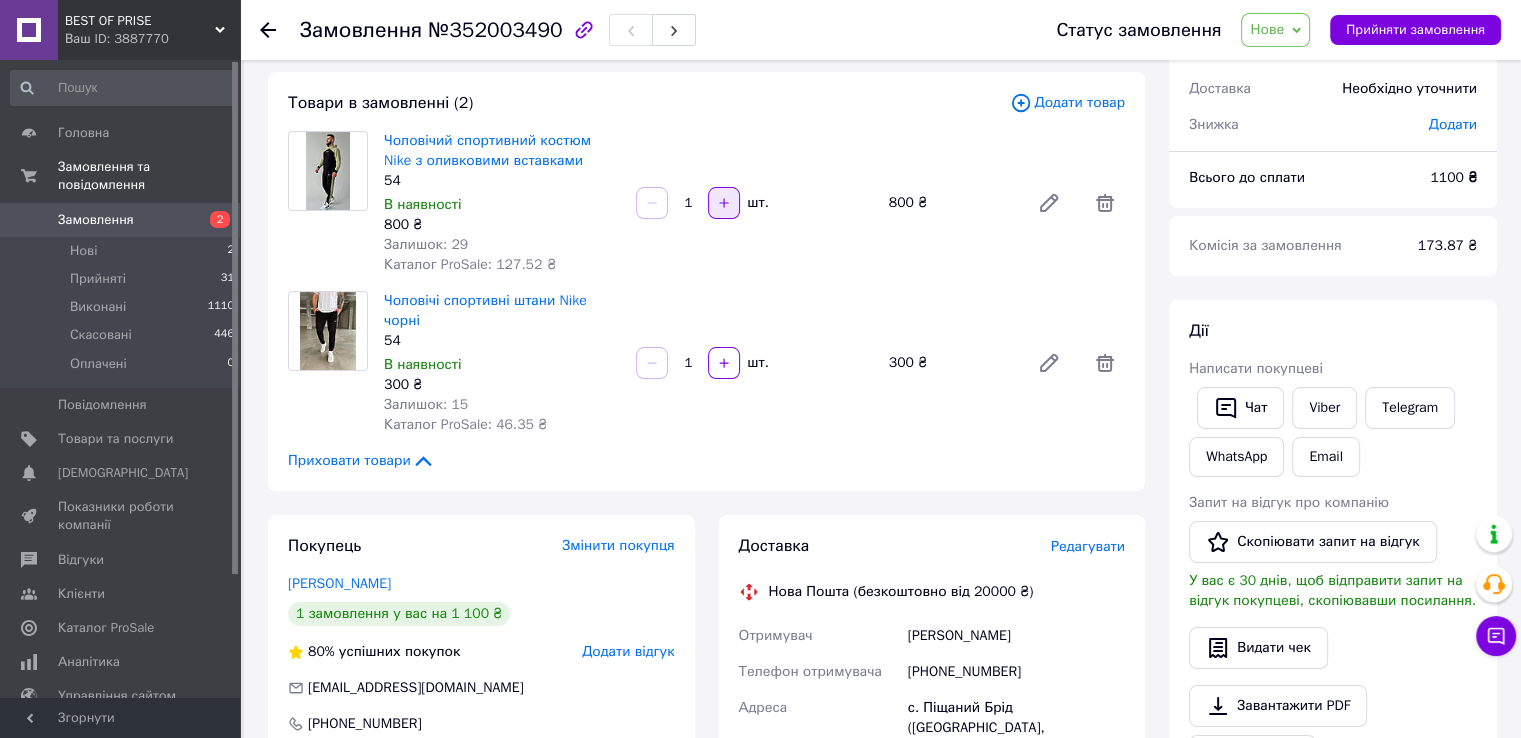 click 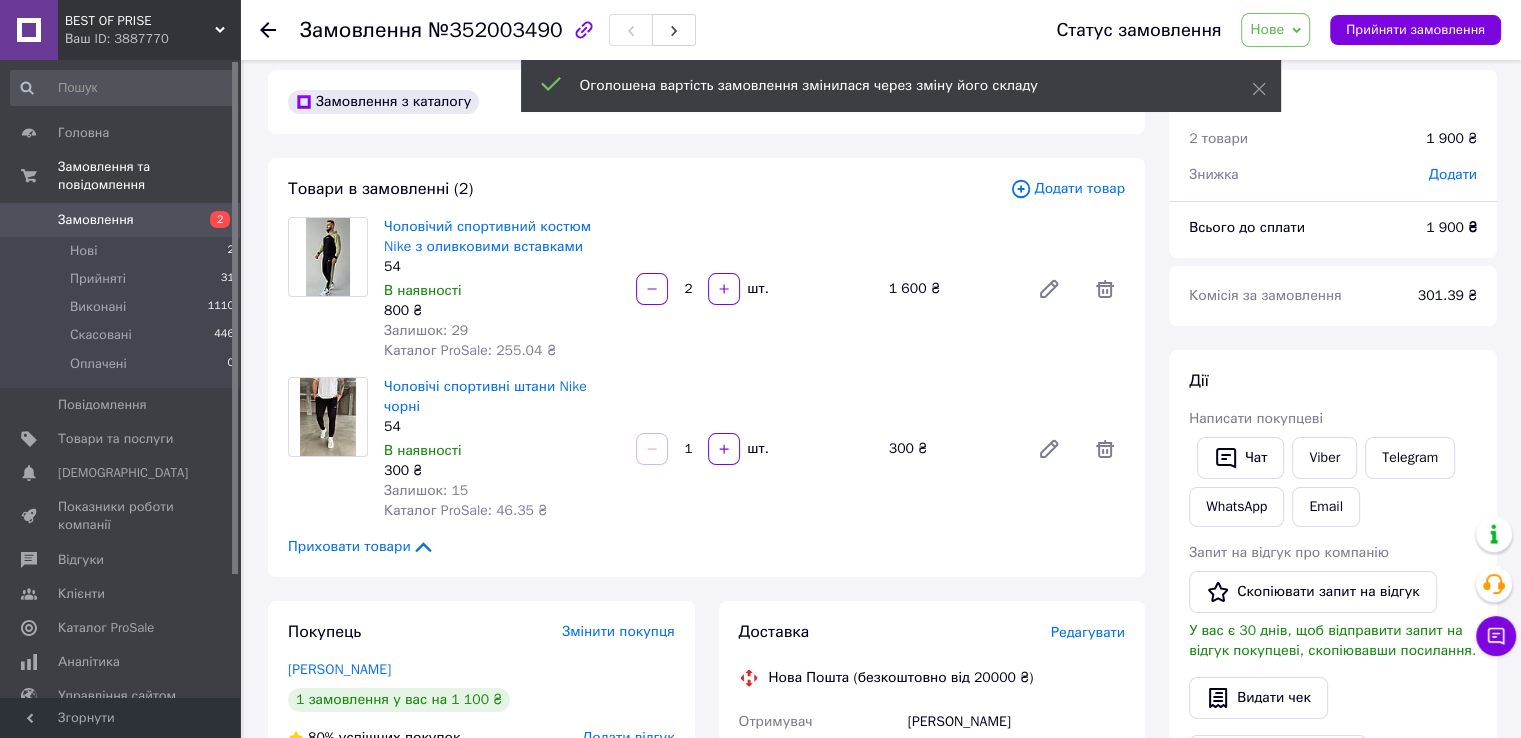 scroll, scrollTop: 0, scrollLeft: 0, axis: both 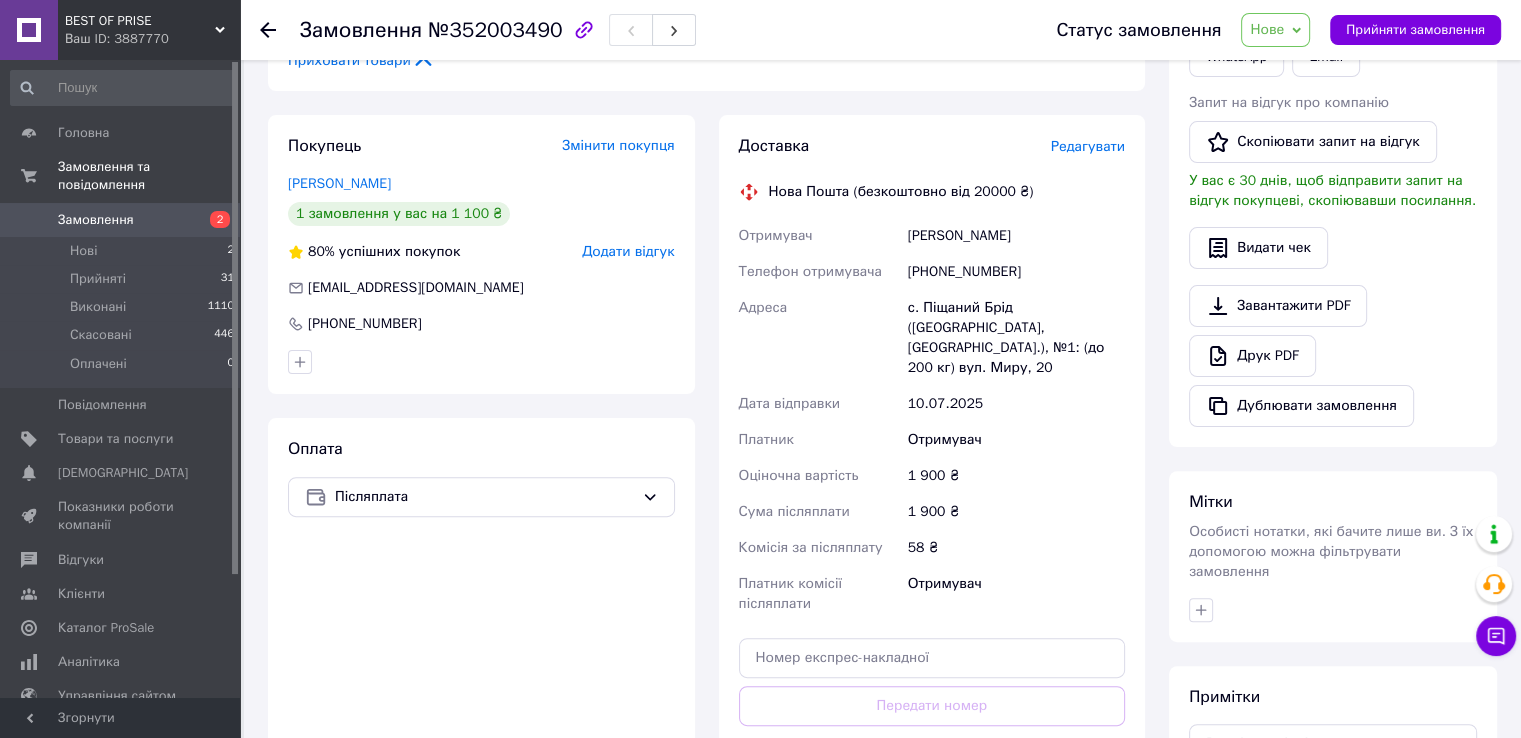 click on "Нове" at bounding box center [1267, 29] 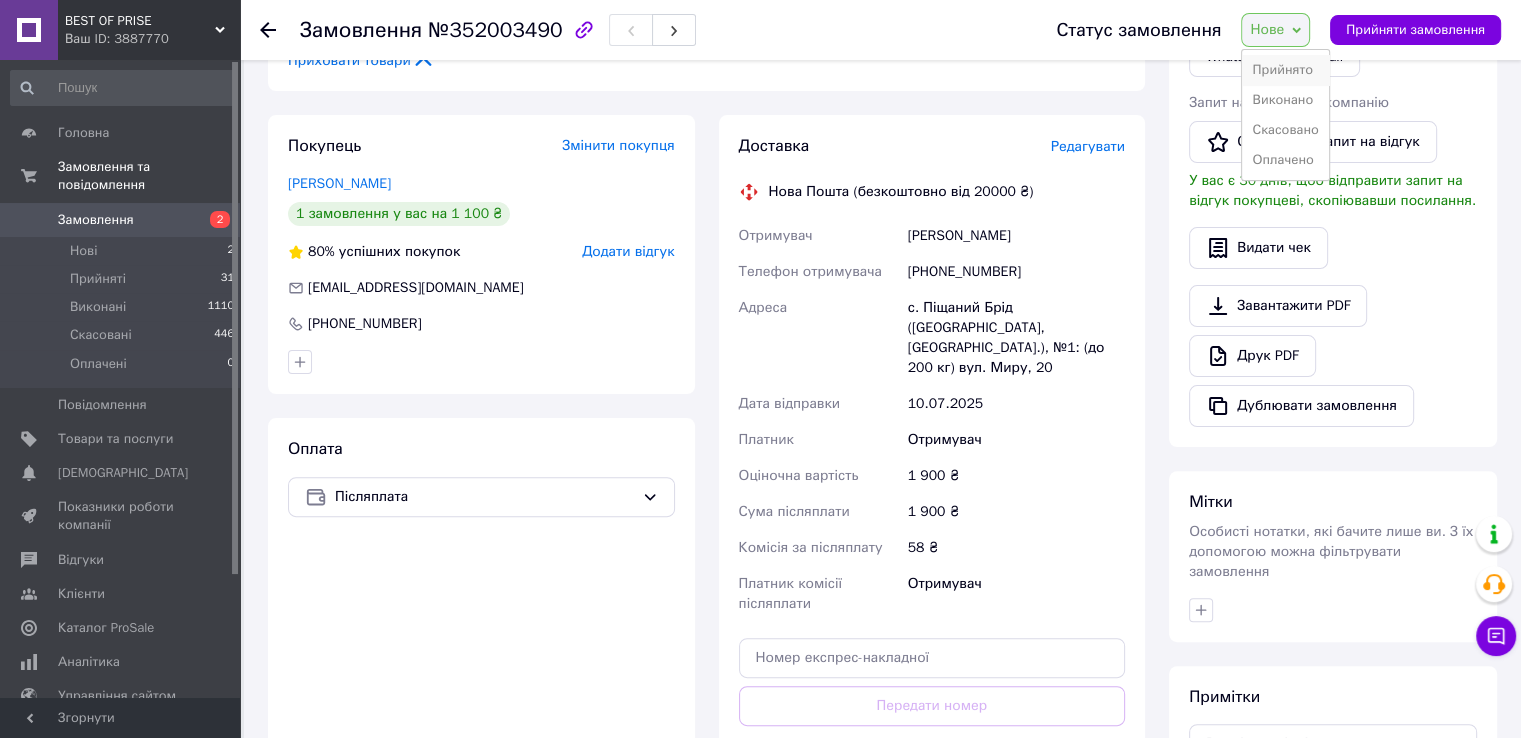 click on "Прийнято" at bounding box center [1285, 70] 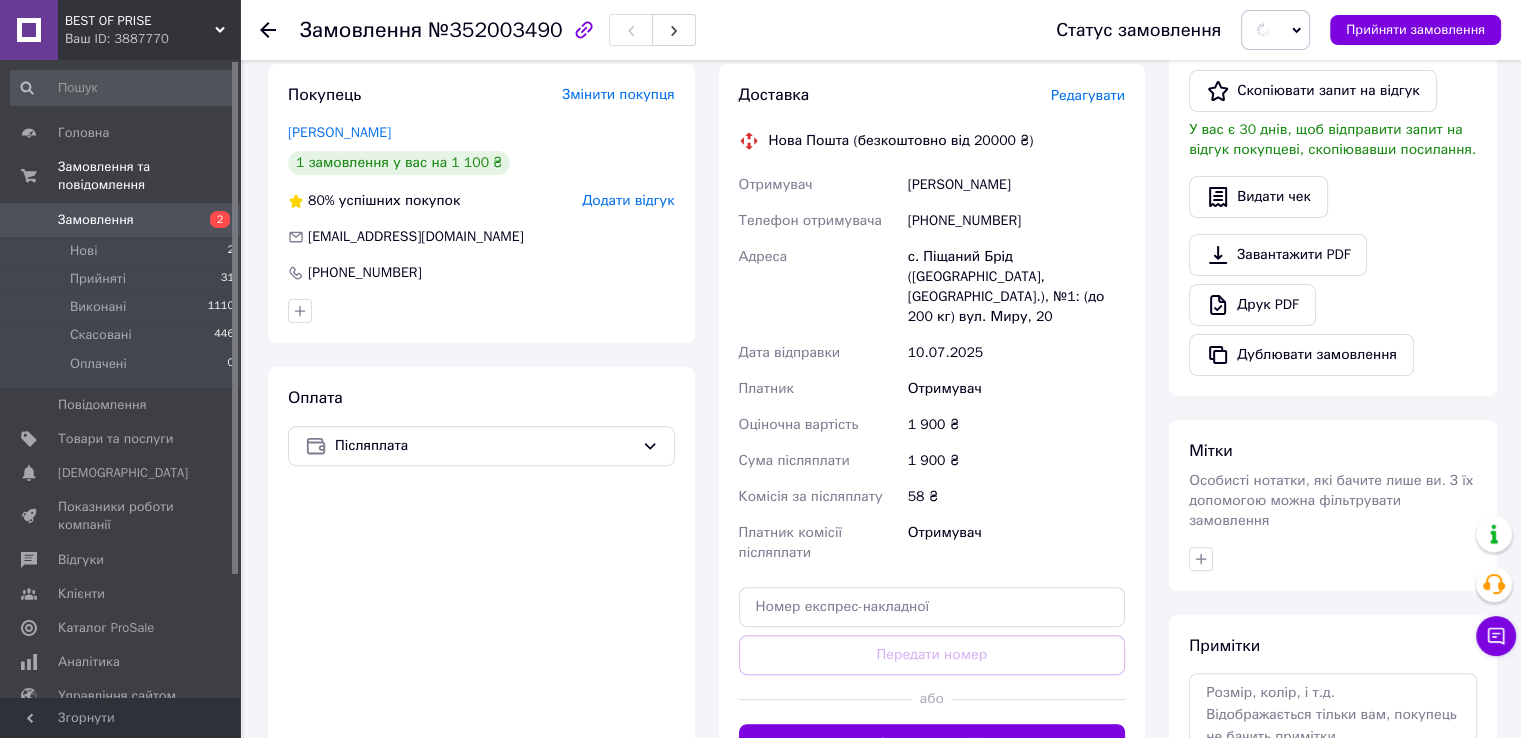 scroll, scrollTop: 700, scrollLeft: 0, axis: vertical 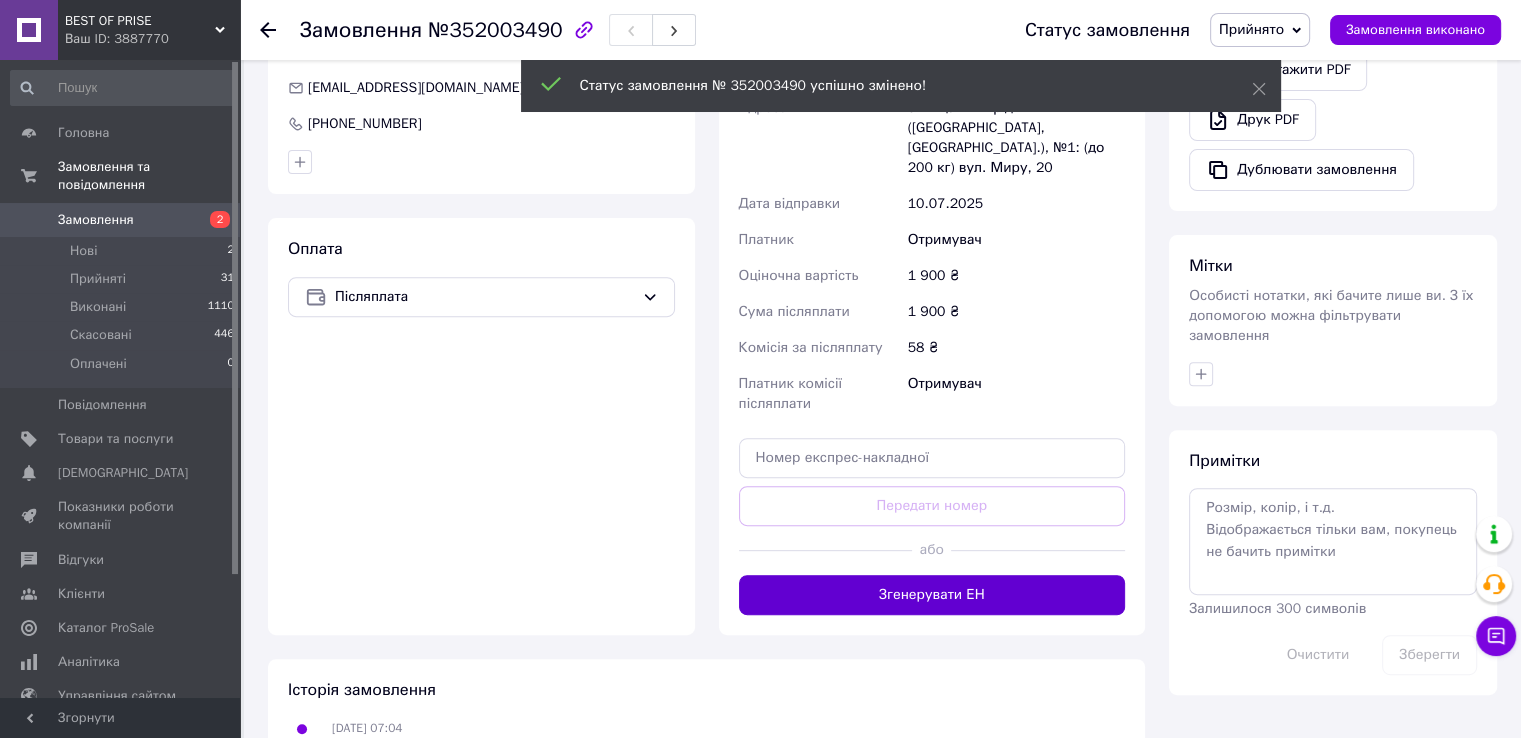 click on "Згенерувати ЕН" at bounding box center [932, 595] 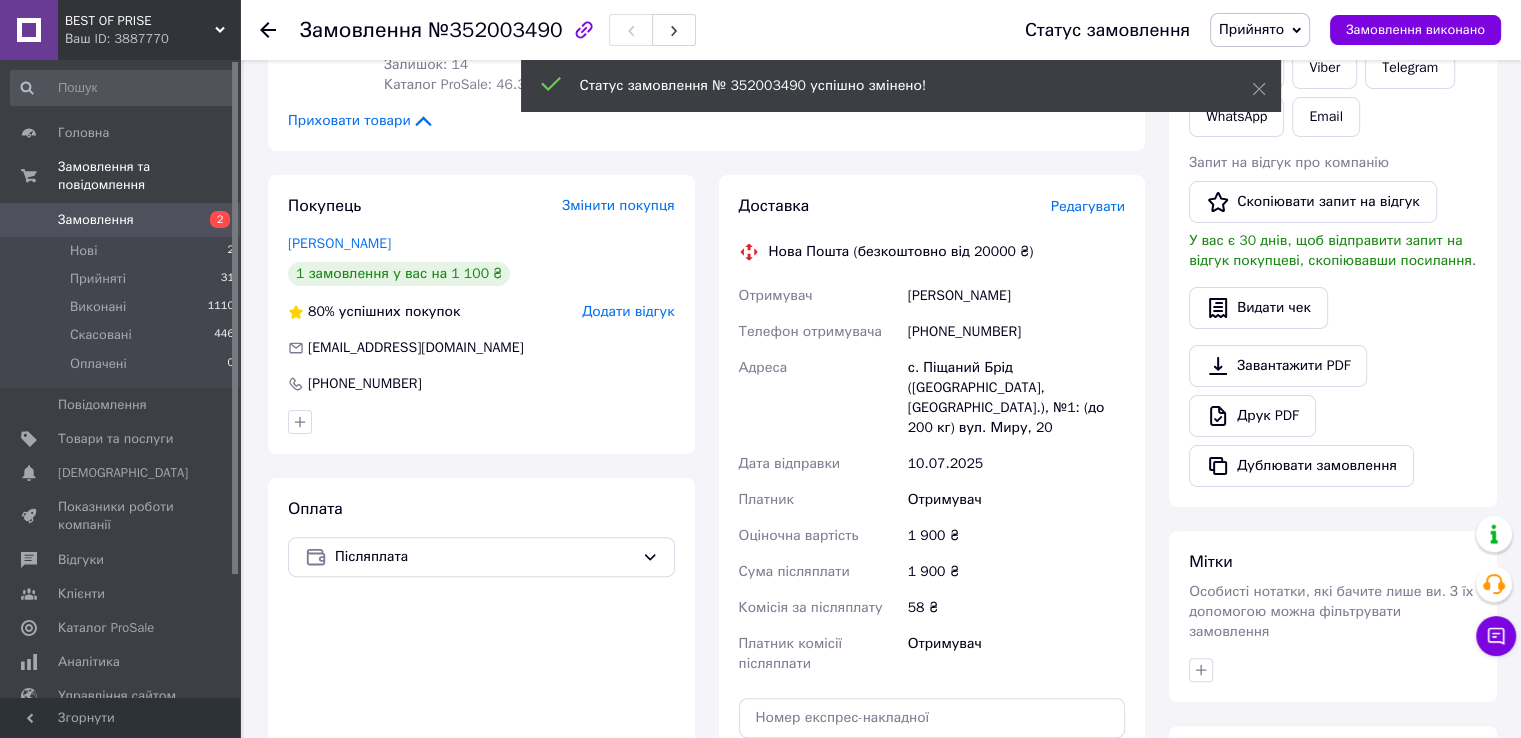 scroll, scrollTop: 300, scrollLeft: 0, axis: vertical 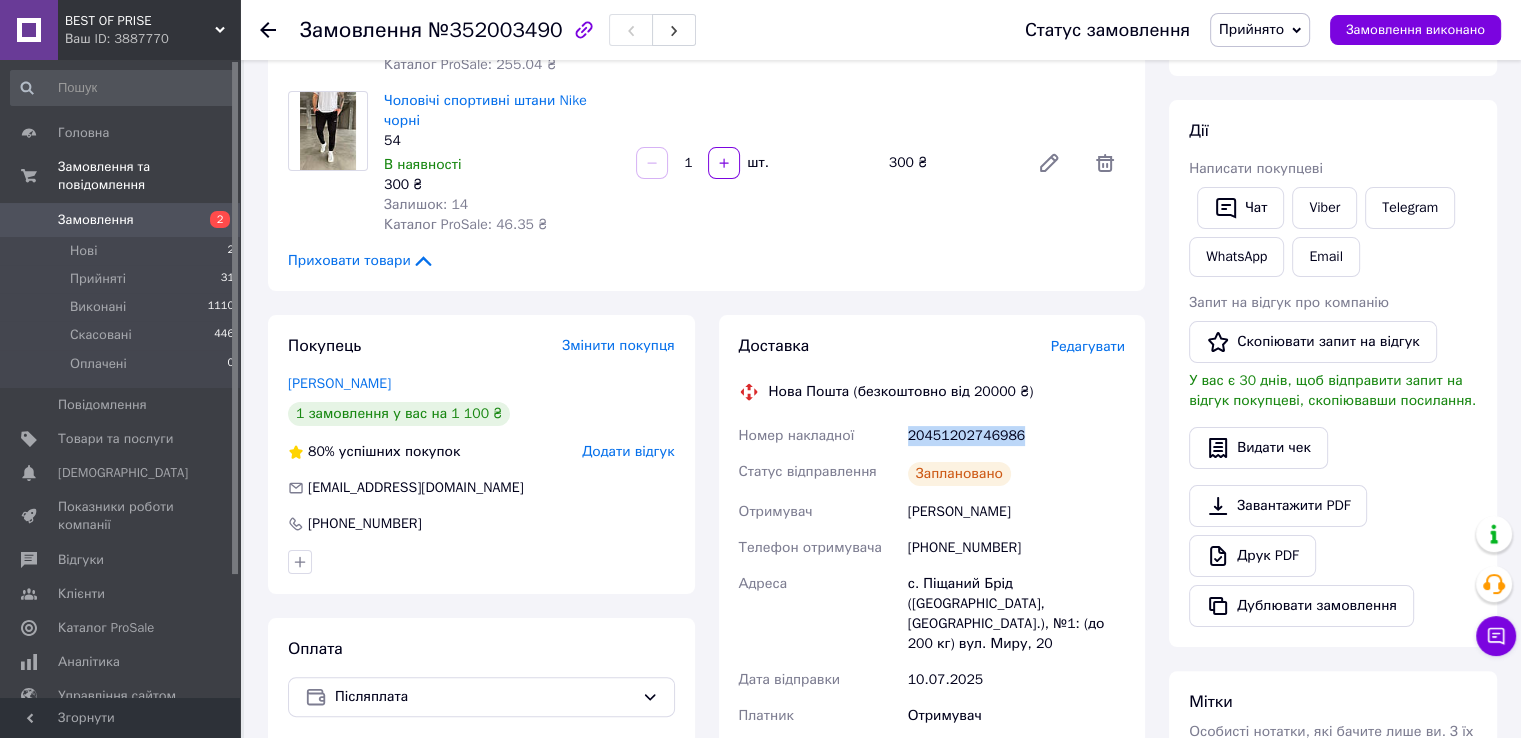 drag, startPoint x: 1030, startPoint y: 443, endPoint x: 869, endPoint y: 437, distance: 161.11176 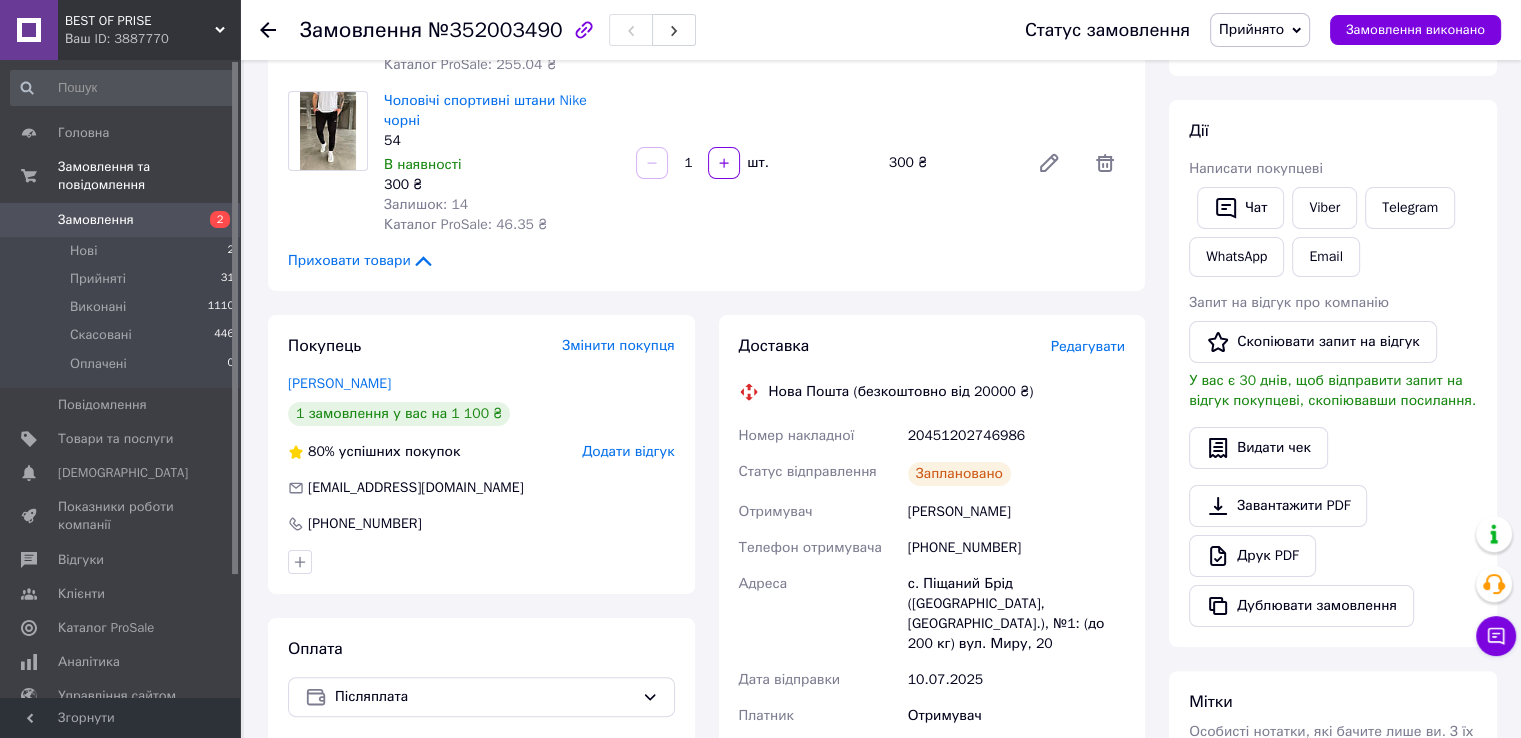 click on "Покупець Змінити покупця [PERSON_NAME] 1 замовлення у вас на 1 100 ₴ 80%   успішних покупок Додати відгук [EMAIL_ADDRESS][DOMAIN_NAME] [PHONE_NUMBER] Оплата Післяплата" at bounding box center [481, 662] 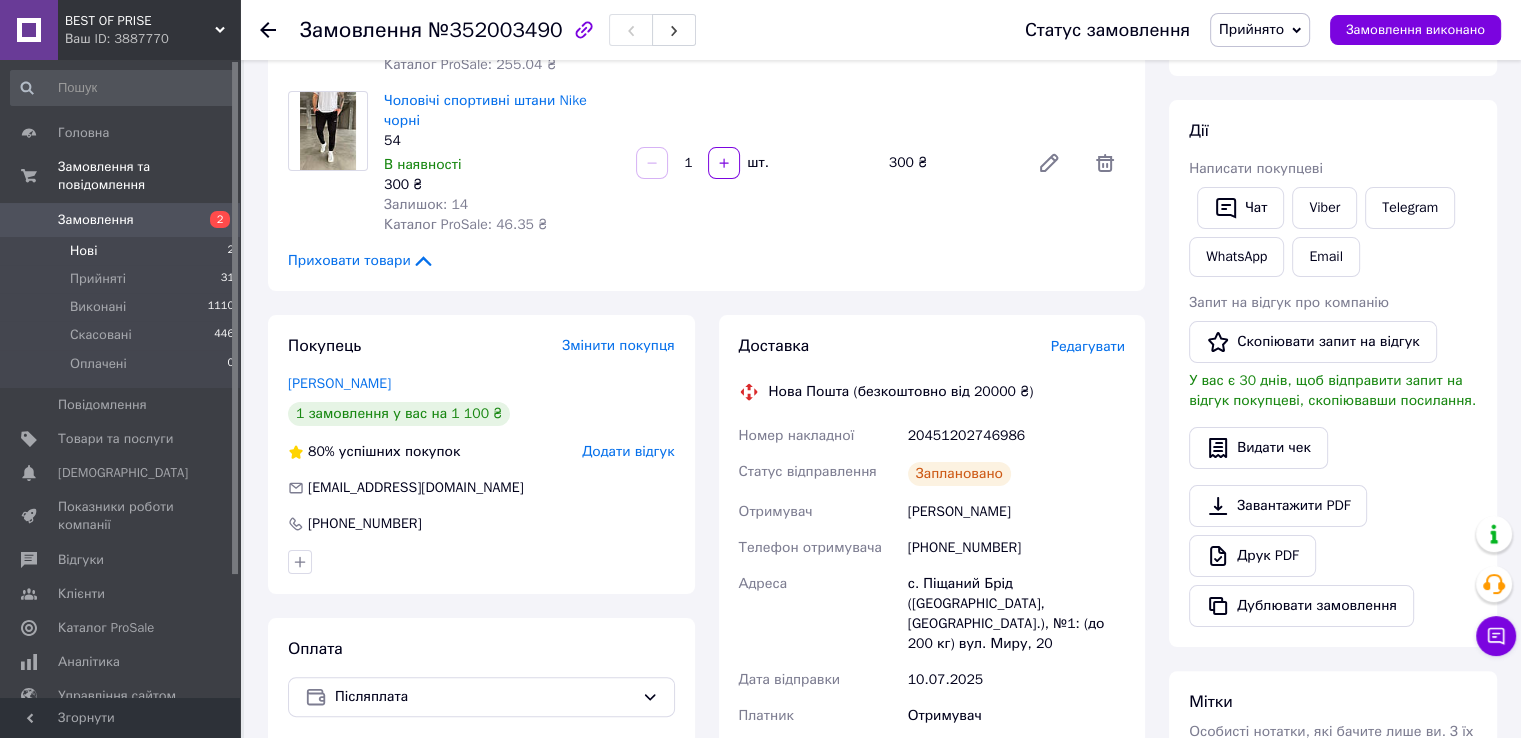 click on "Нові 2" at bounding box center (123, 251) 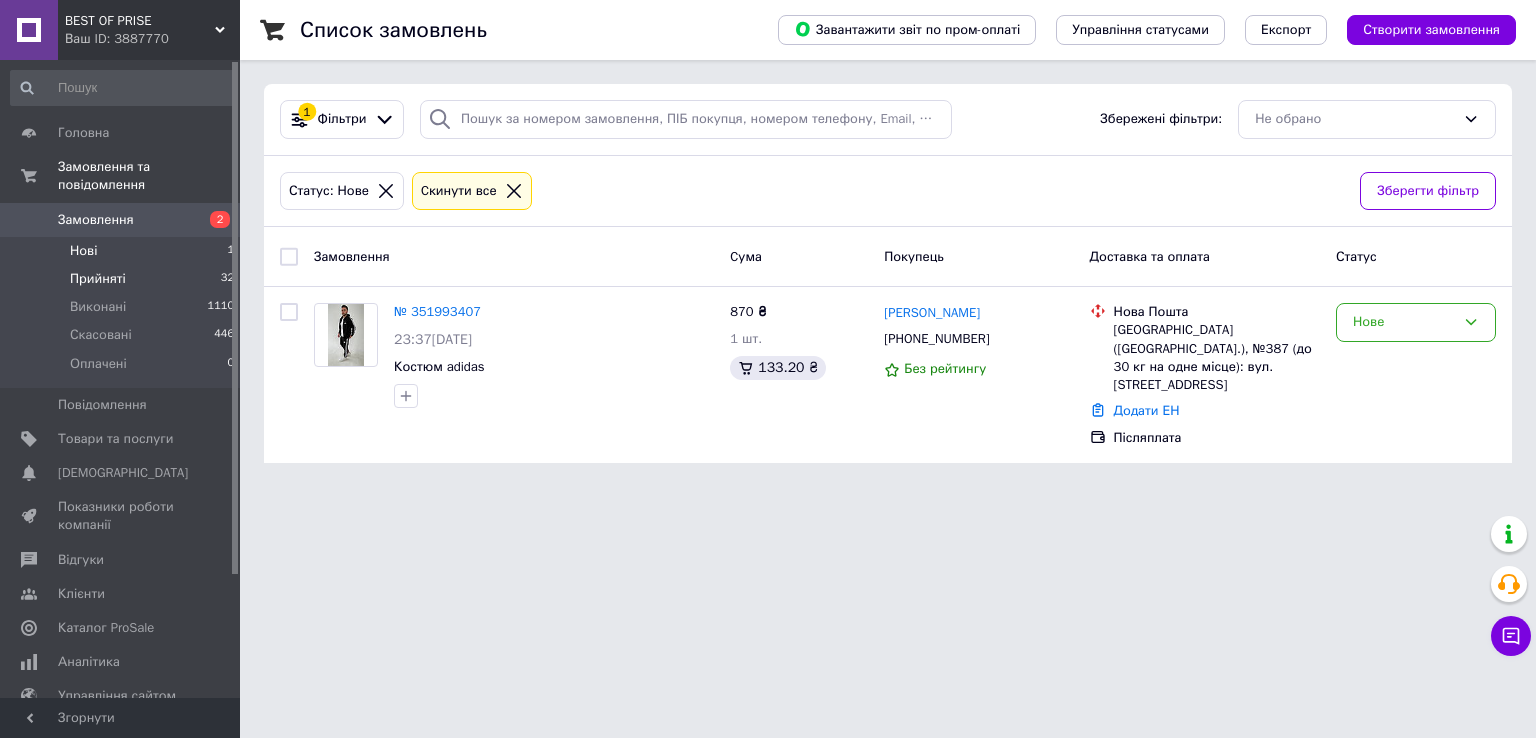 click on "Прийняті" at bounding box center (98, 279) 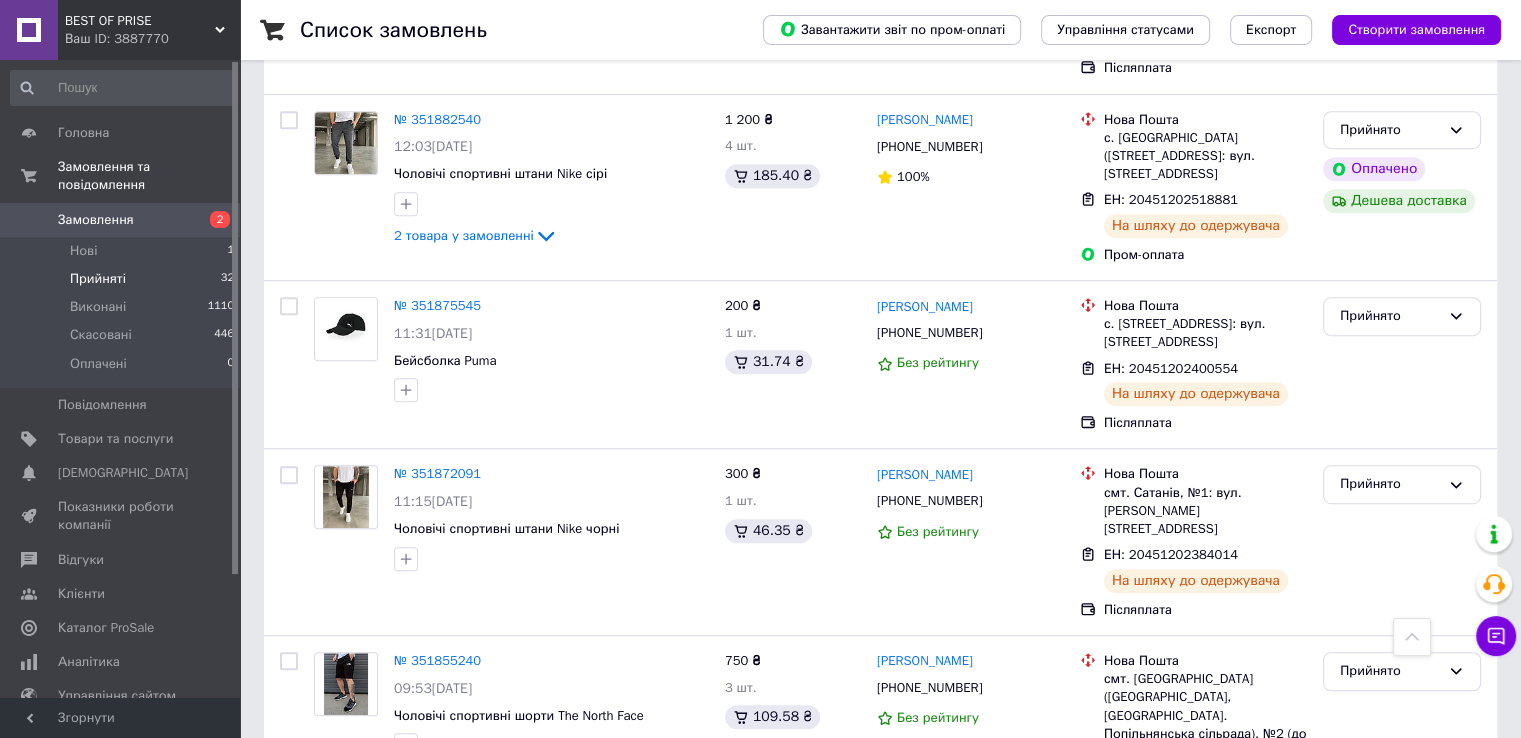 scroll, scrollTop: 1375, scrollLeft: 0, axis: vertical 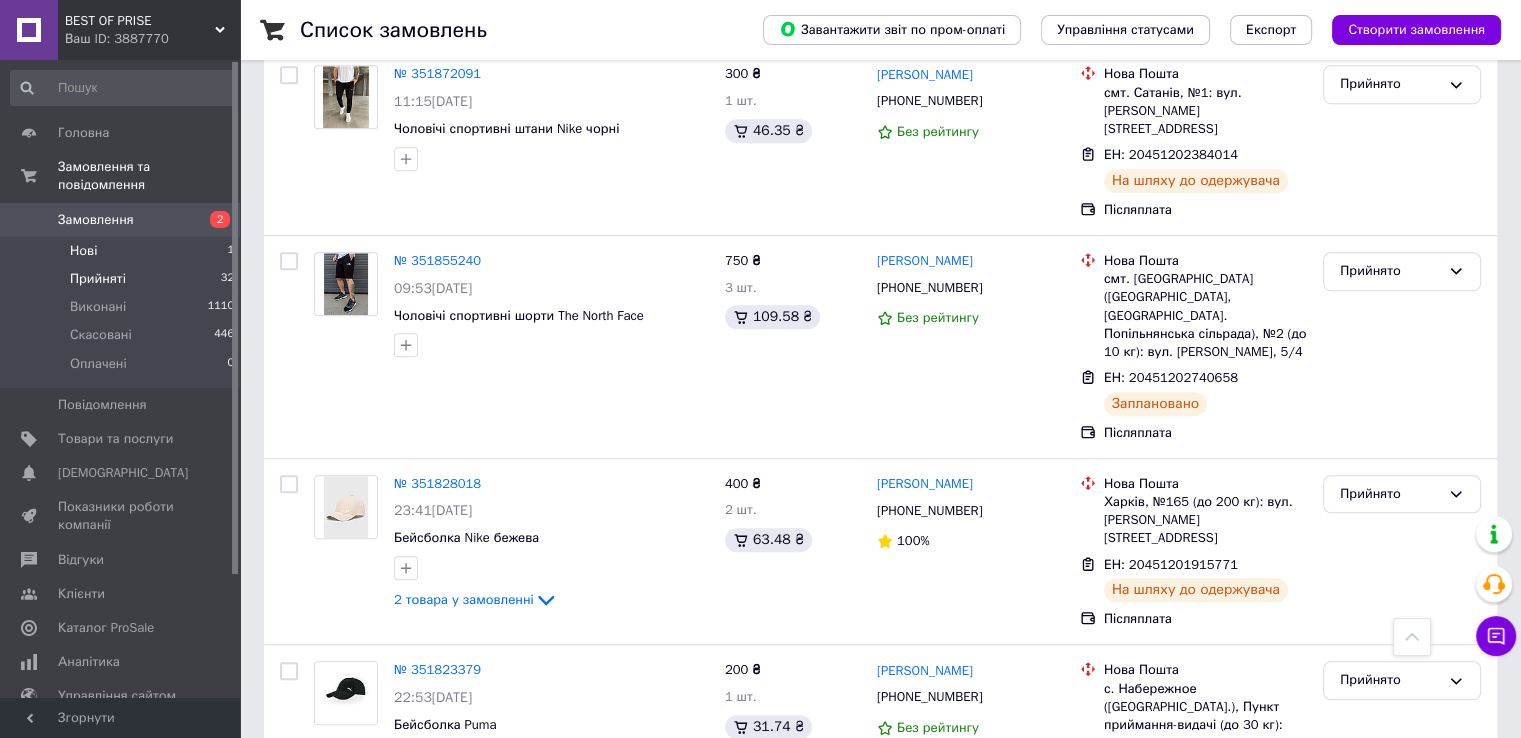 click on "Нові 1" at bounding box center (123, 251) 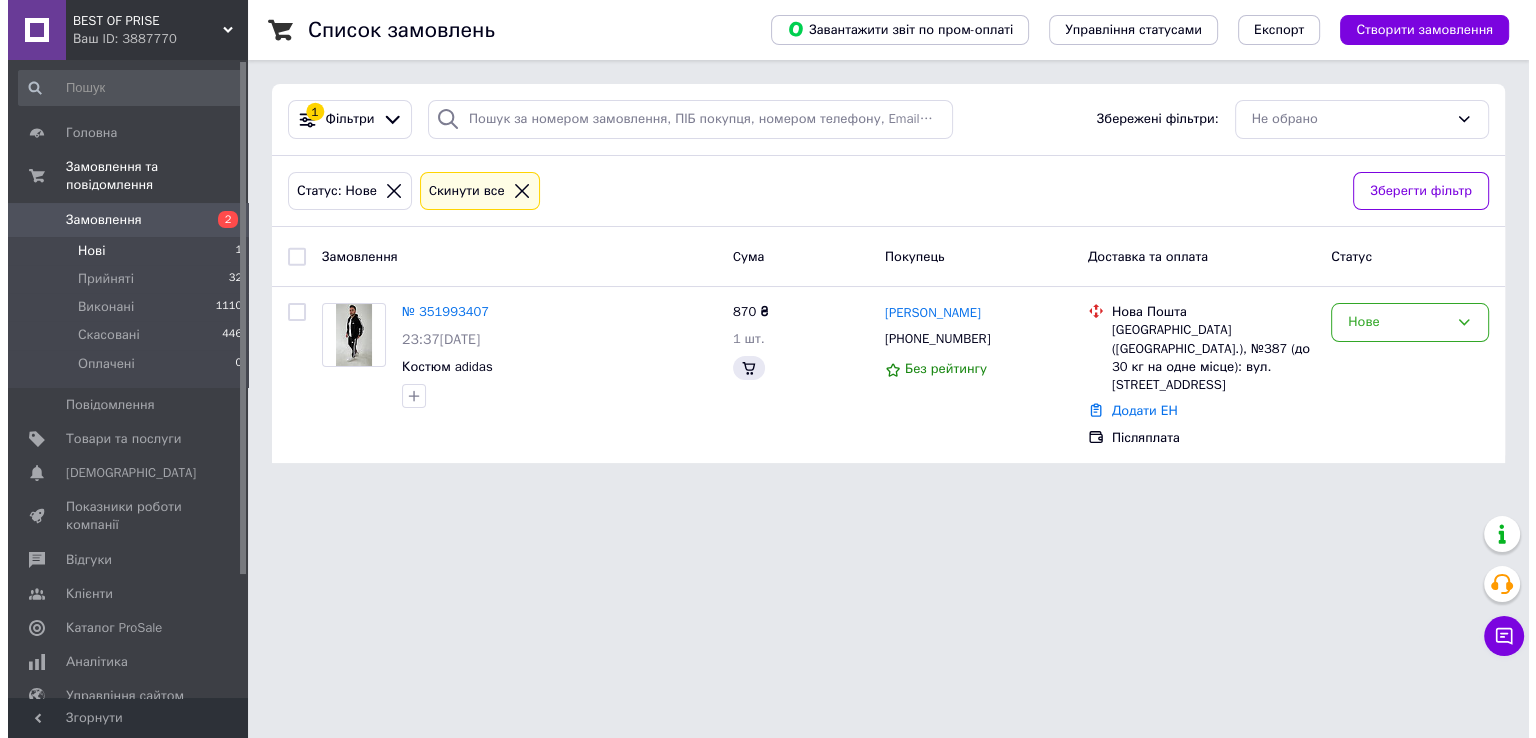 scroll, scrollTop: 0, scrollLeft: 0, axis: both 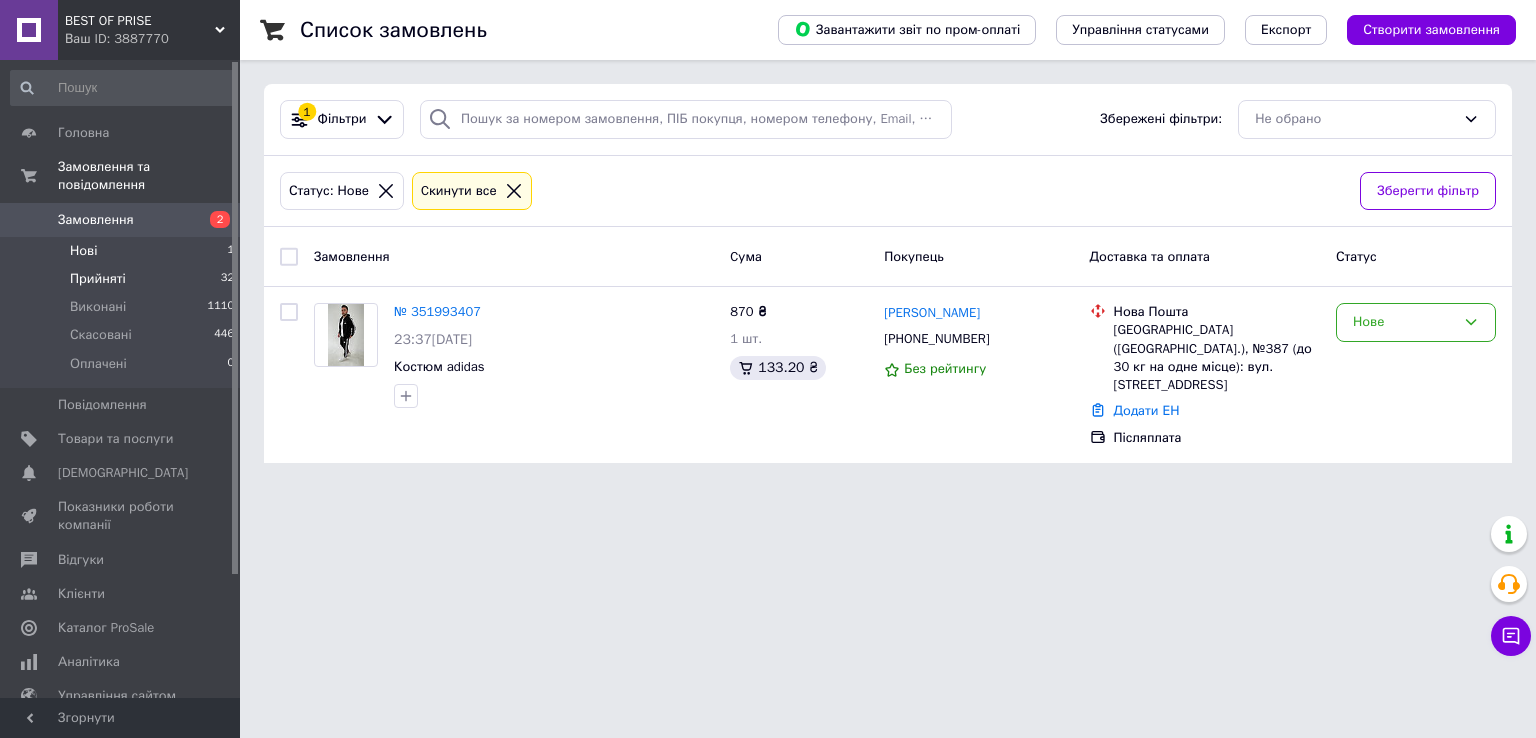 click on "Прийняті" at bounding box center (98, 279) 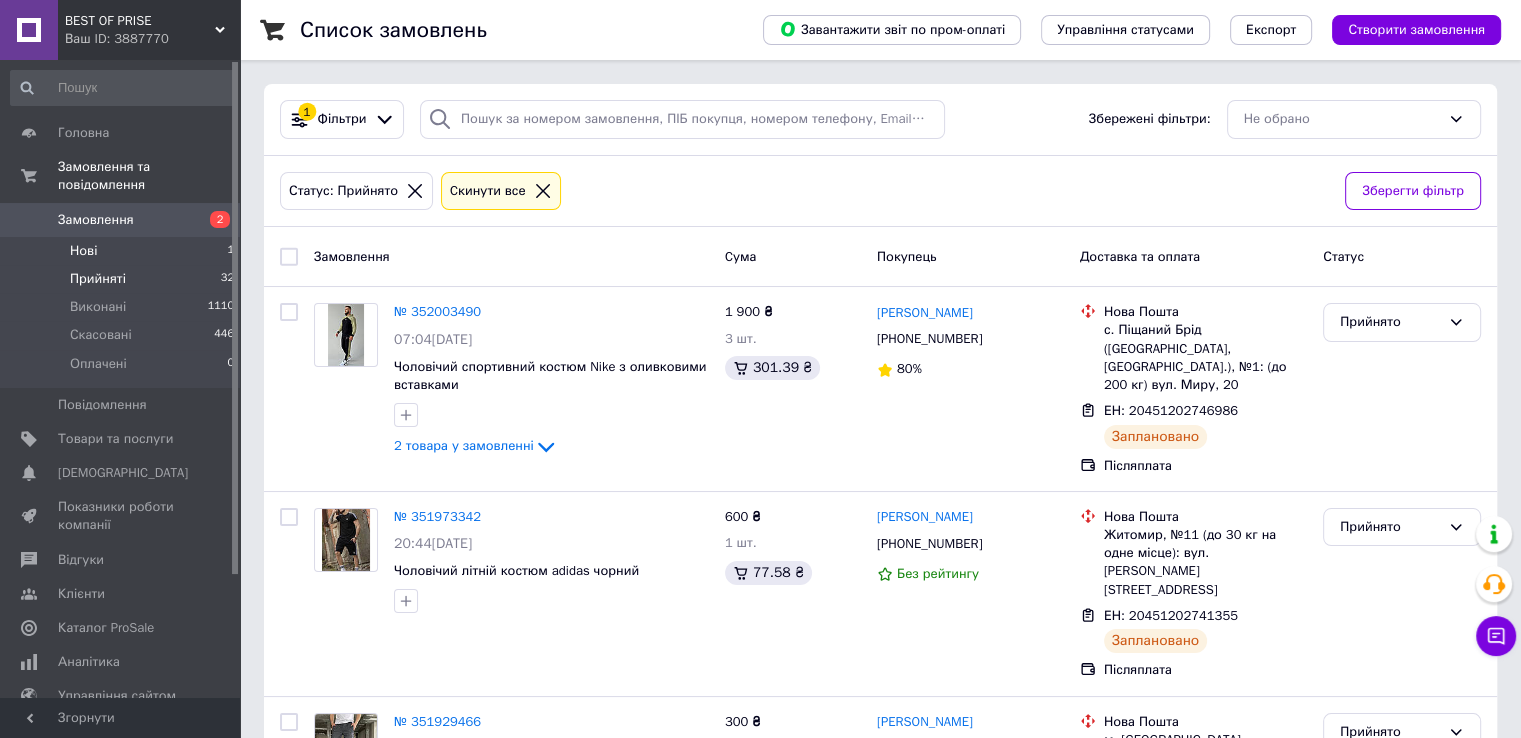 click on "Нові 1" at bounding box center [123, 251] 